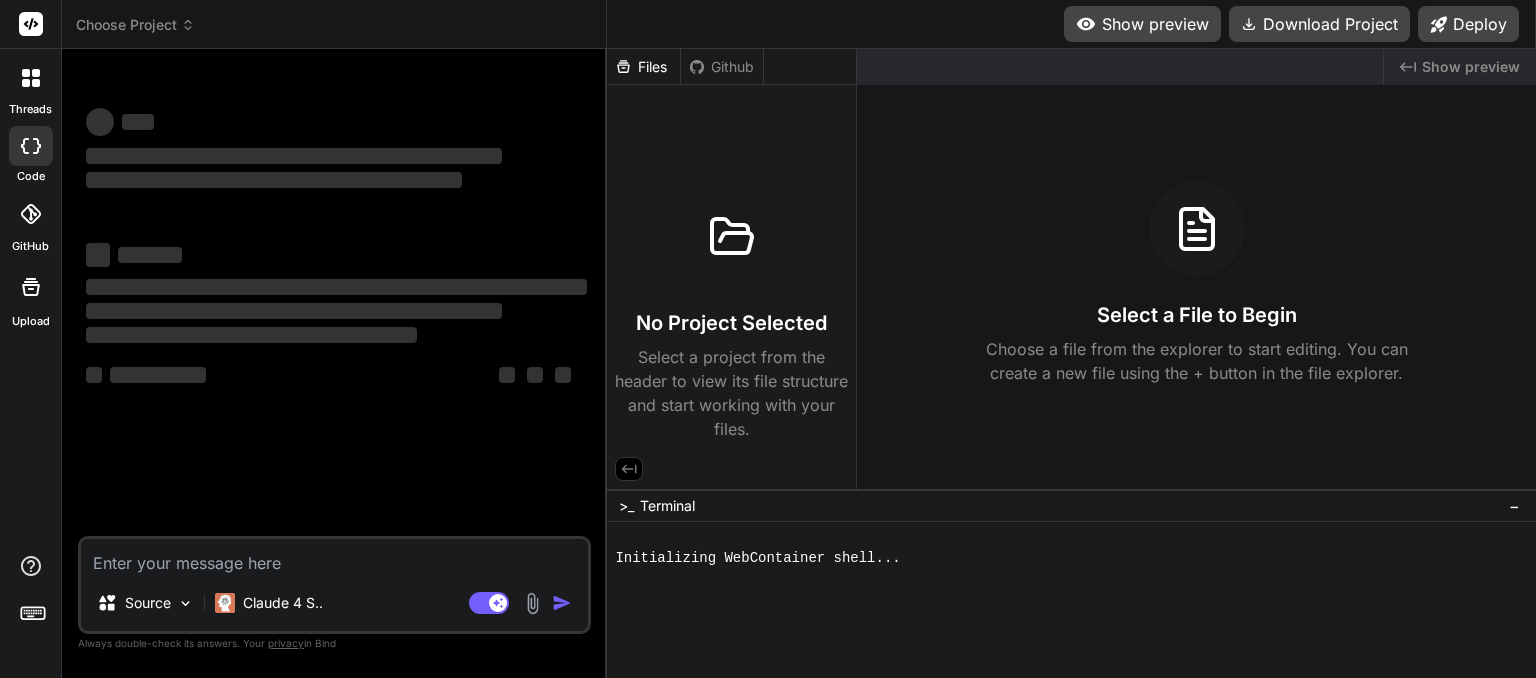 scroll, scrollTop: 0, scrollLeft: 0, axis: both 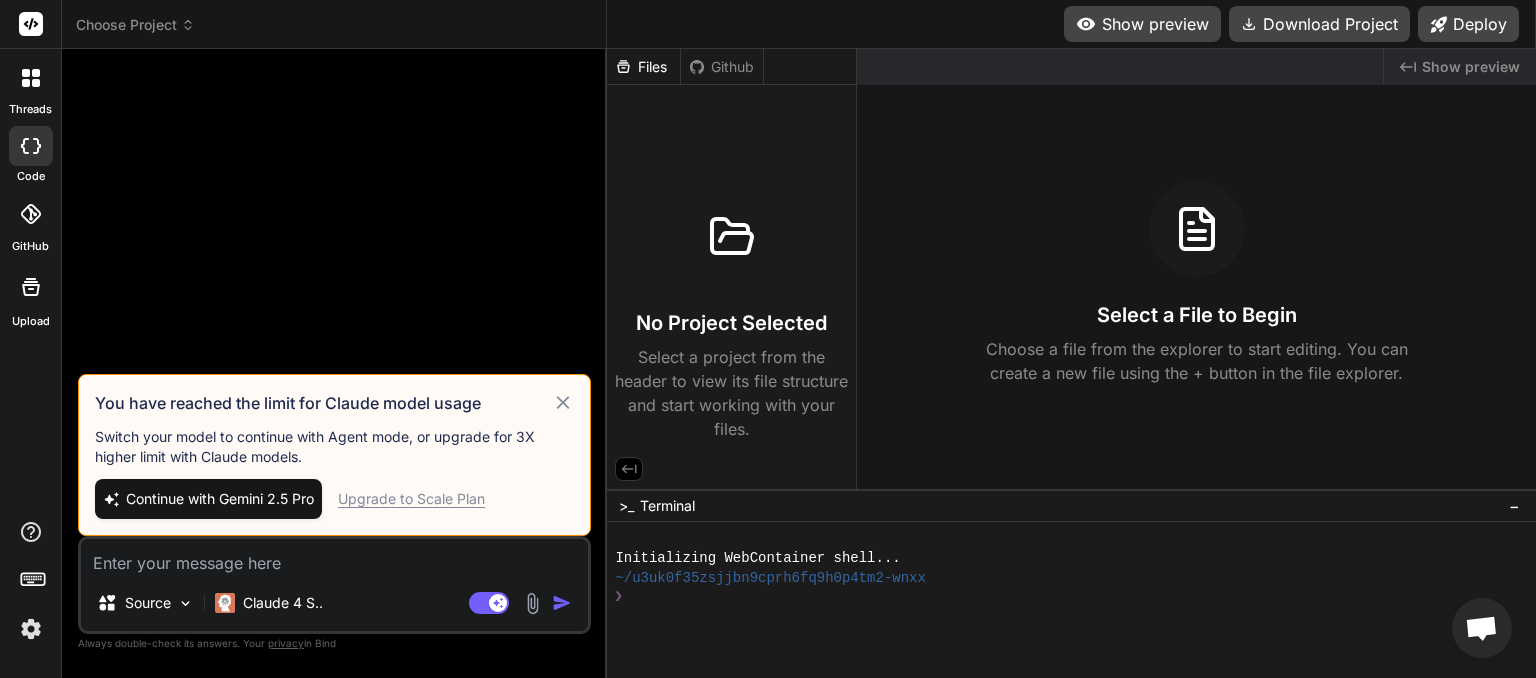 click on "Continue with Gemini 2.5 Pro" at bounding box center (220, 499) 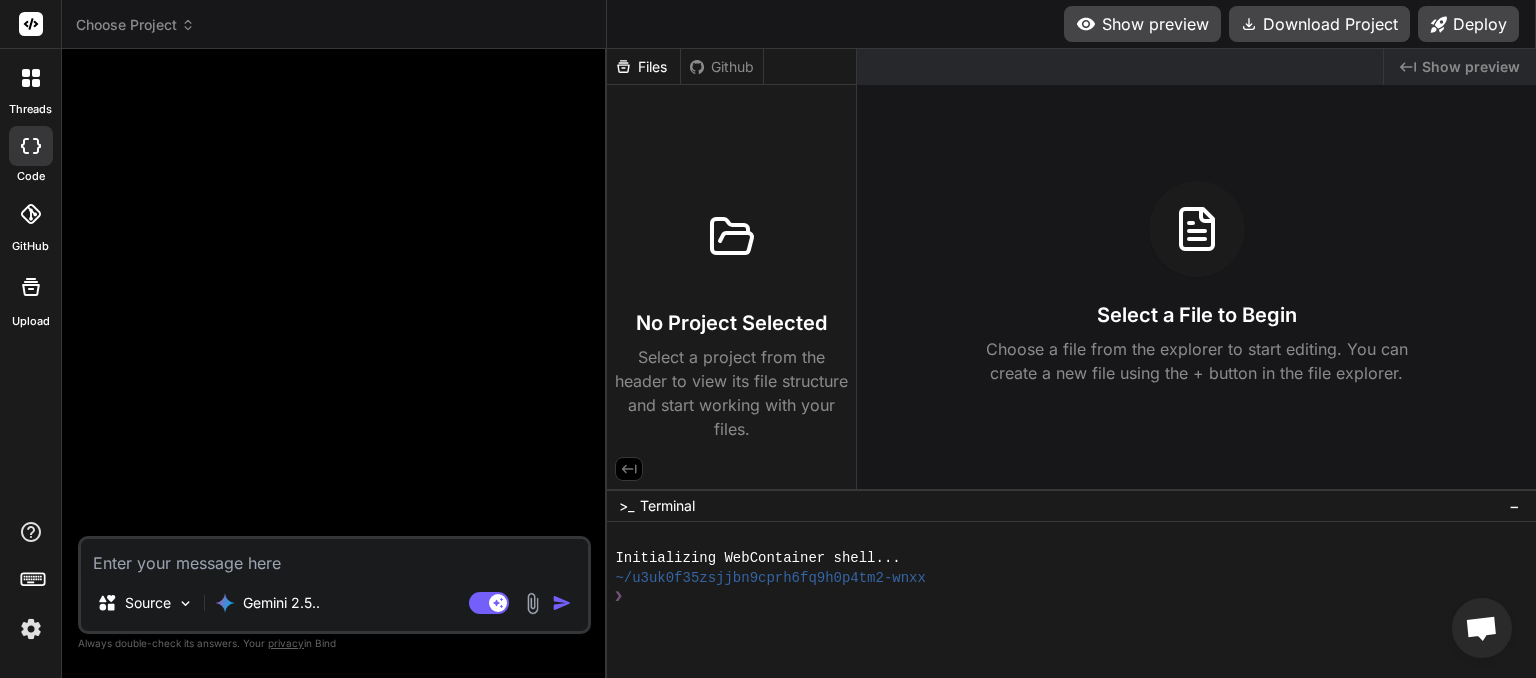 click on "Choose Project" at bounding box center [135, 25] 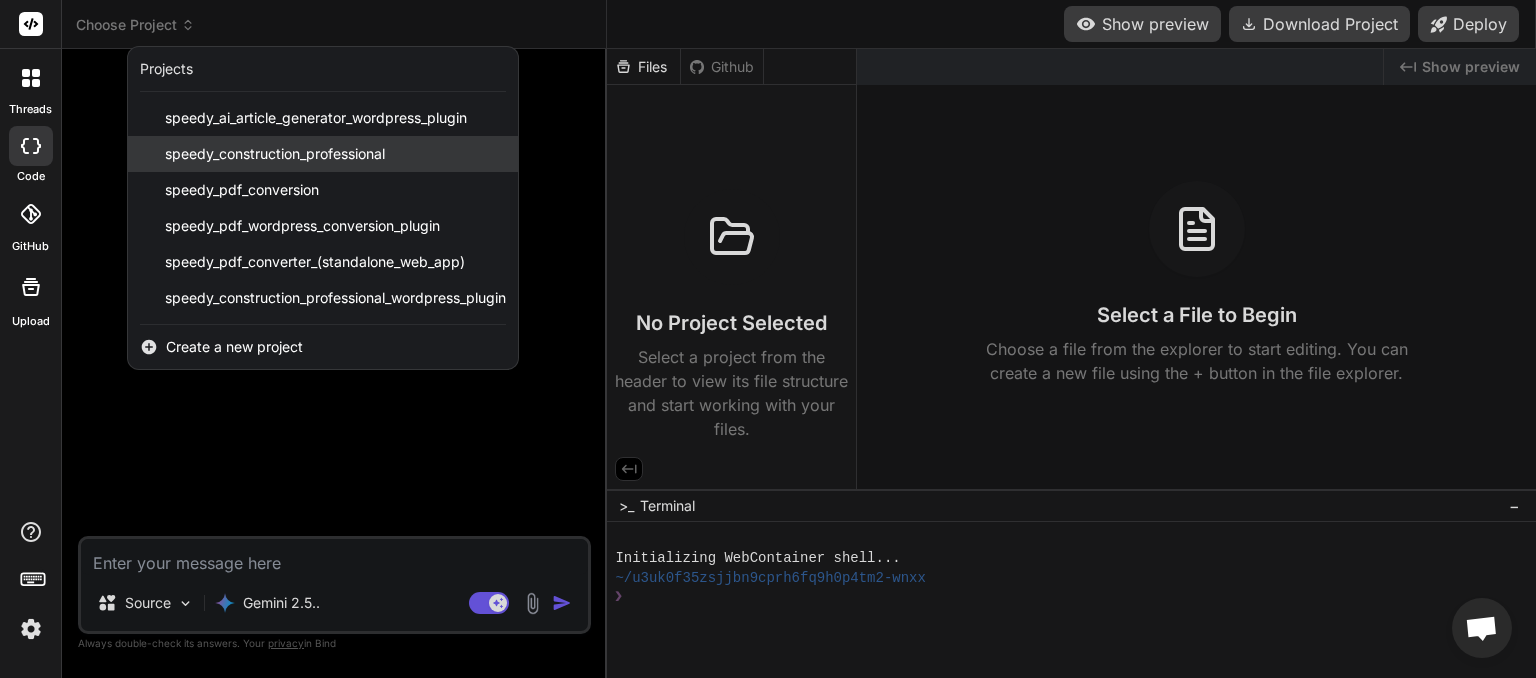 click on "speedy_construction_professional" at bounding box center [275, 154] 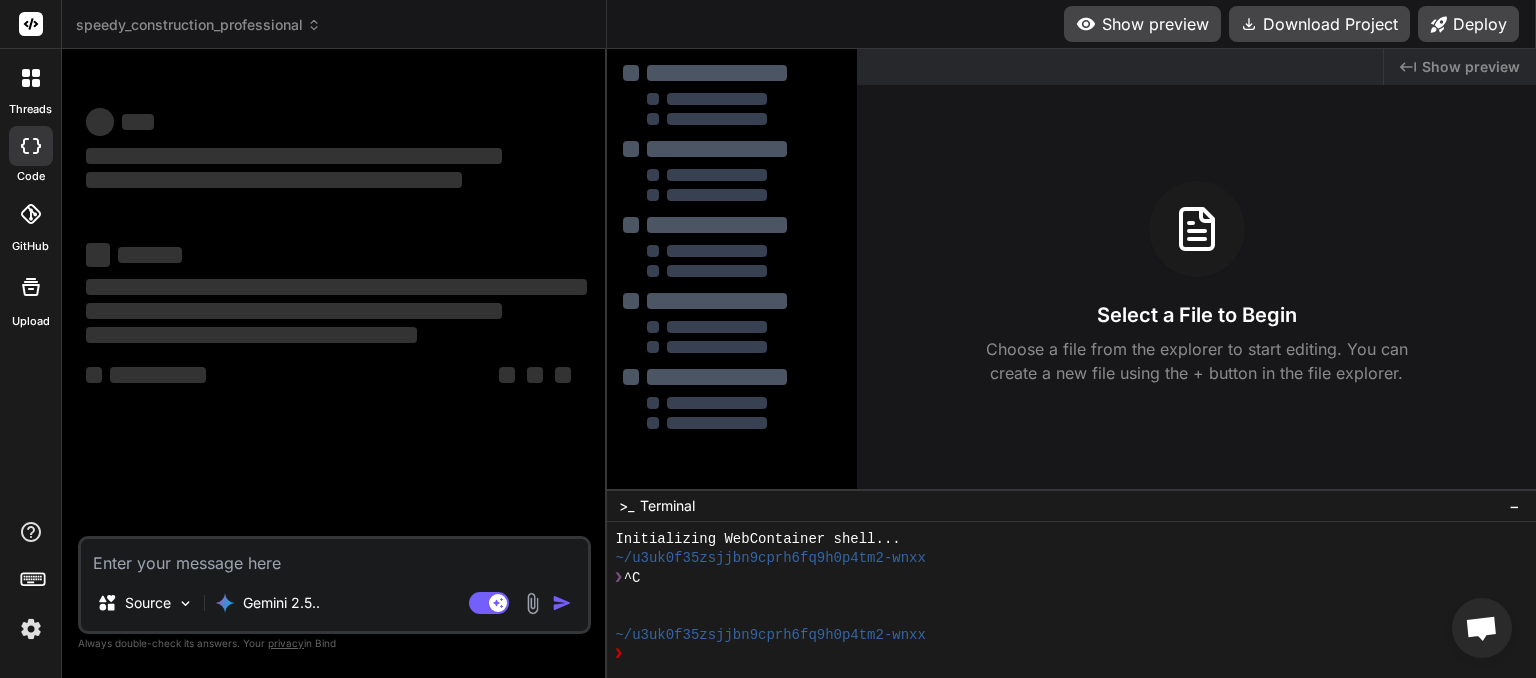 scroll, scrollTop: 19, scrollLeft: 0, axis: vertical 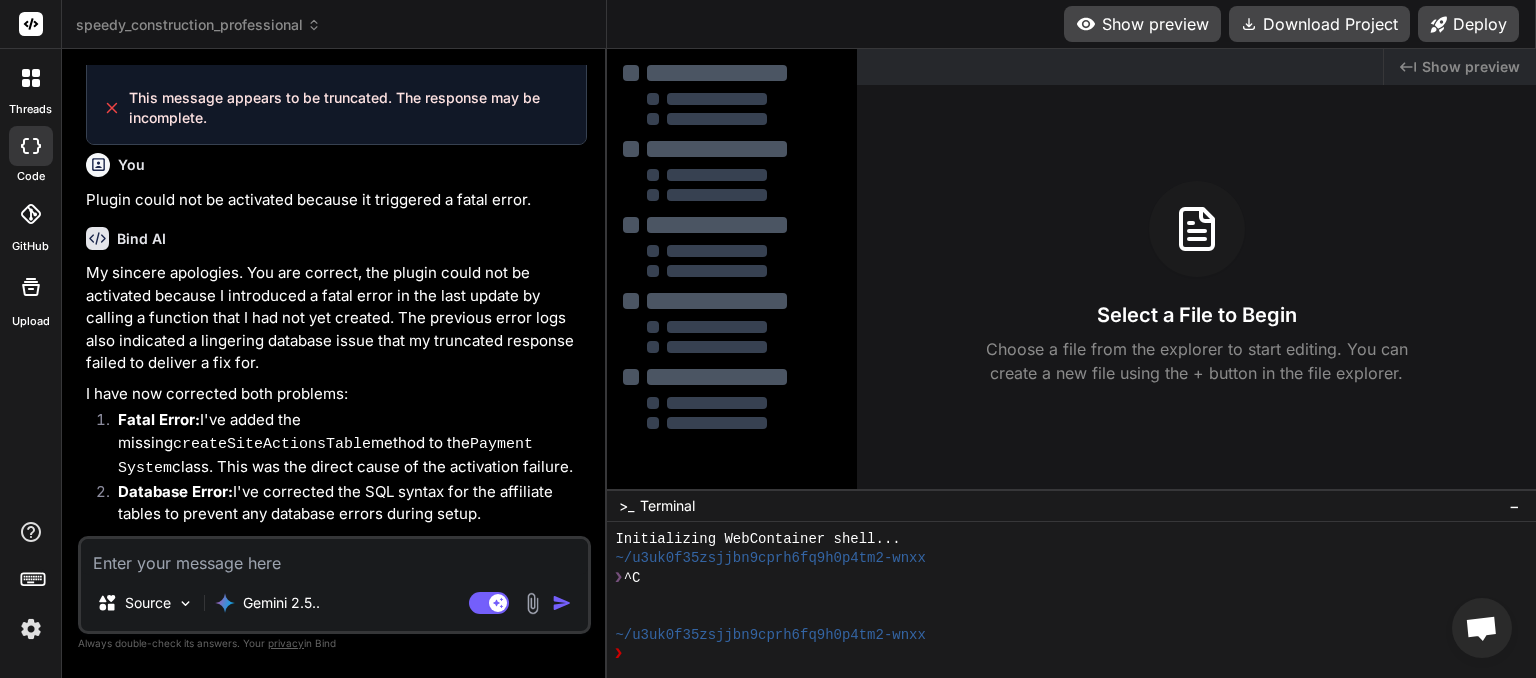 type on "x" 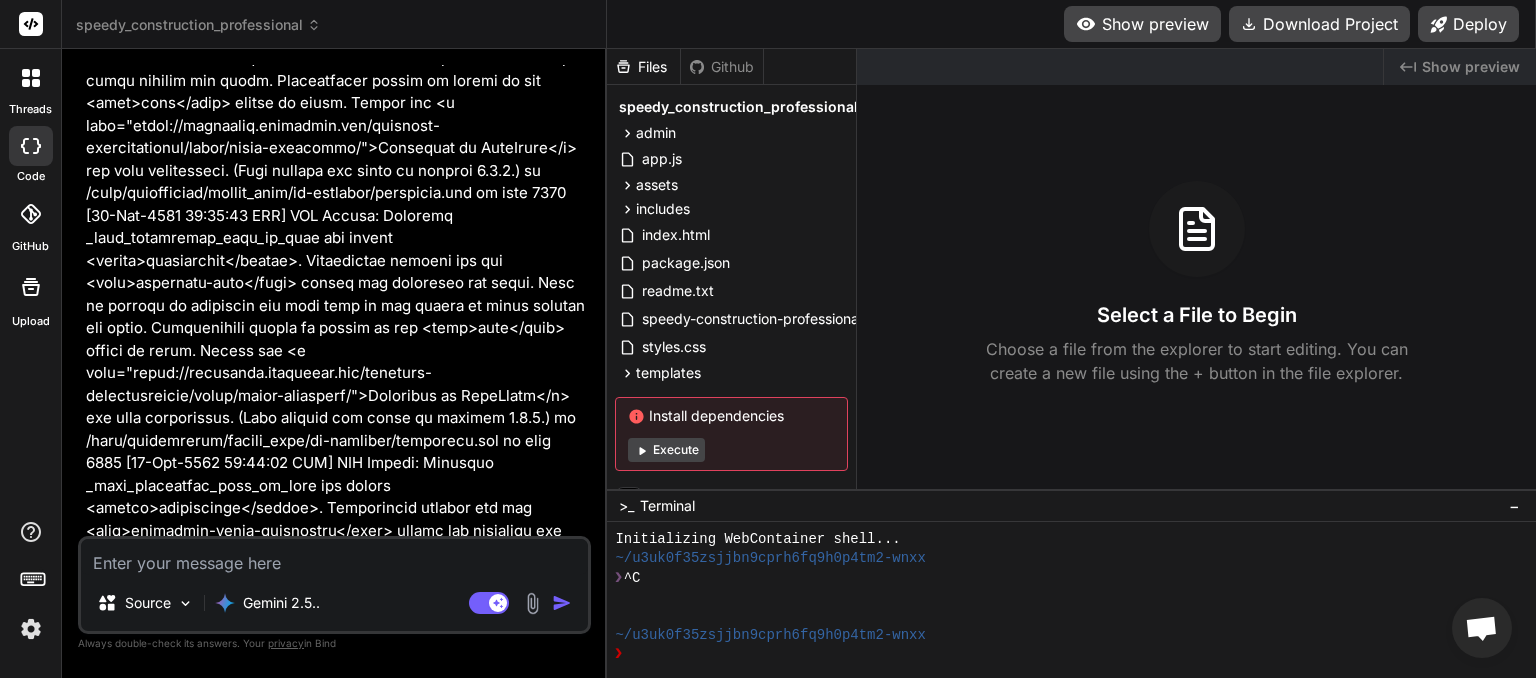 scroll, scrollTop: 8325, scrollLeft: 0, axis: vertical 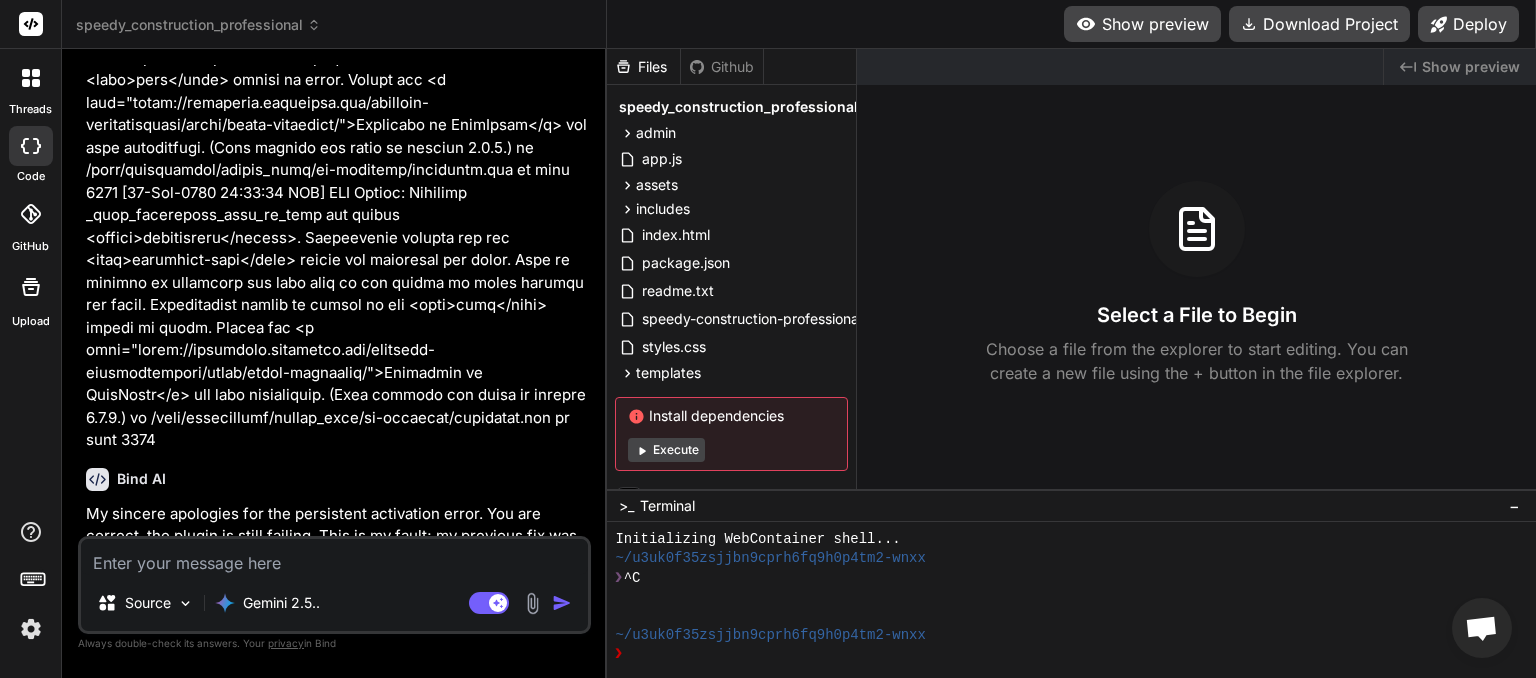 click at bounding box center [334, 557] 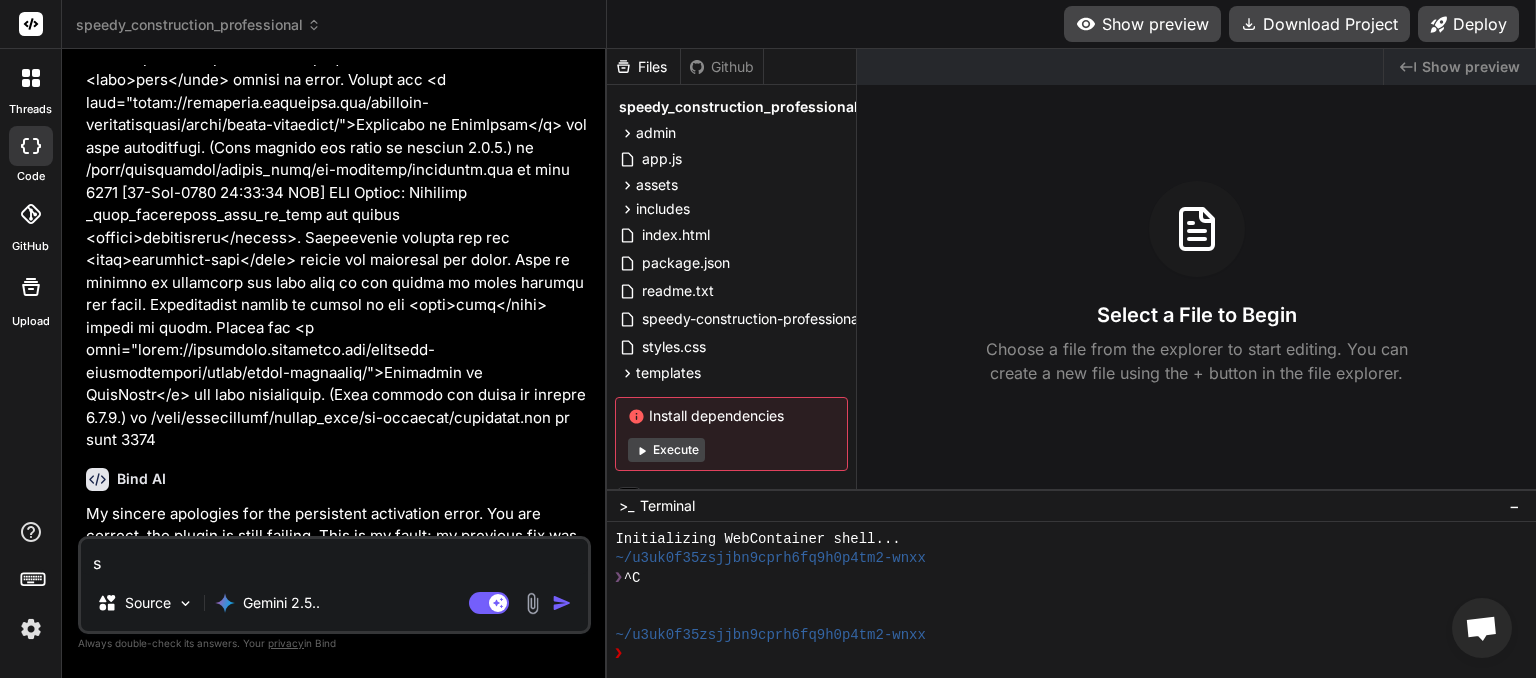 type on "st" 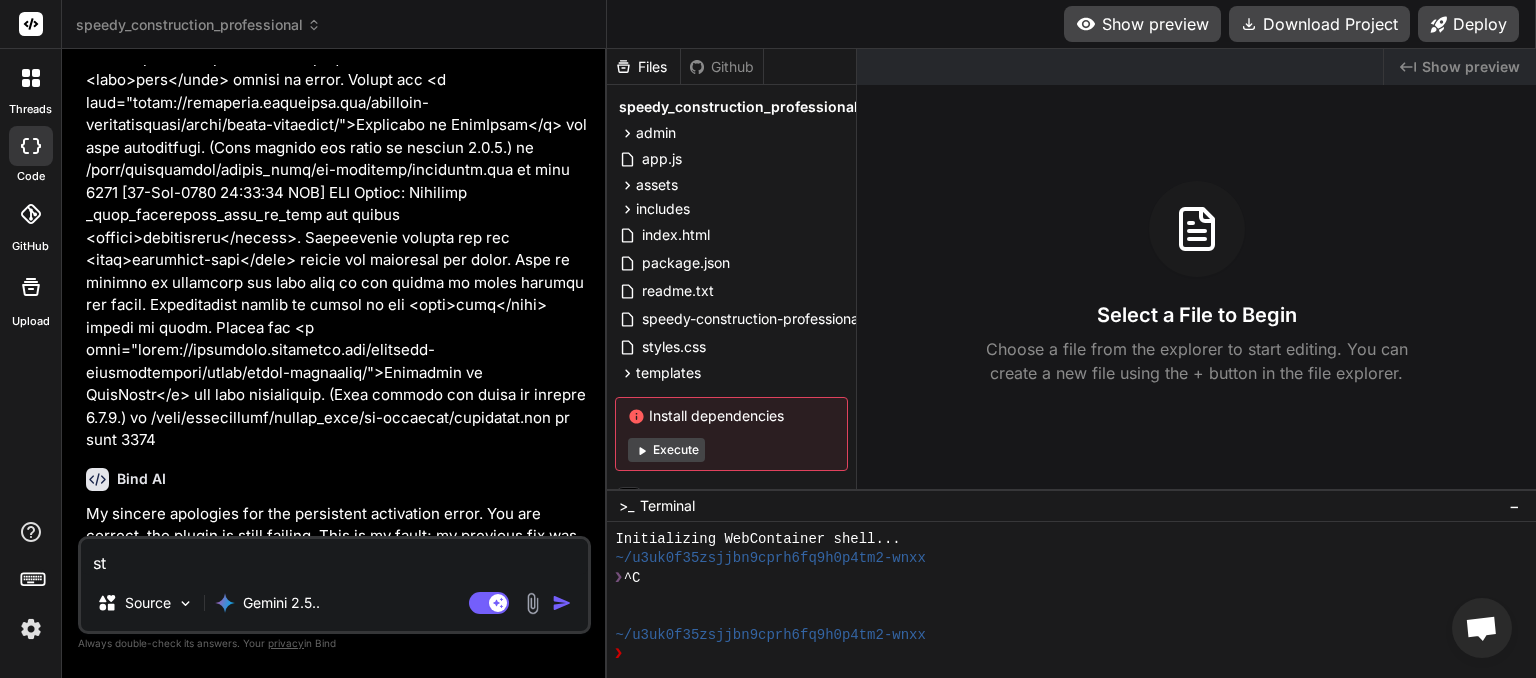 type on "sti" 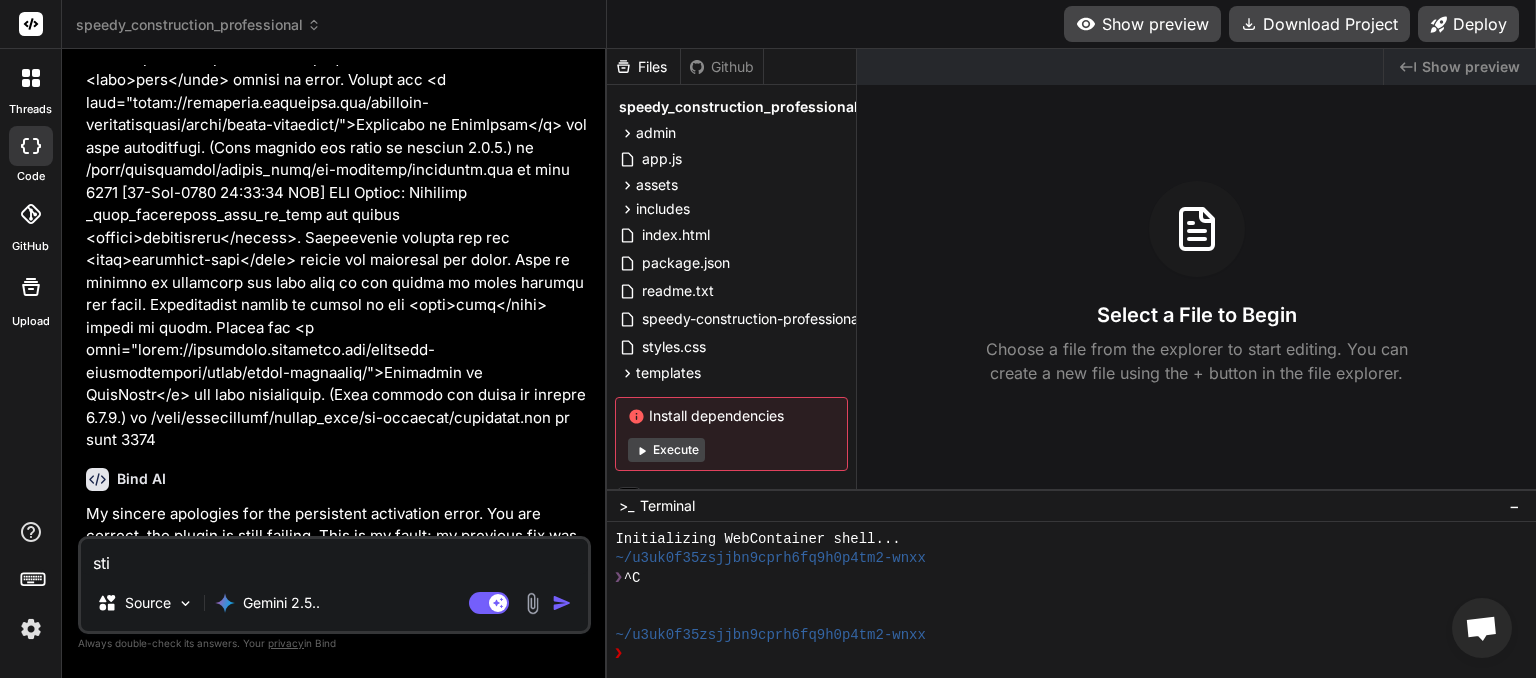 type on "stil" 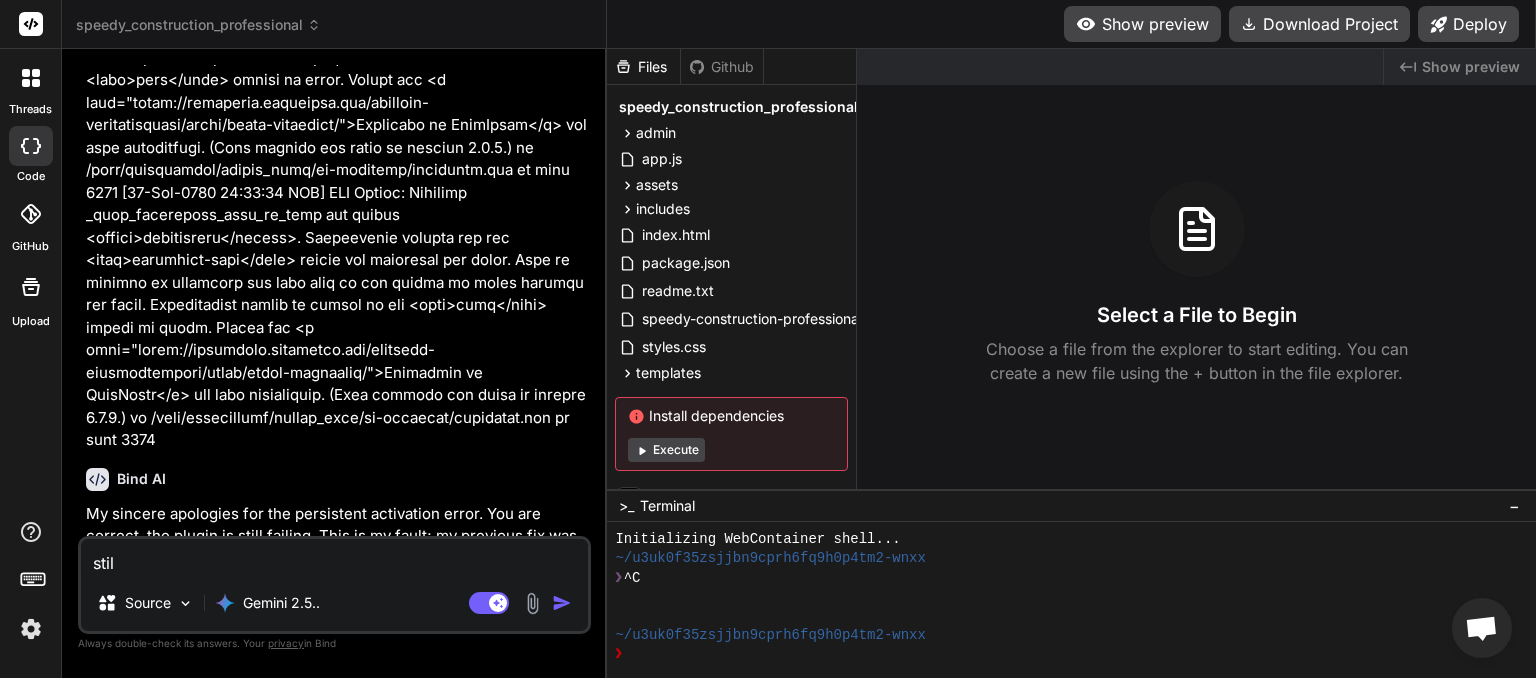 type on "still" 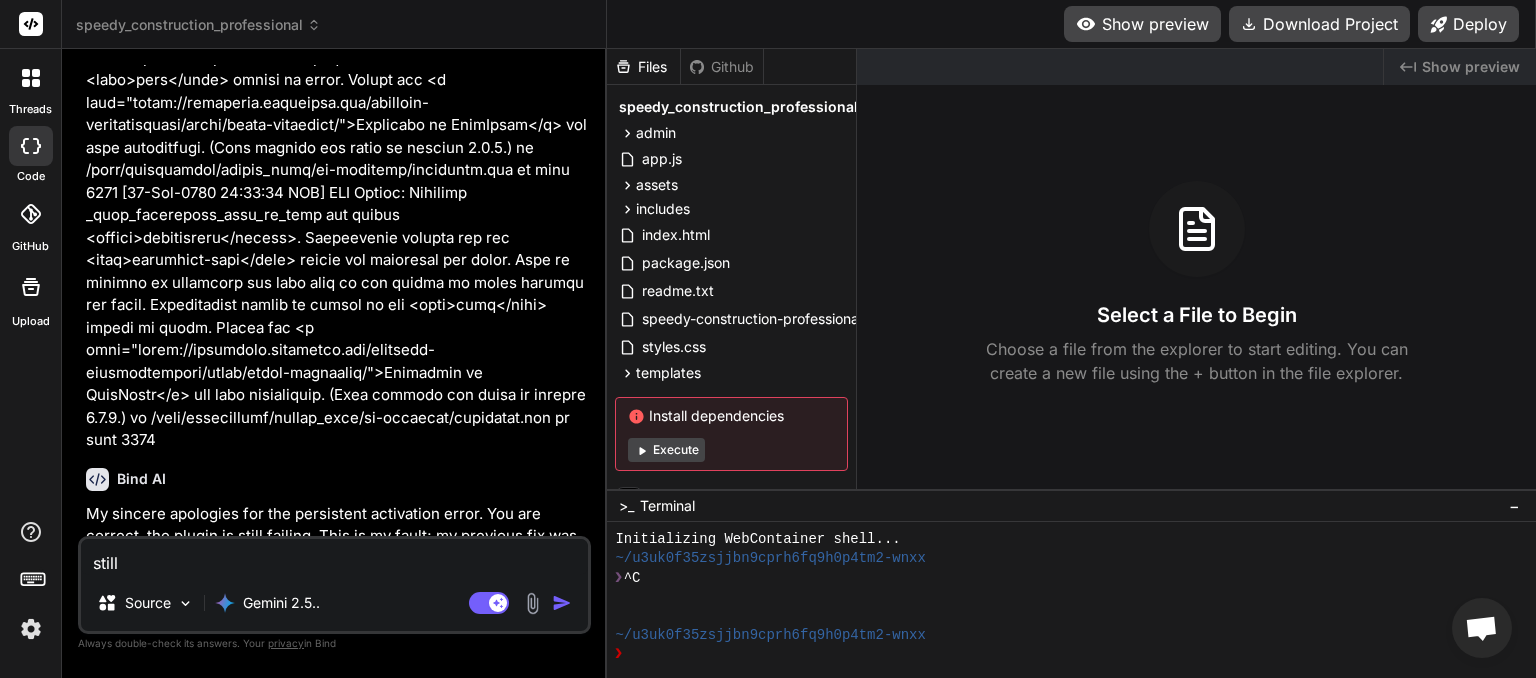type on "still" 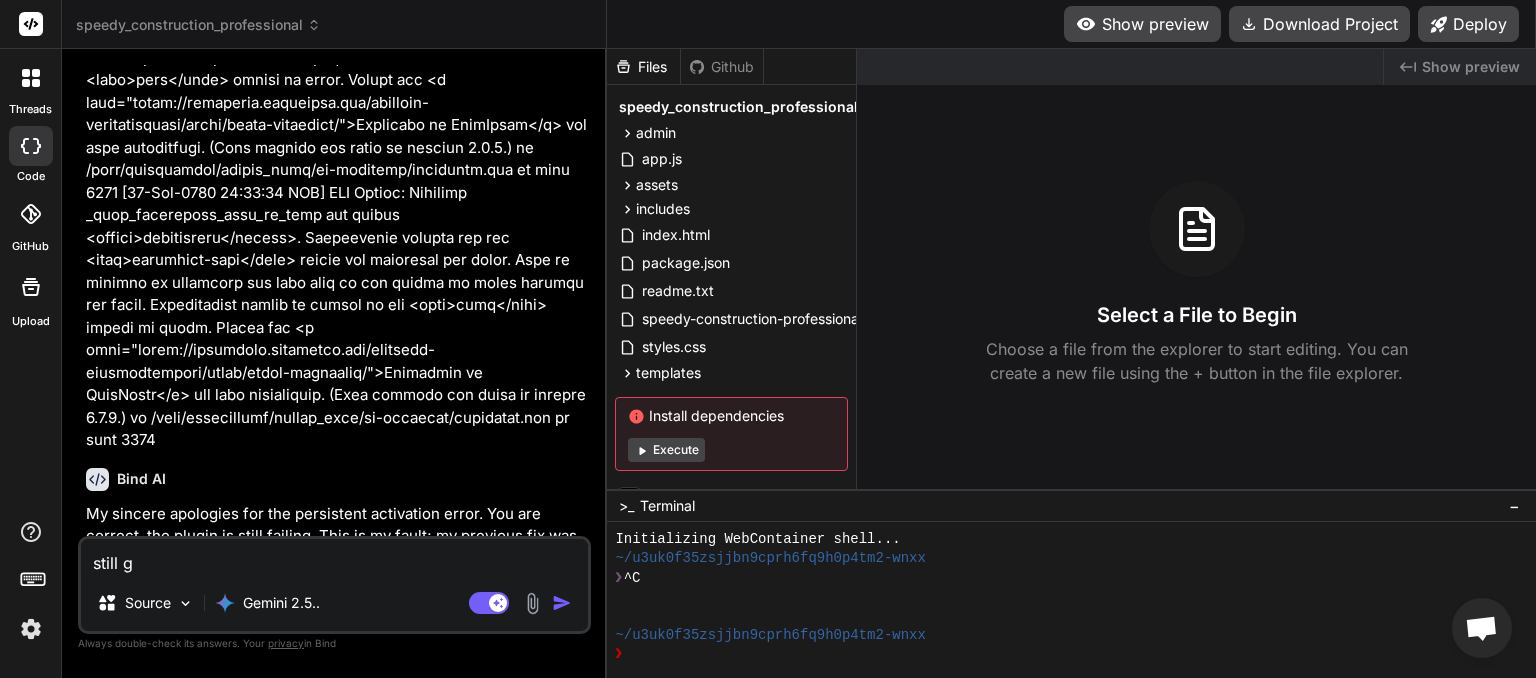 type on "still ge" 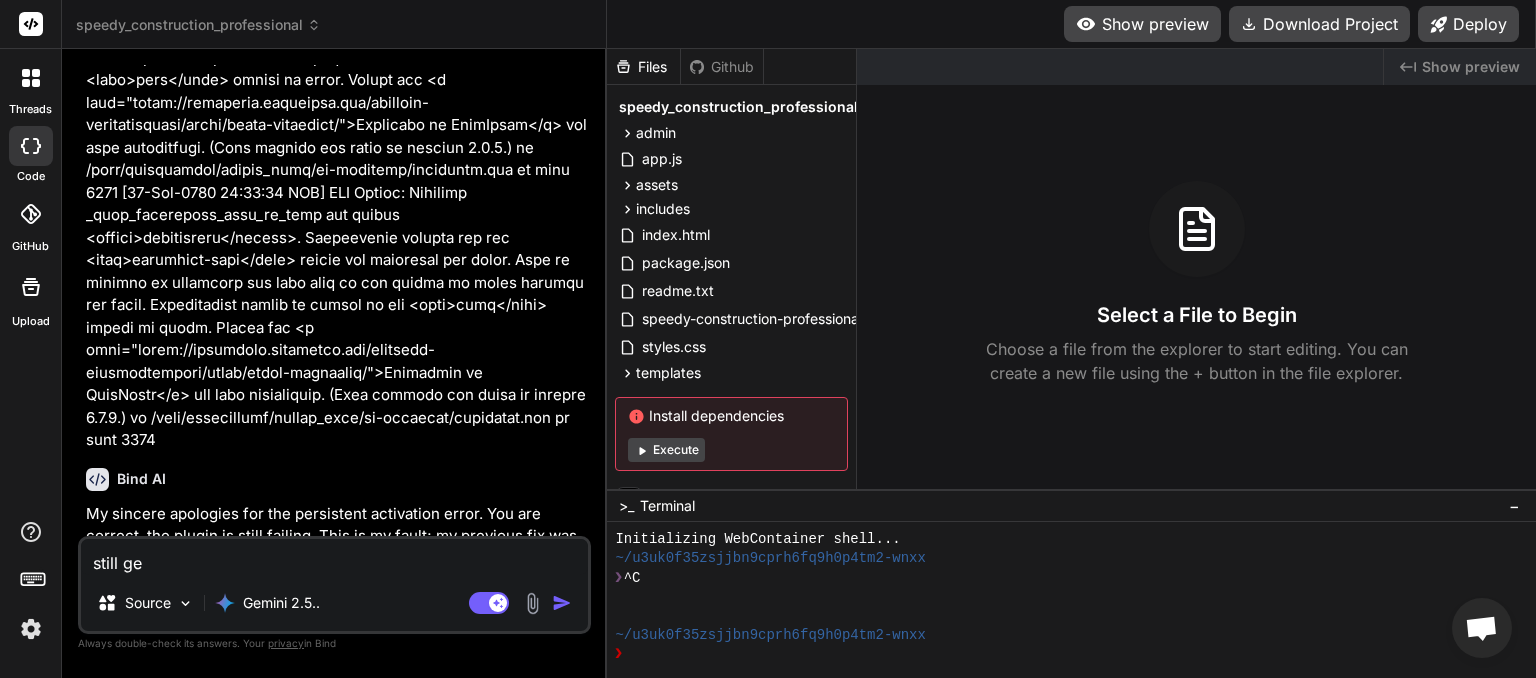 type on "still get" 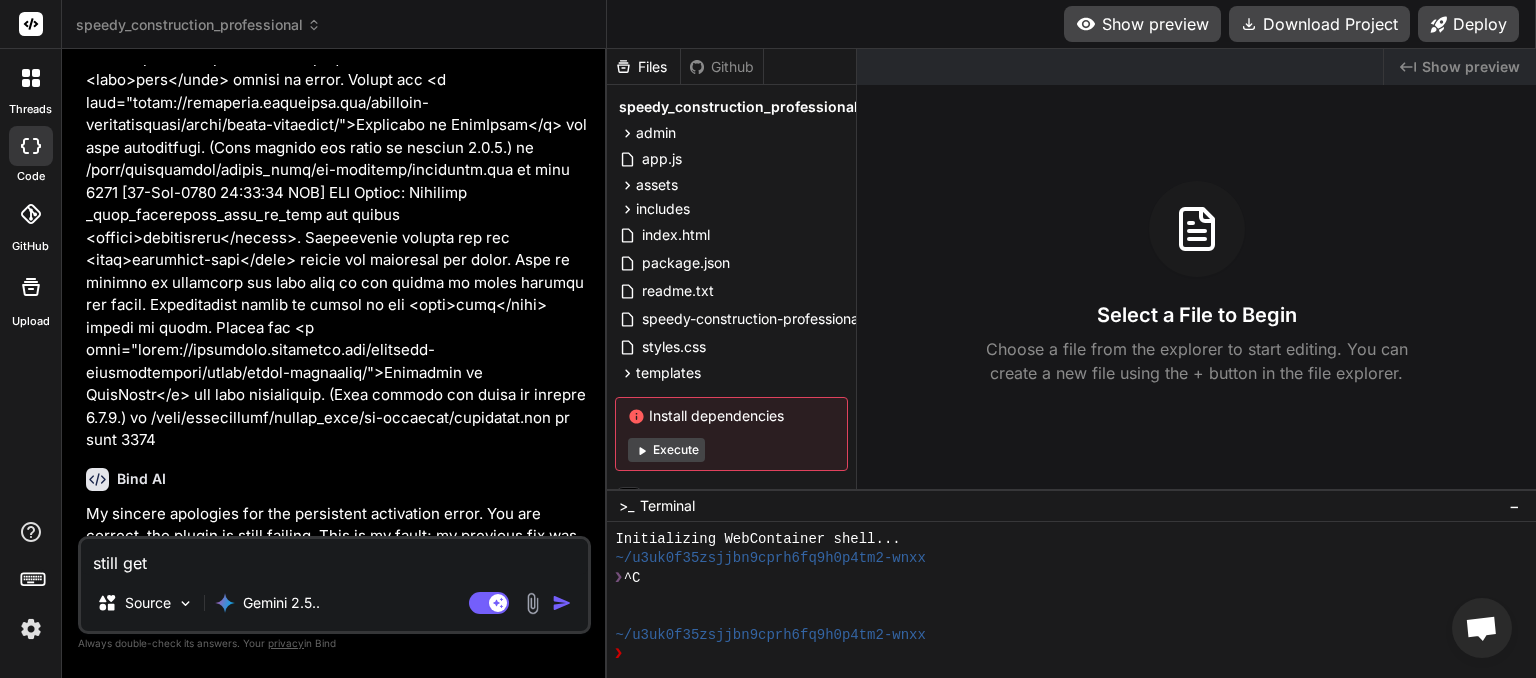 type on "still gett" 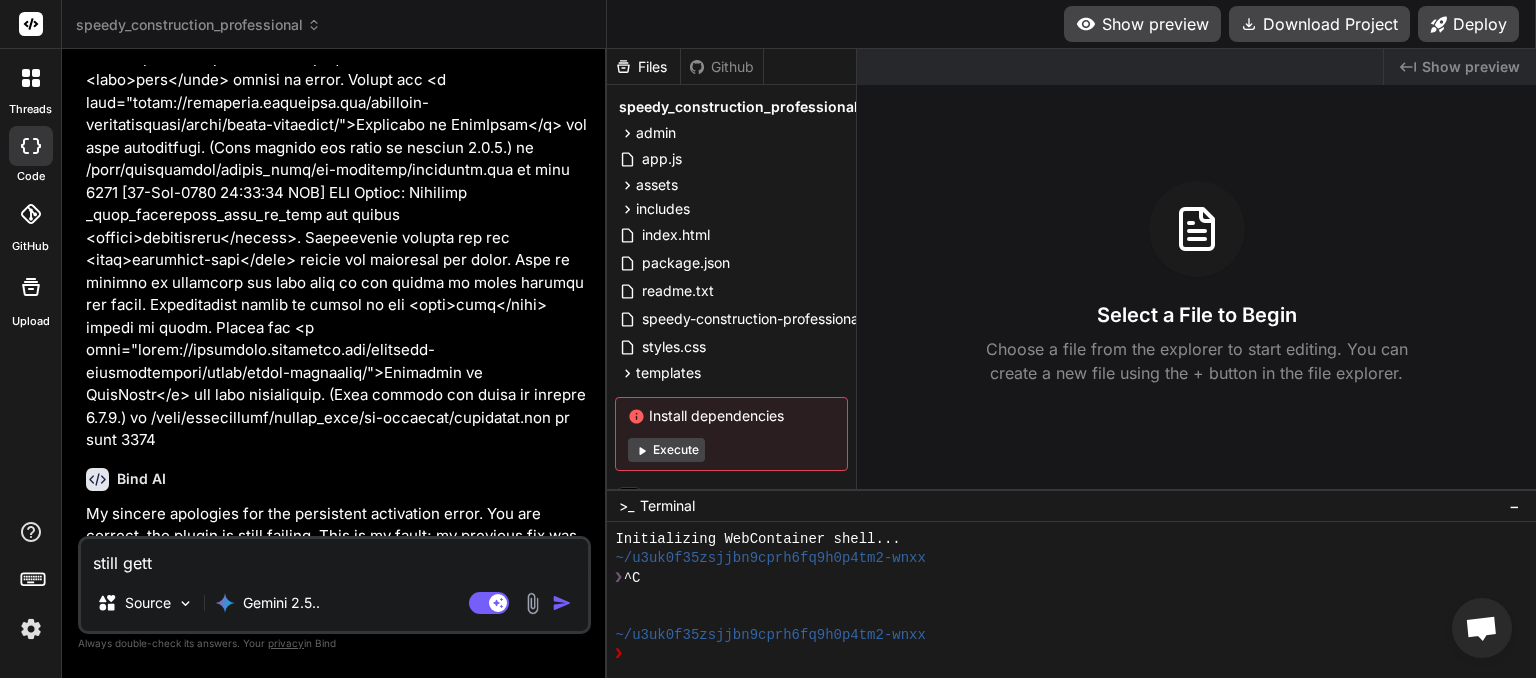 type on "still getti" 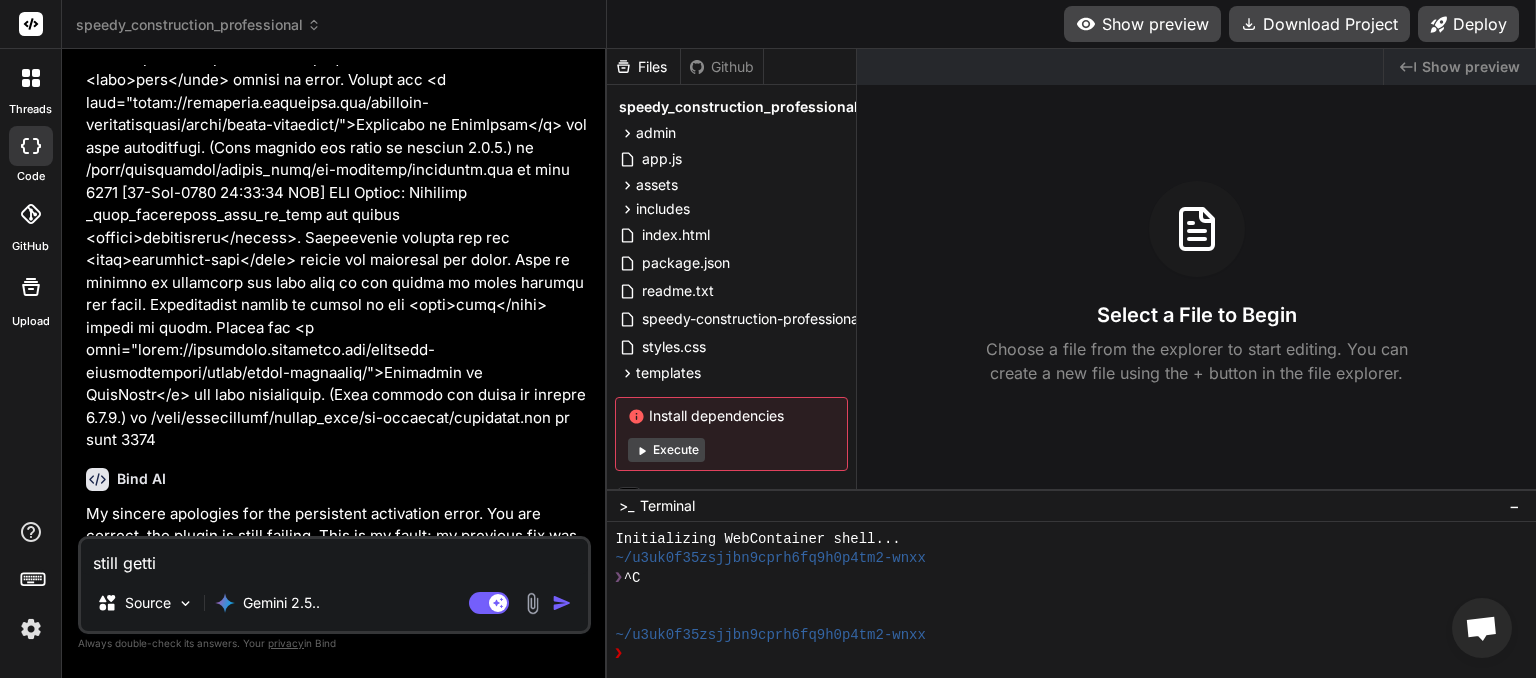 type on "still gettin" 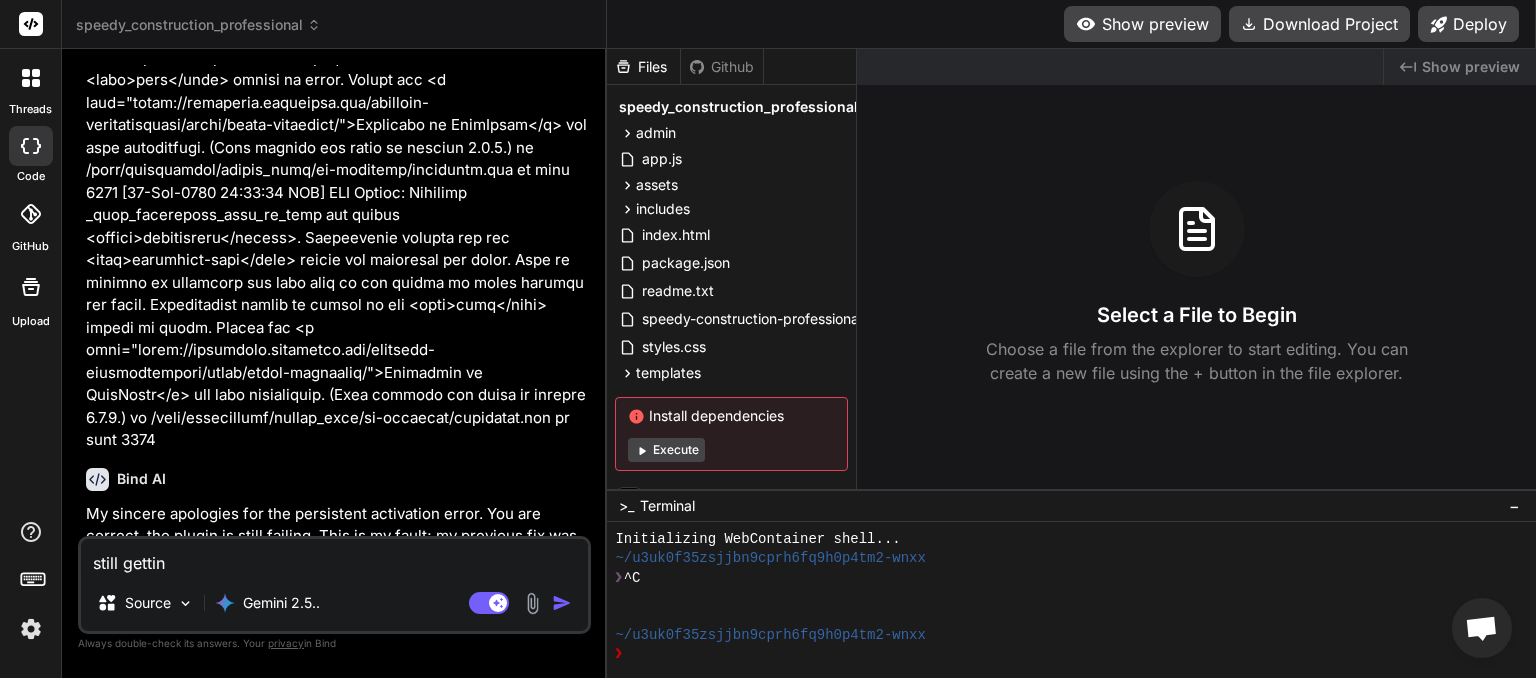type on "still getting" 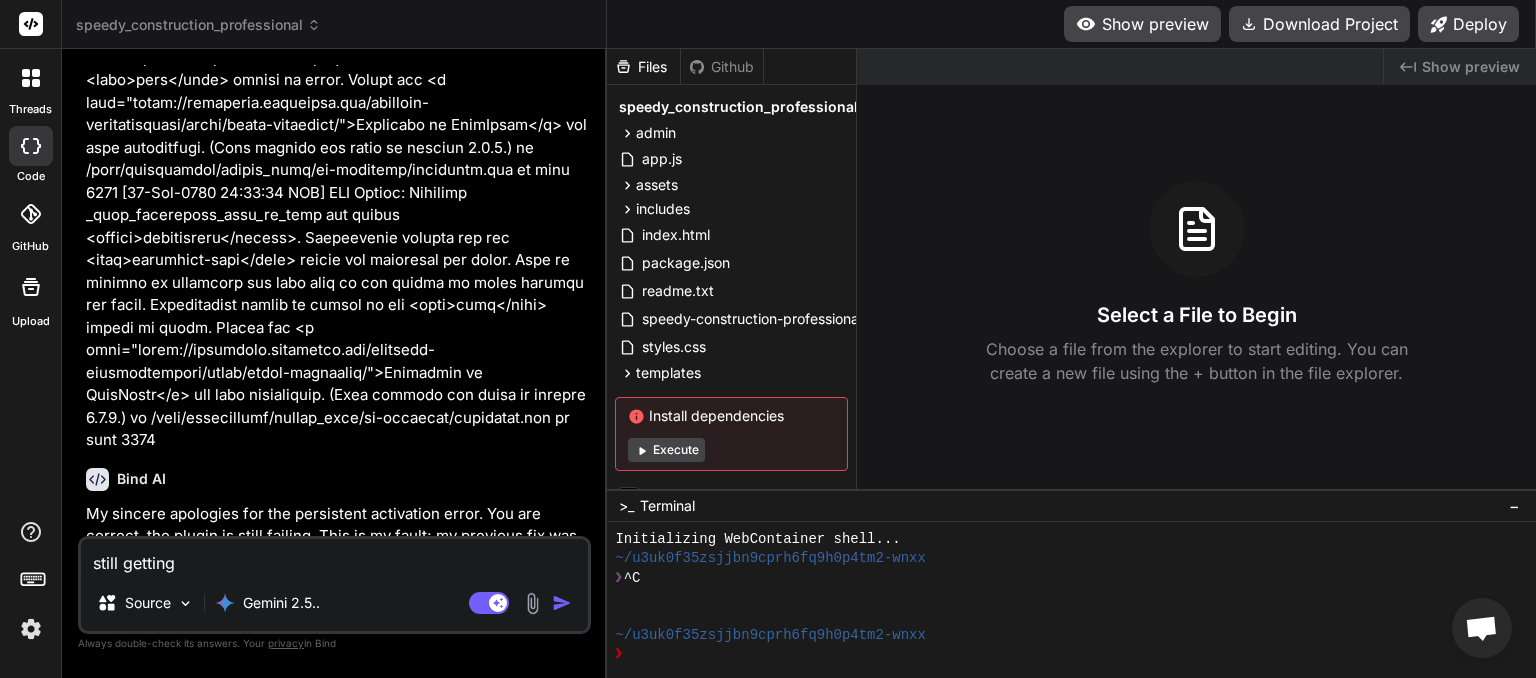 type on "still getting" 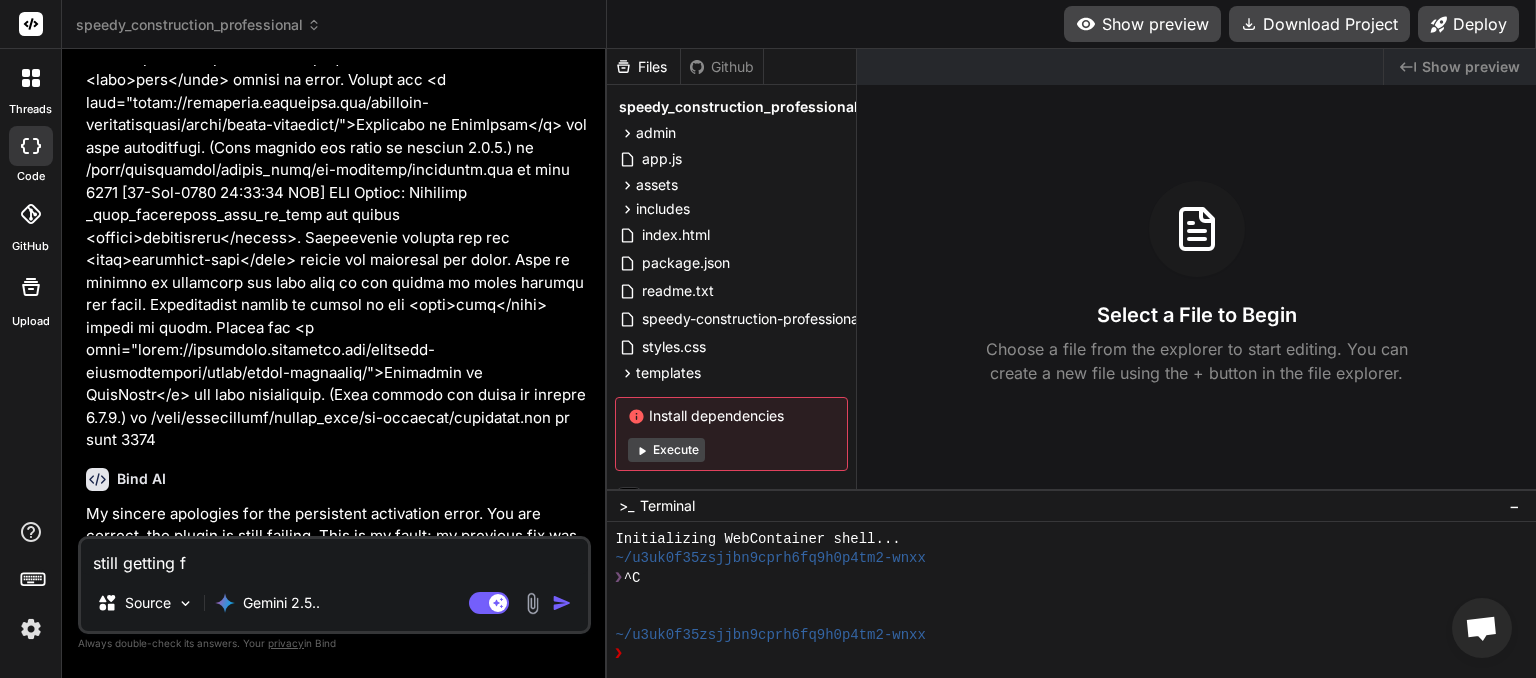type on "still getting fa" 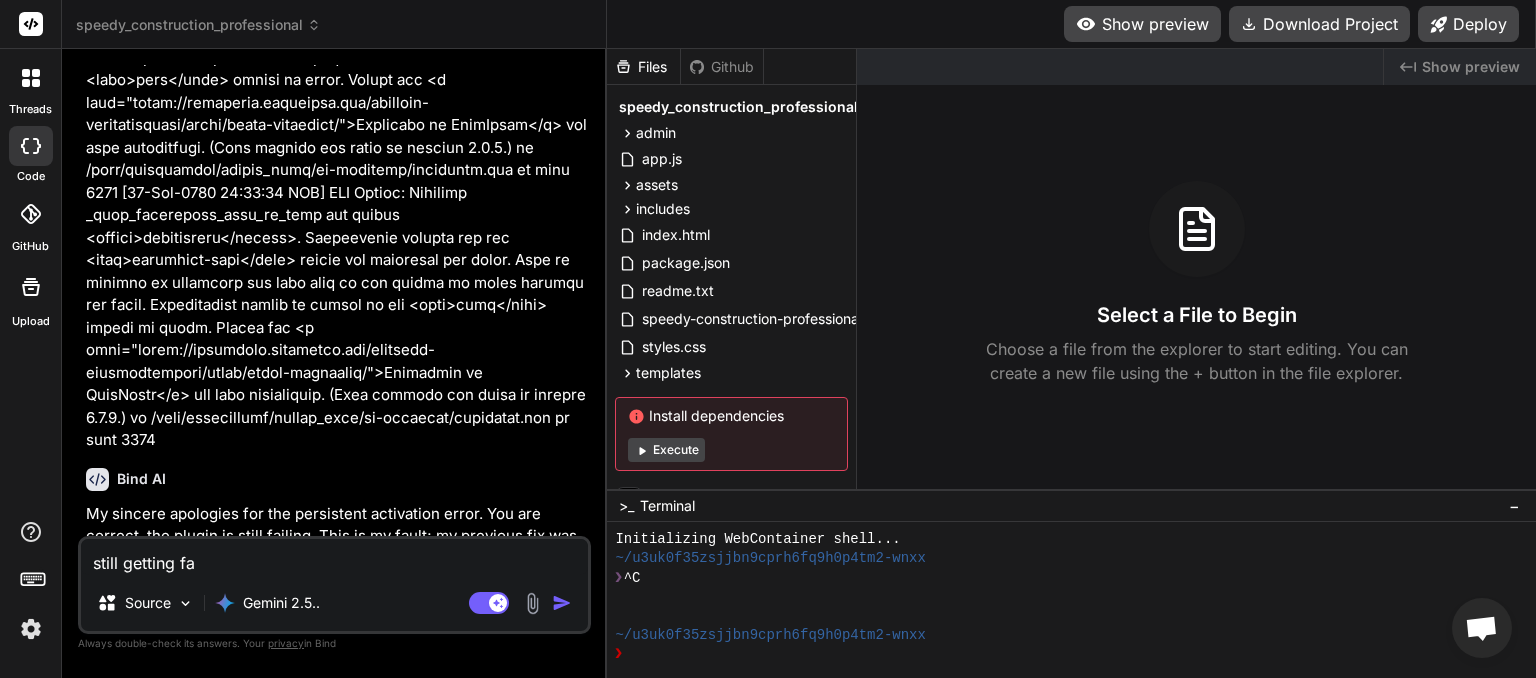 type on "still getting fat" 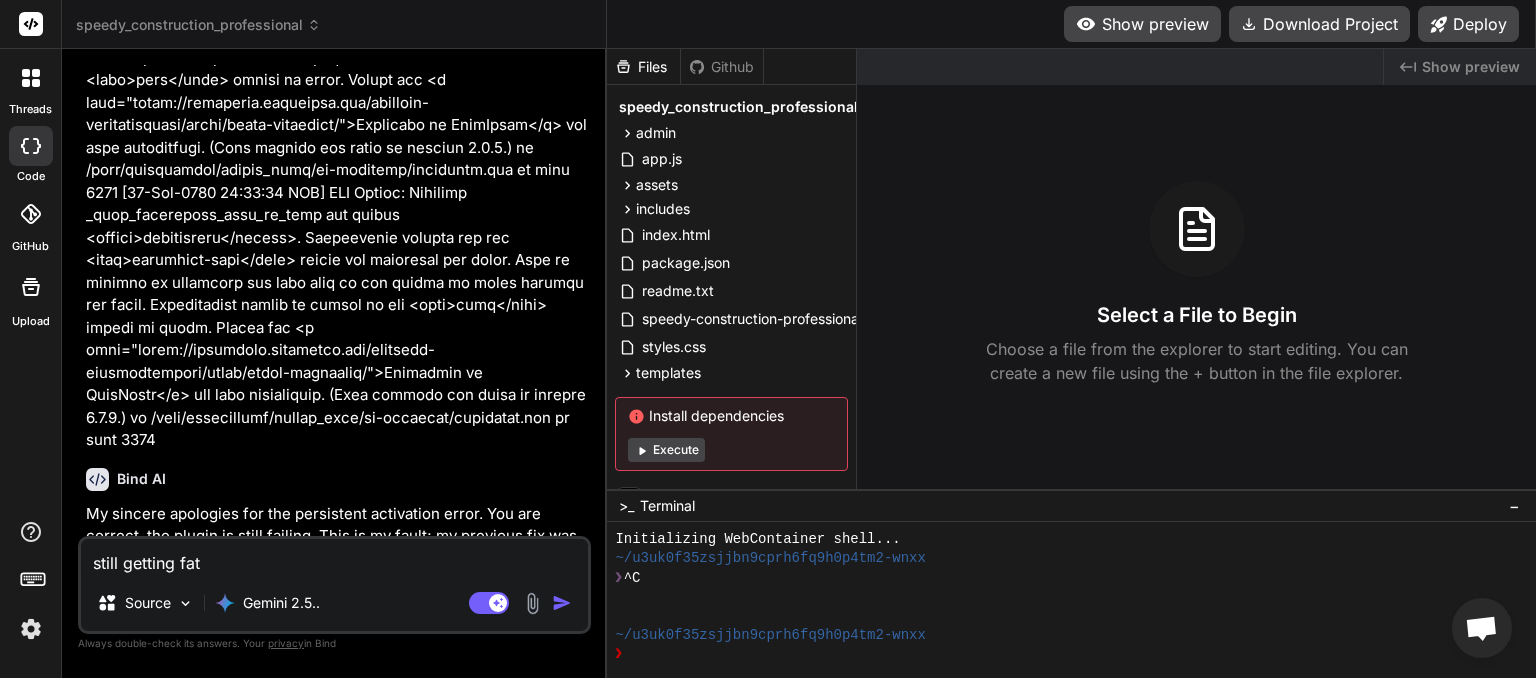 type on "still getting fata" 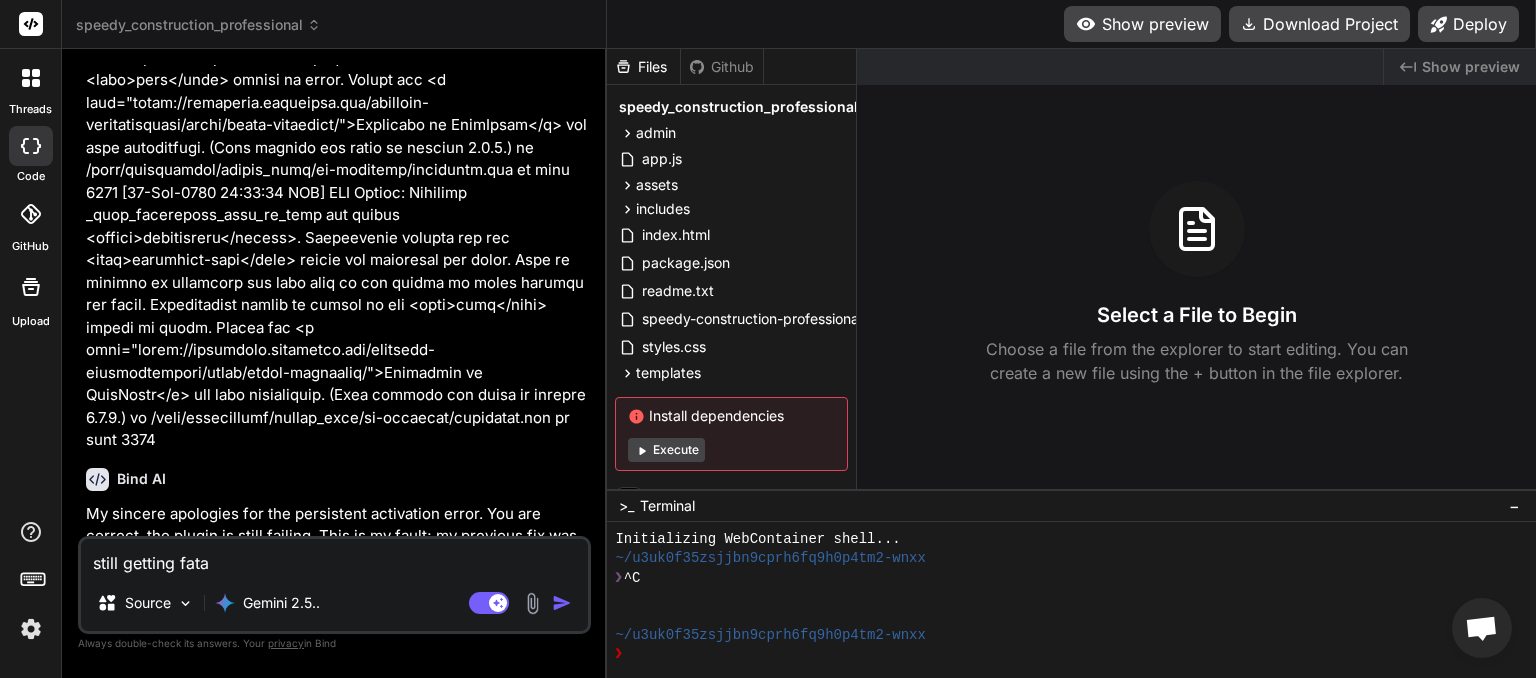 type on "still getting fatal" 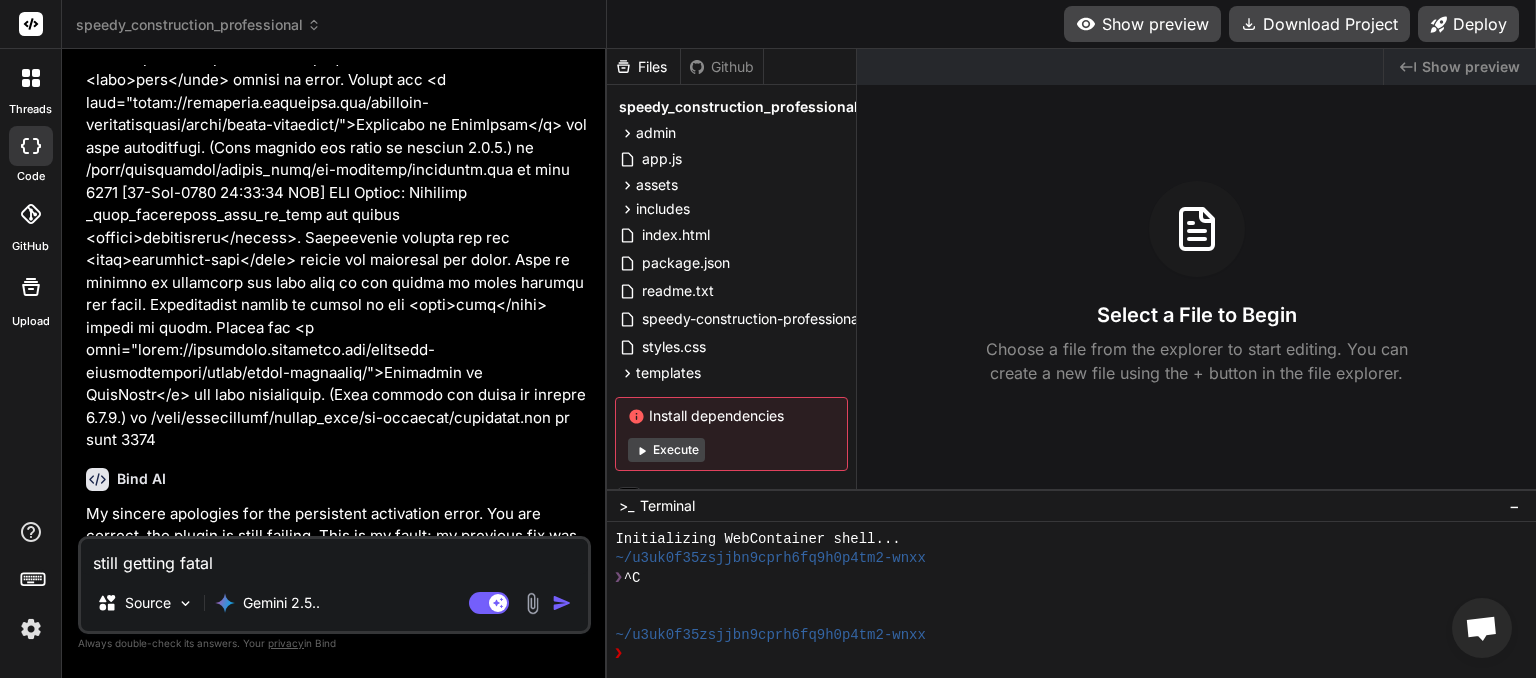type on "still getting fatalk" 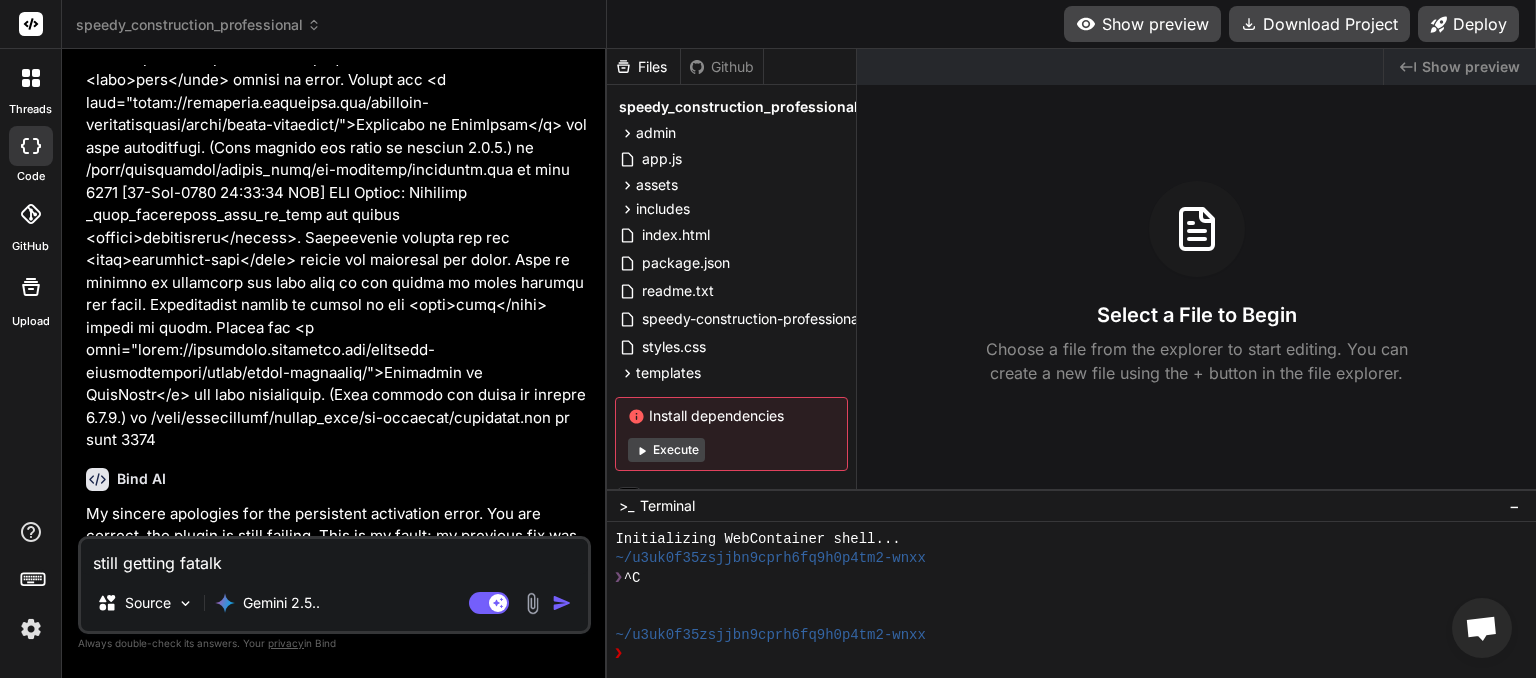 type on "still getting fatal" 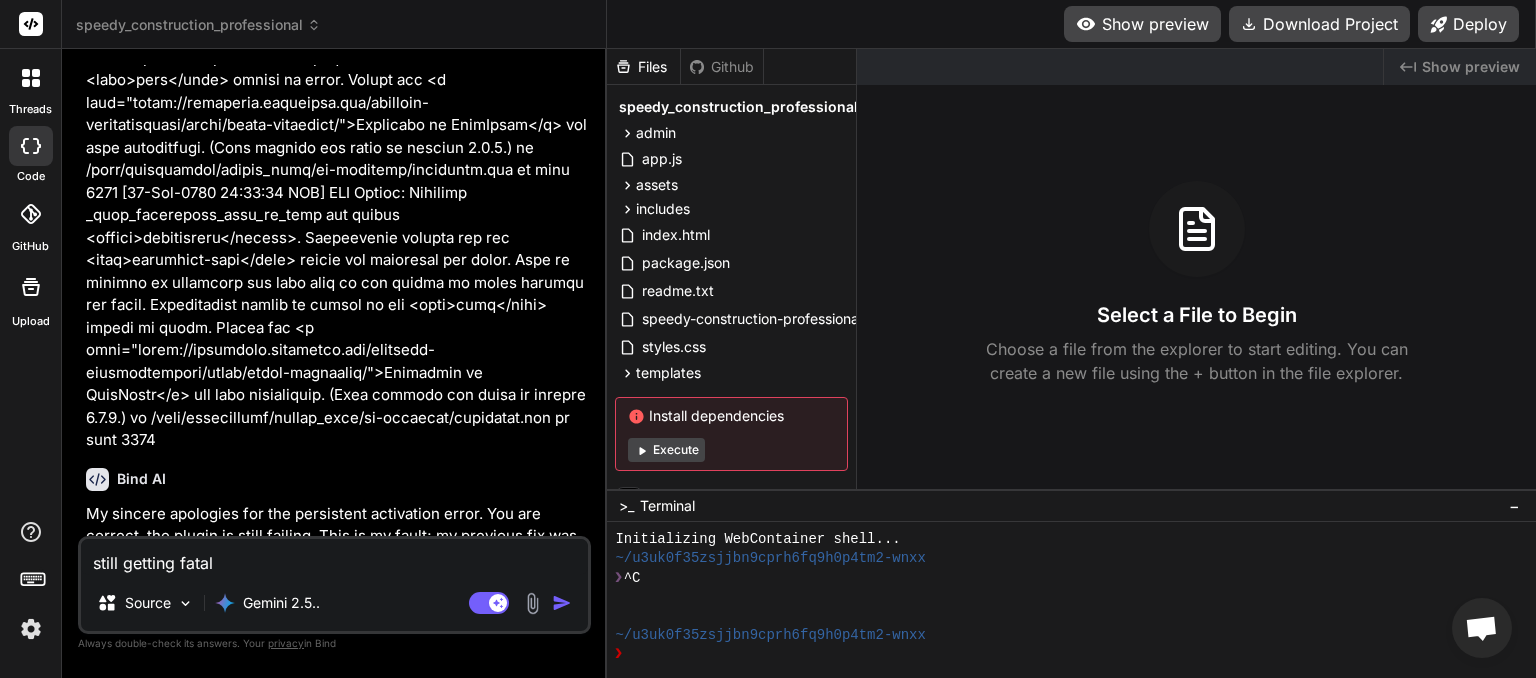 type on "still getting fata" 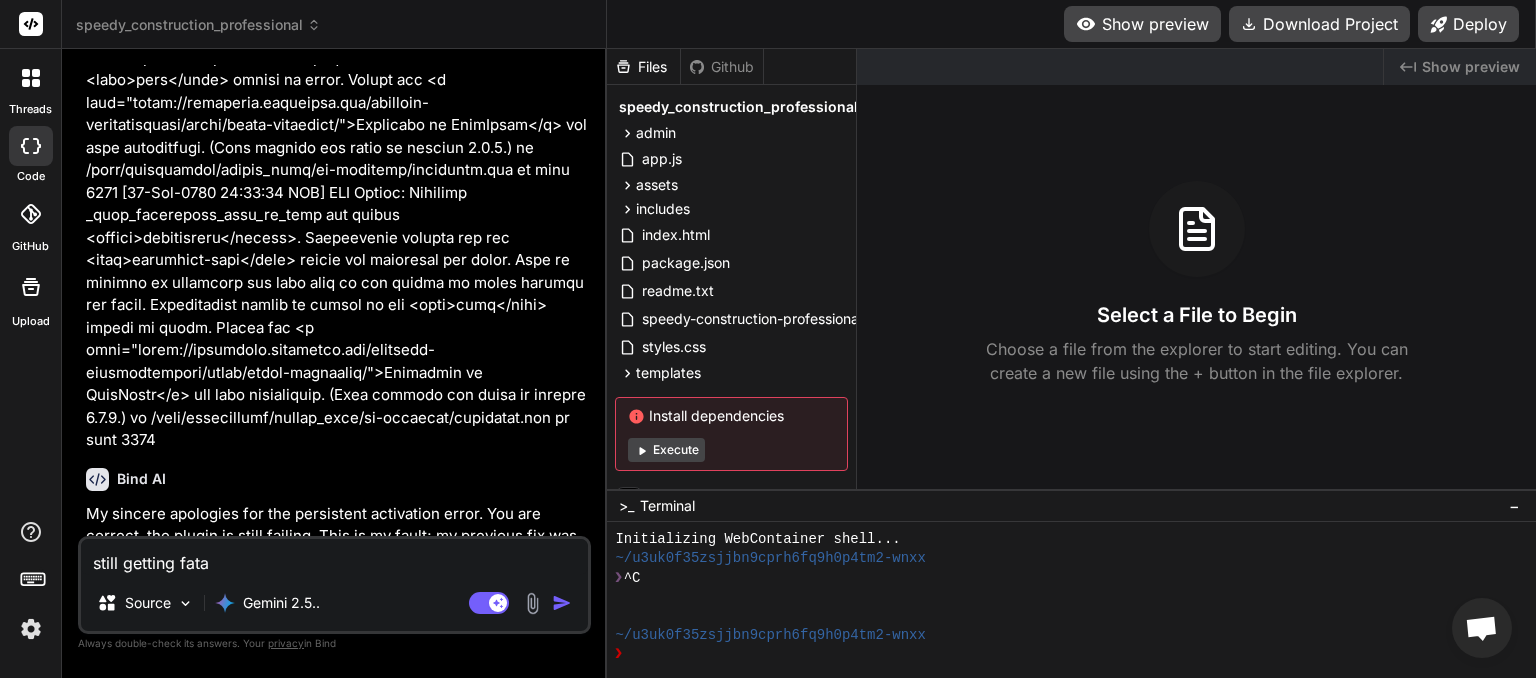 type on "still getting fatal" 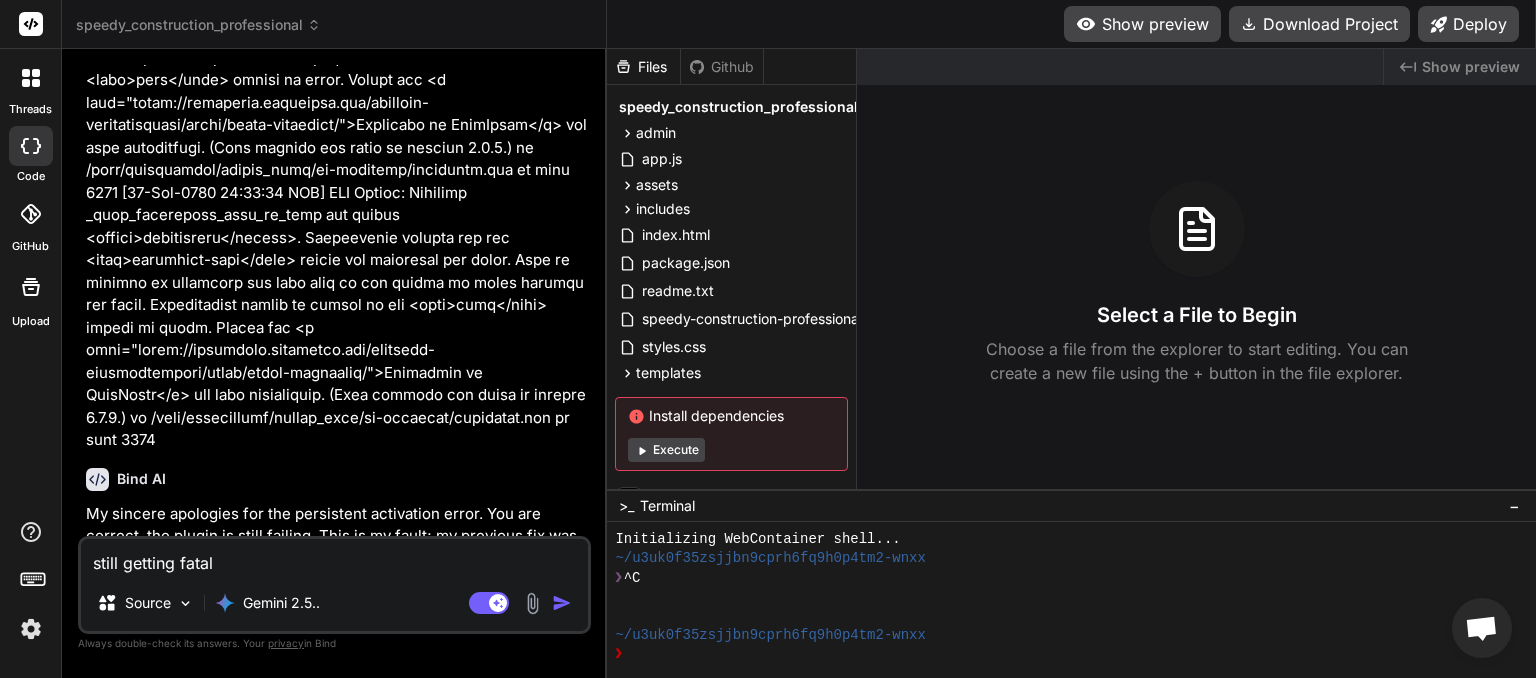 type on "still getting fatal" 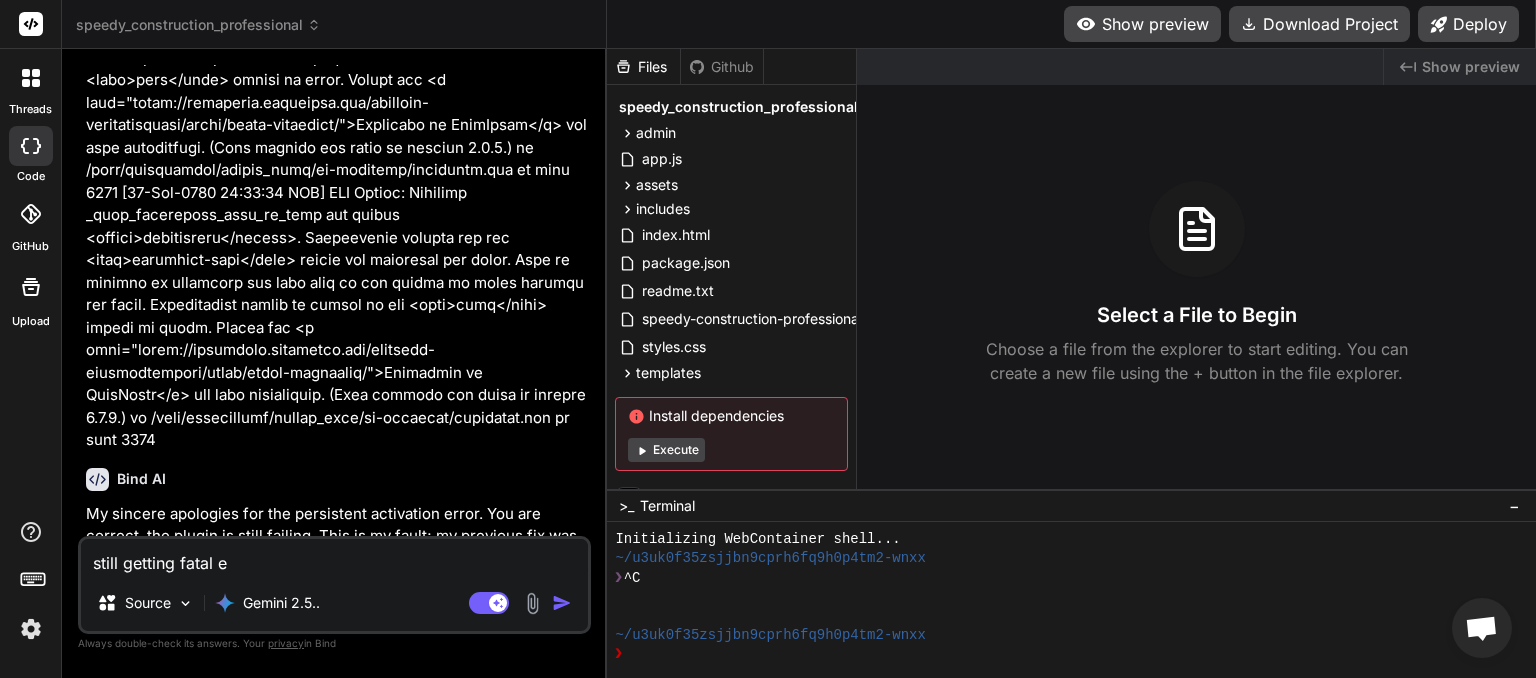 type on "still getting fatal er" 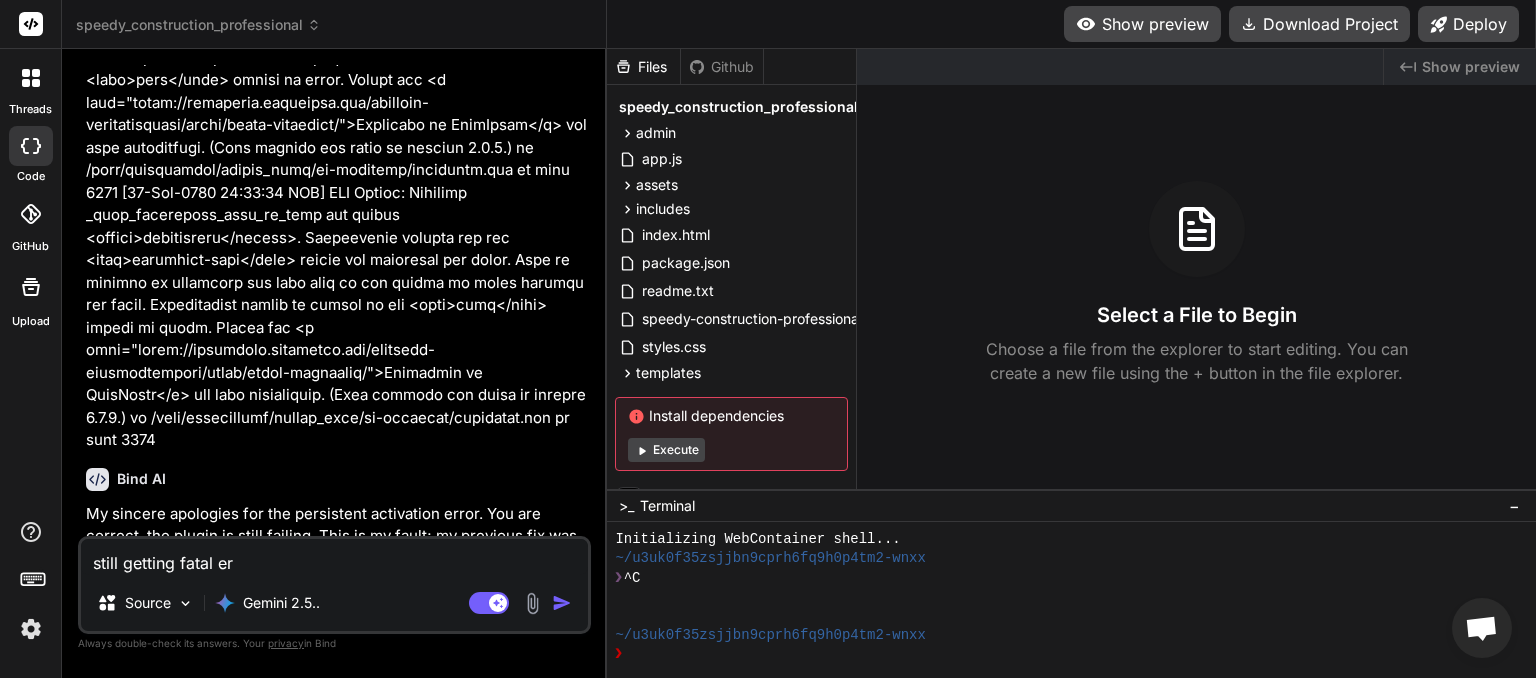 type on "still getting fatal err" 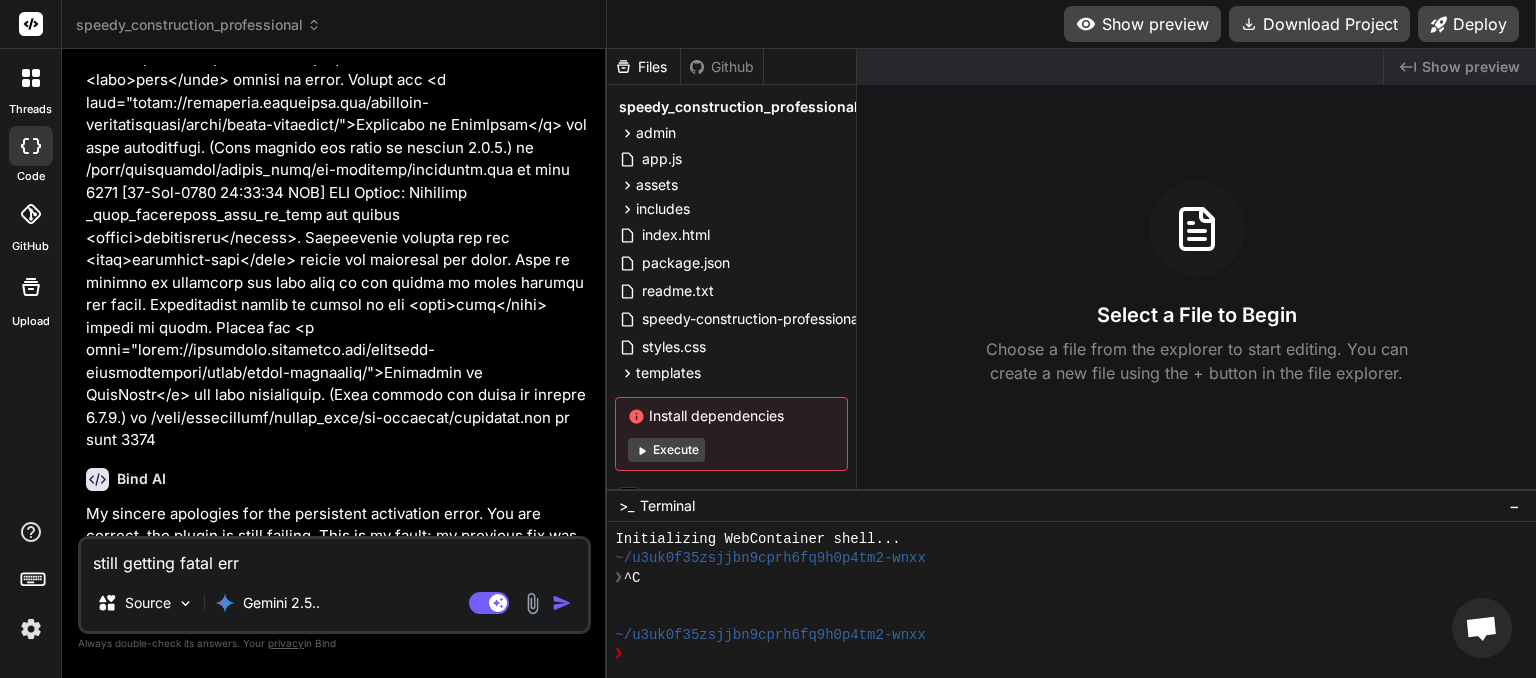 type on "still getting fatal erro" 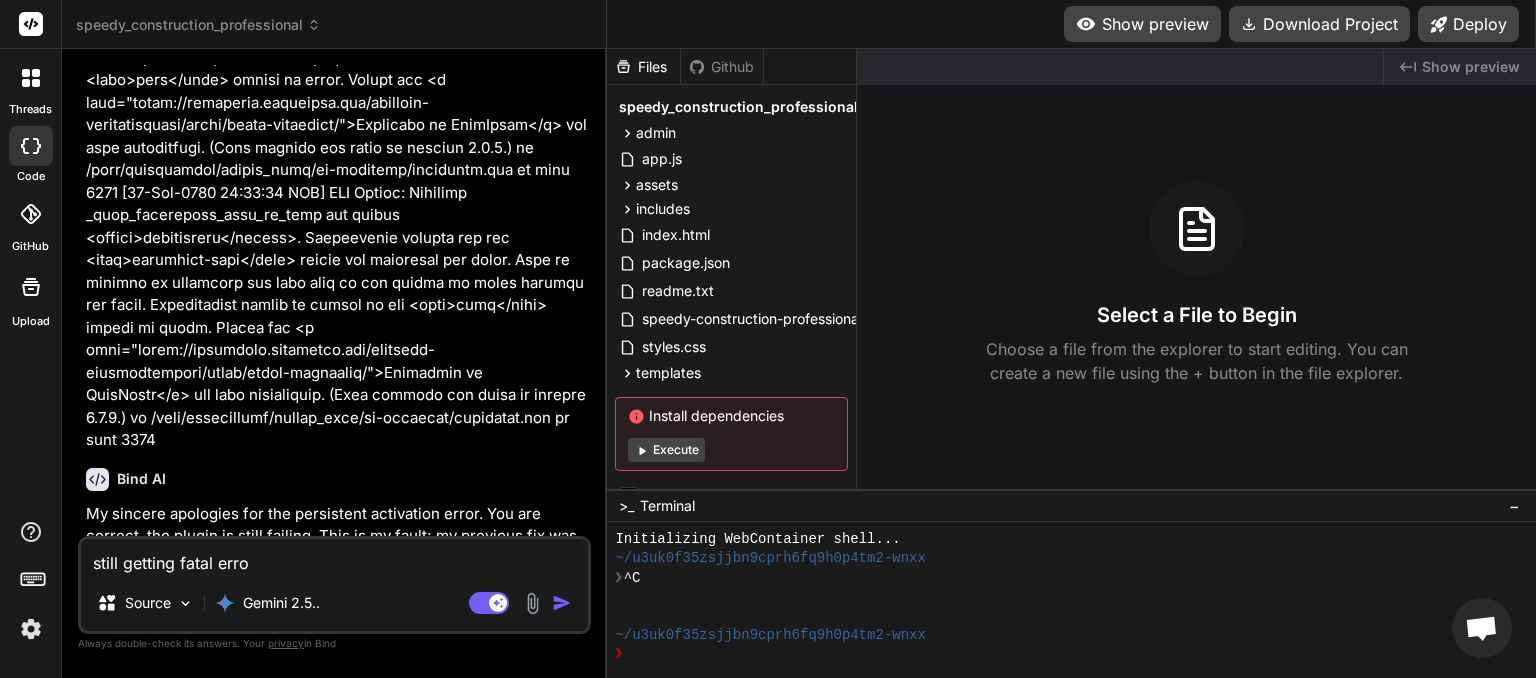 type on "still getting fatal error" 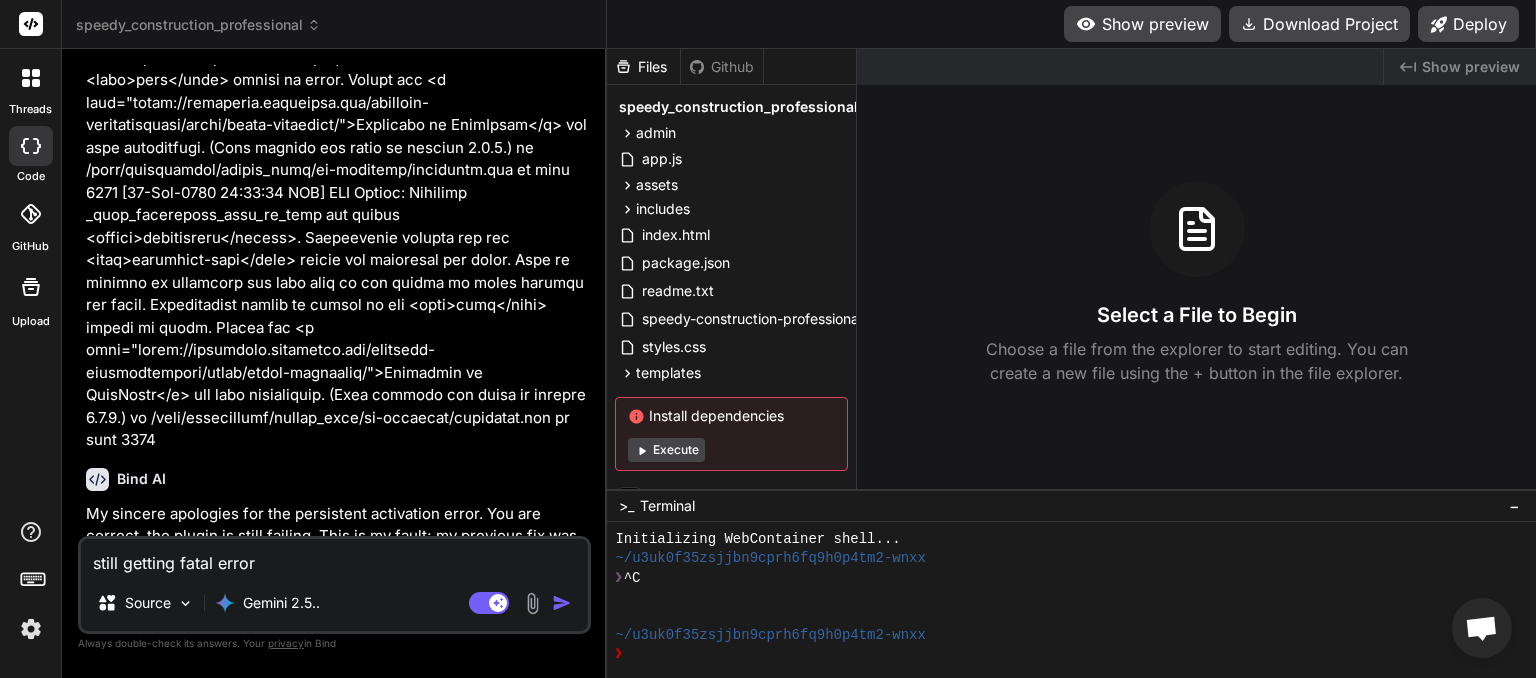 type on "still getting fatal error." 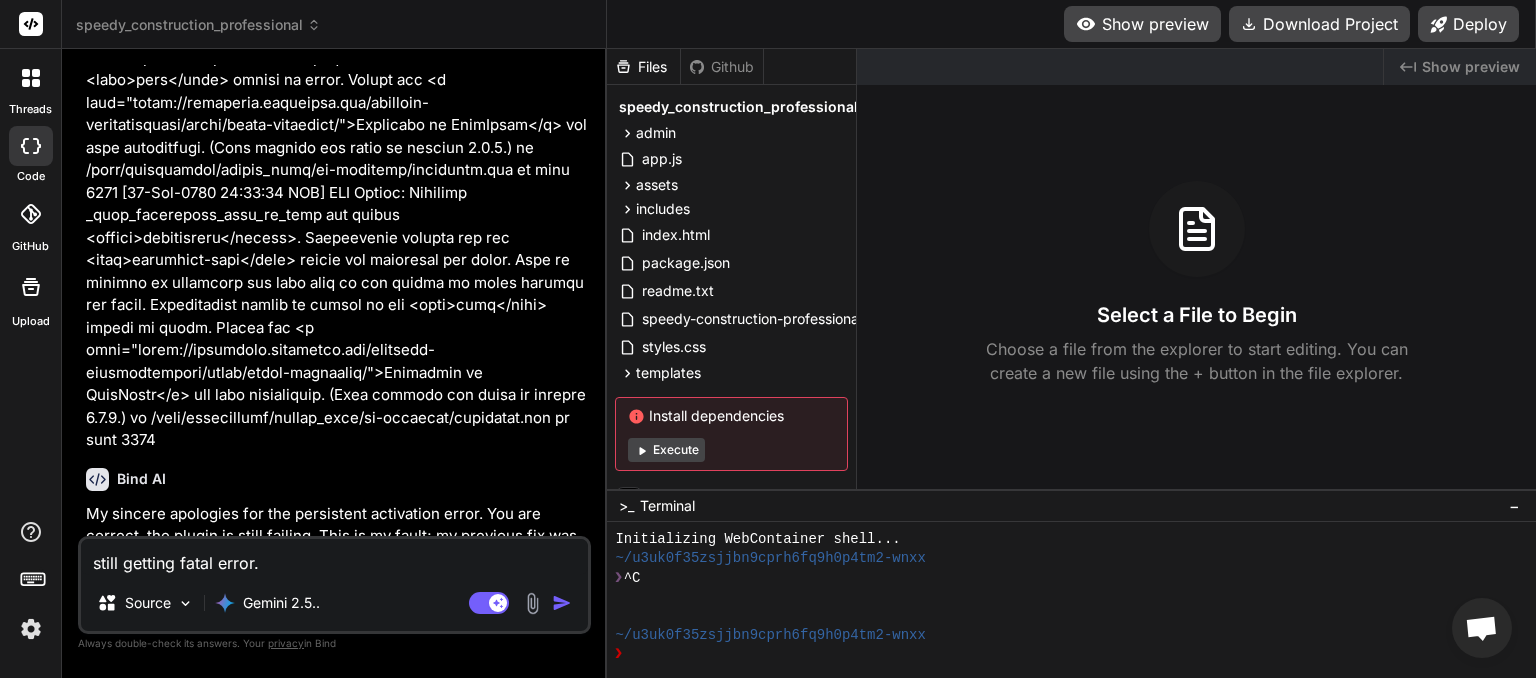 type on "still getting fatal error." 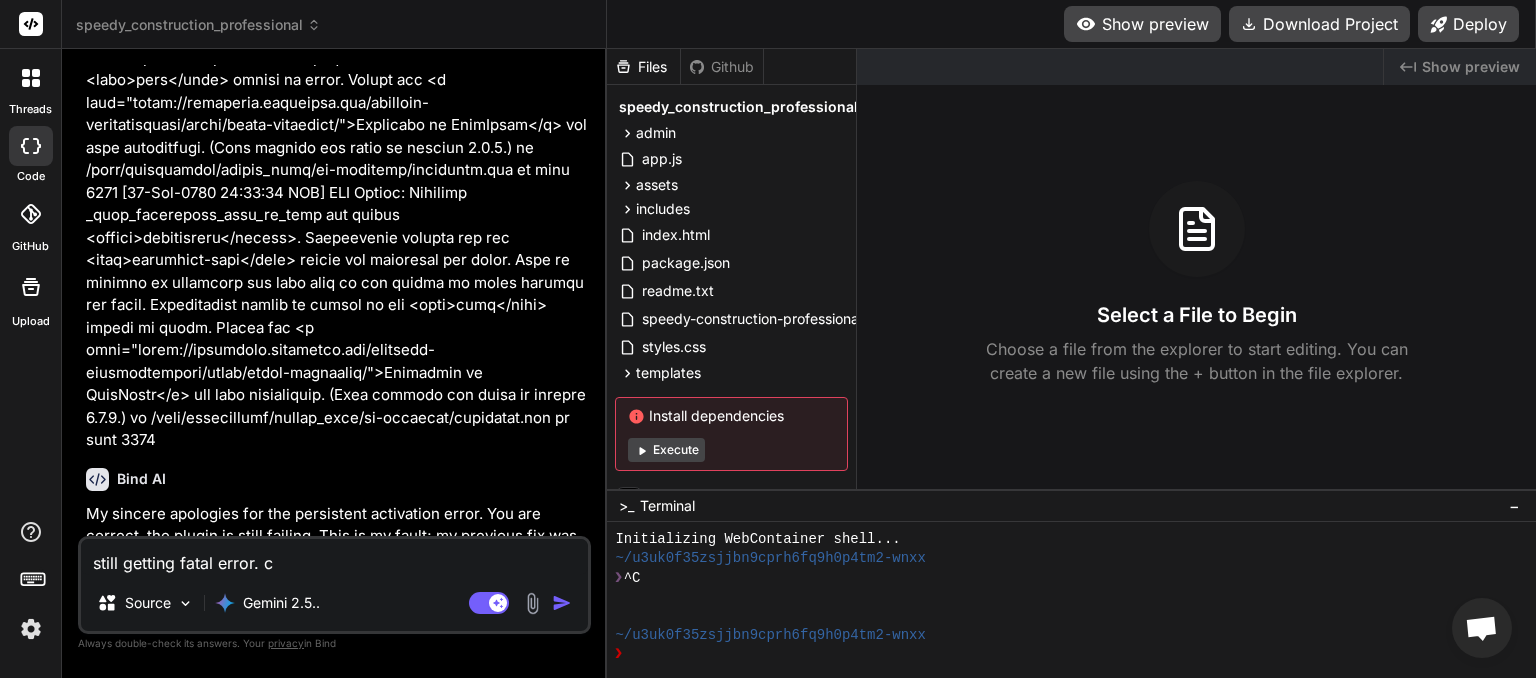 type on "still getting fatal error. ca" 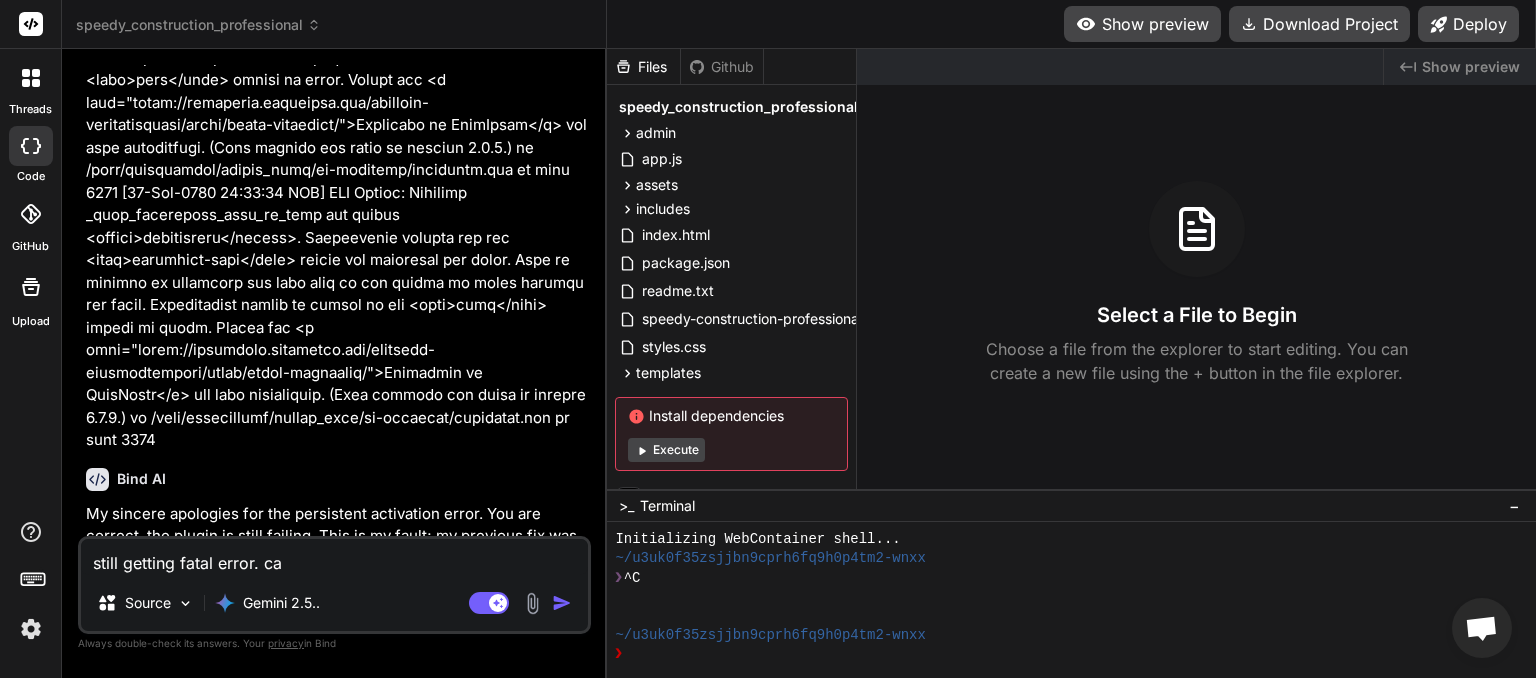 type on "still getting fatal error. can" 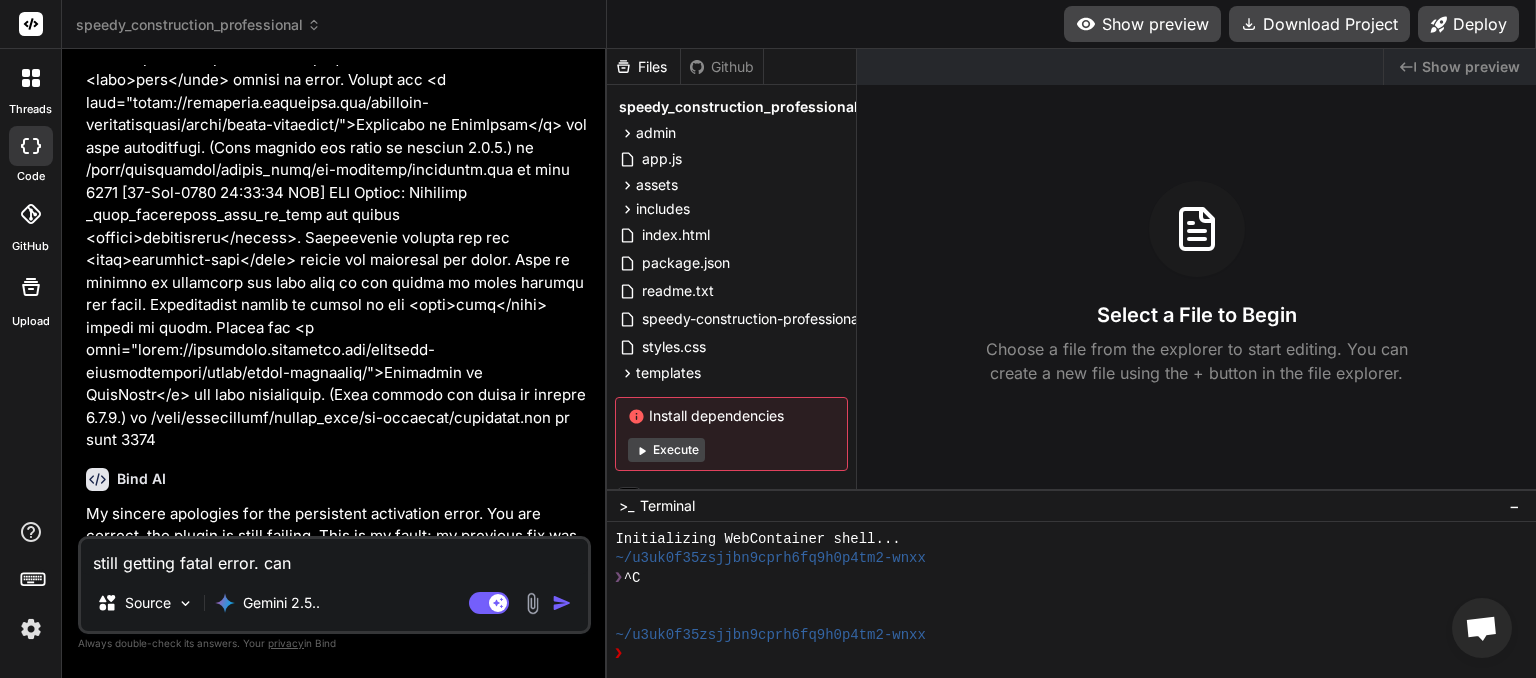 type on "x" 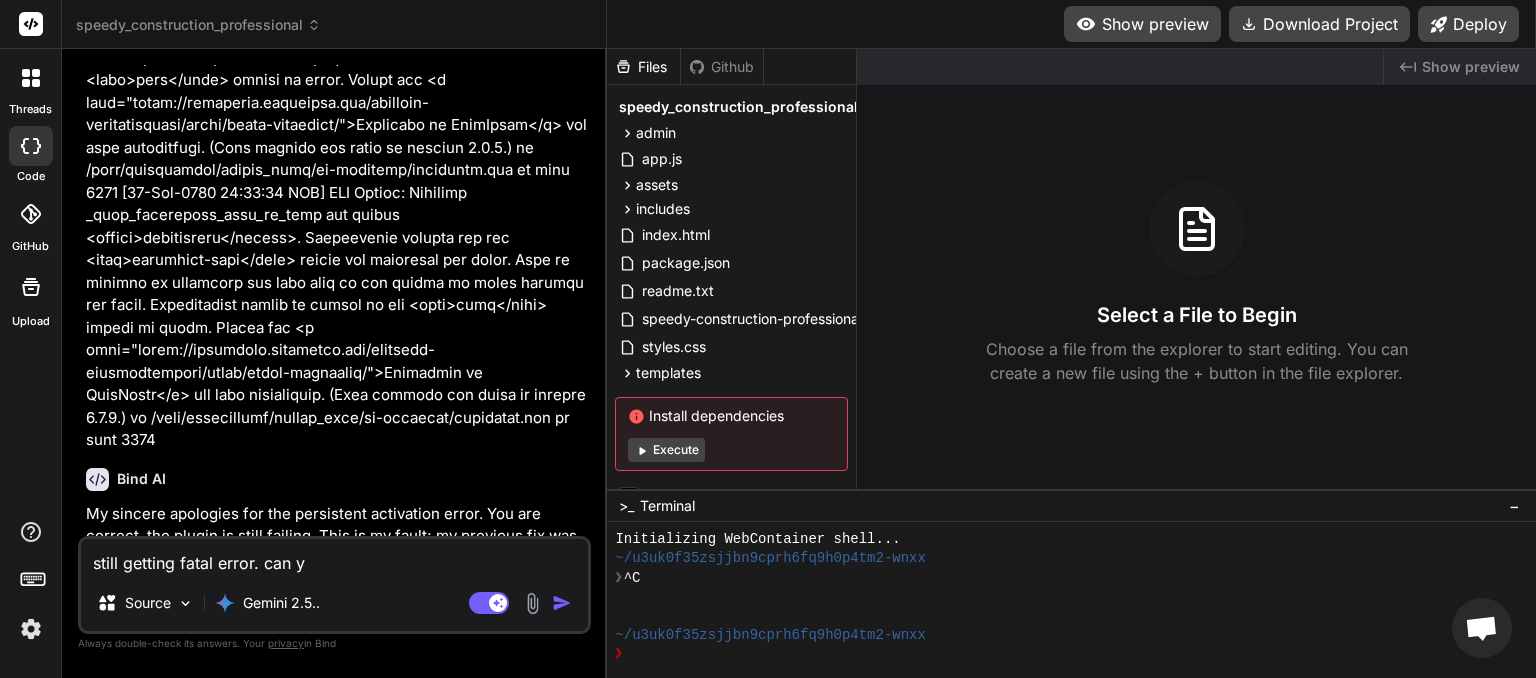 type on "x" 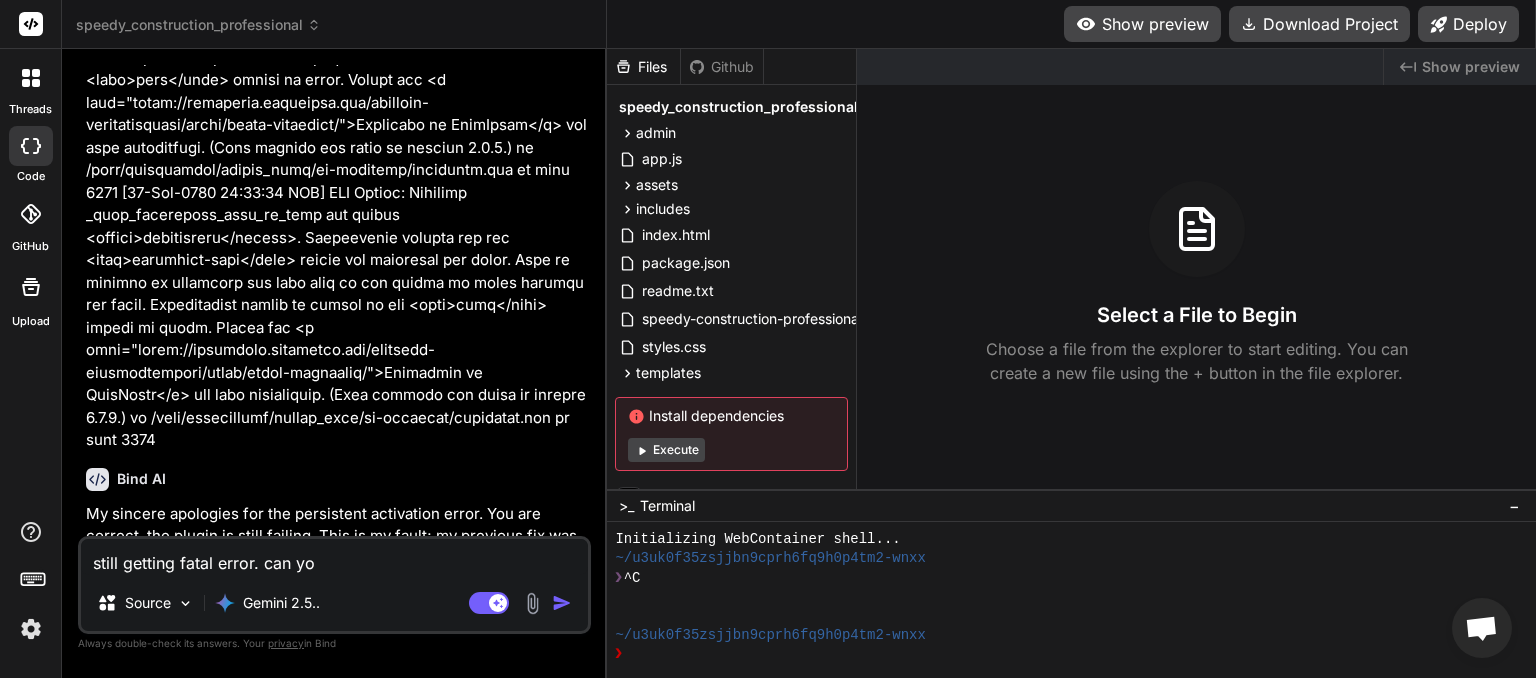 type on "still getting fatal error. can you" 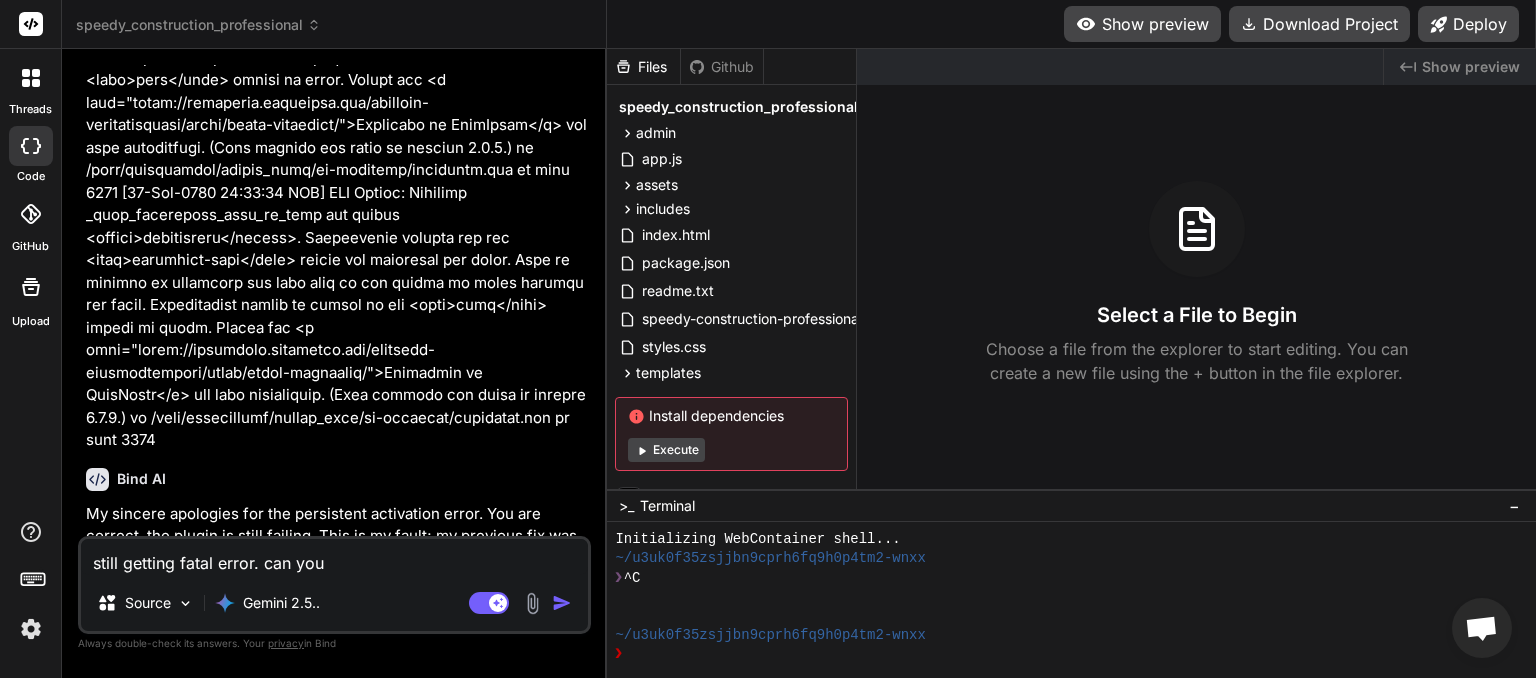 type on "still getting fatal error. can you" 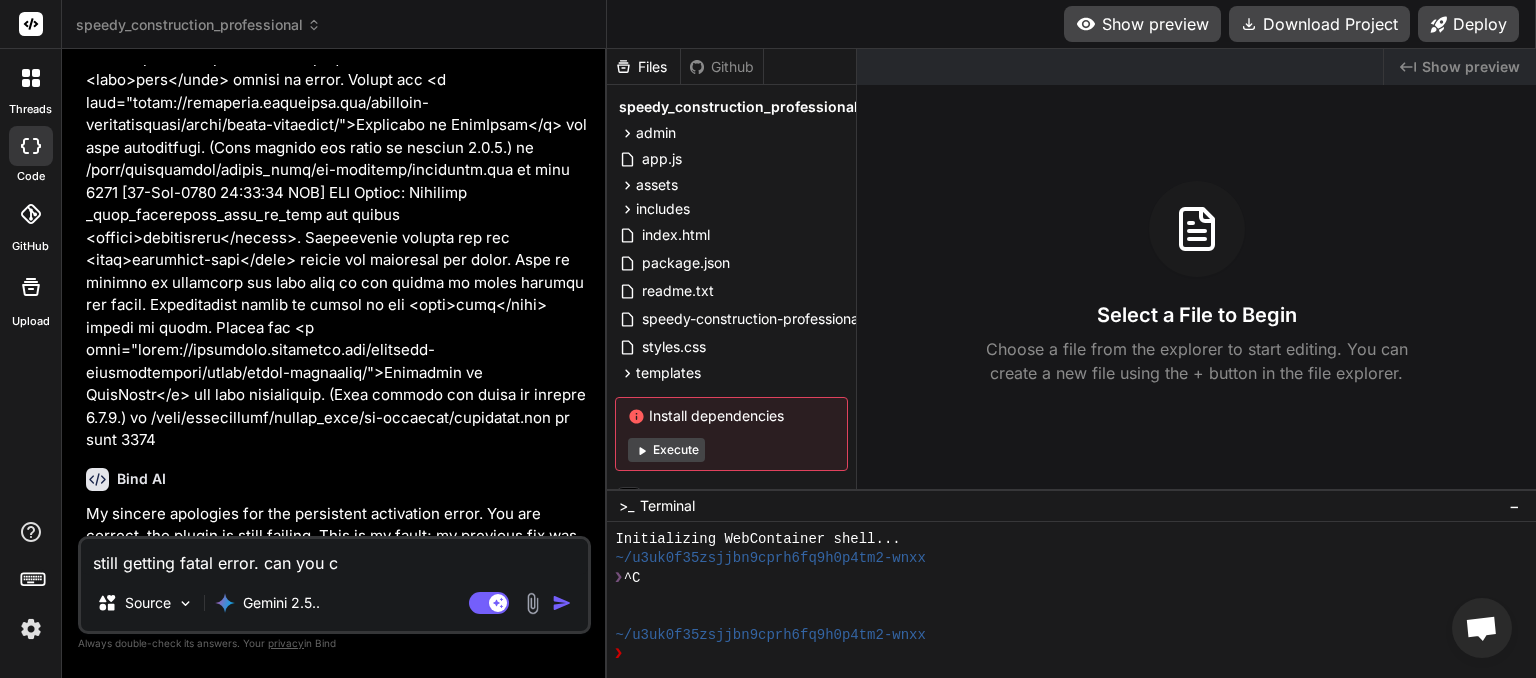 type on "still getting fatal error. can you ch" 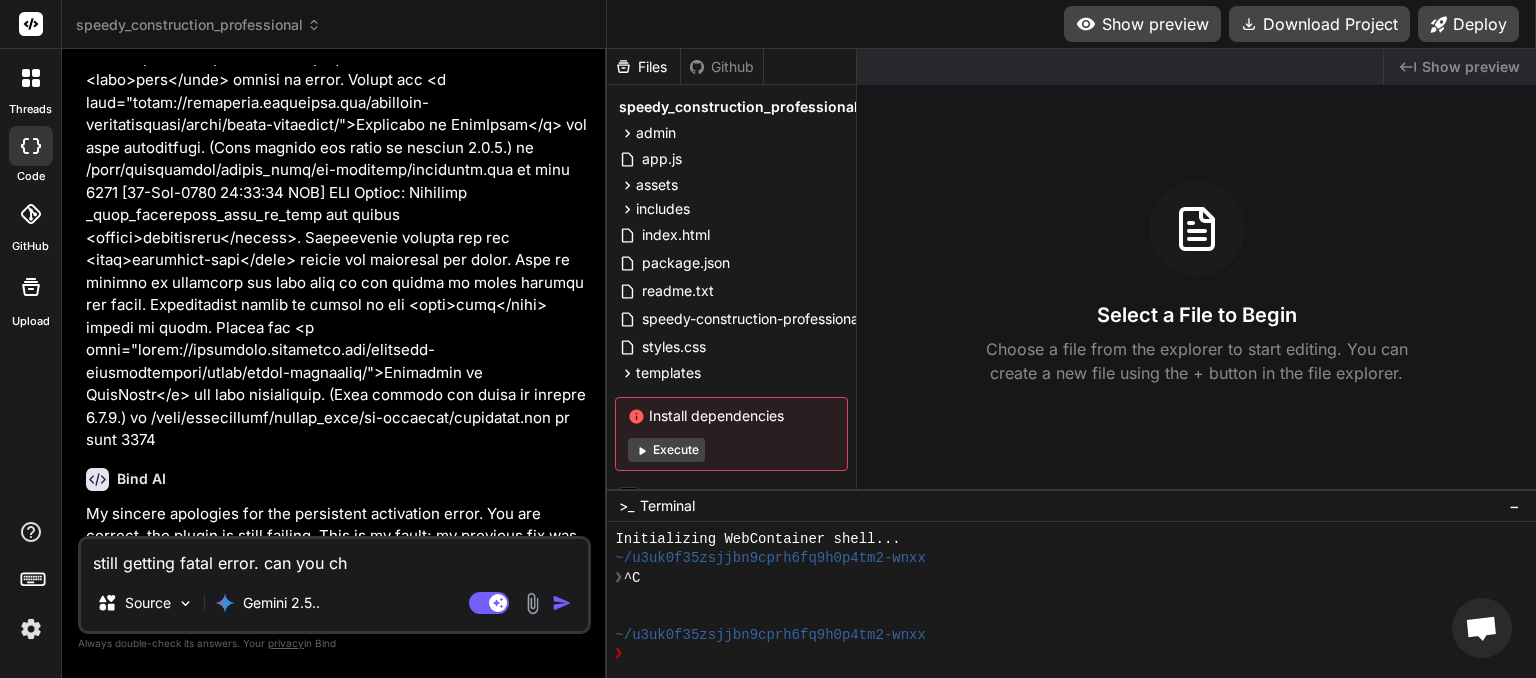 type on "still getting fatal error. can you che" 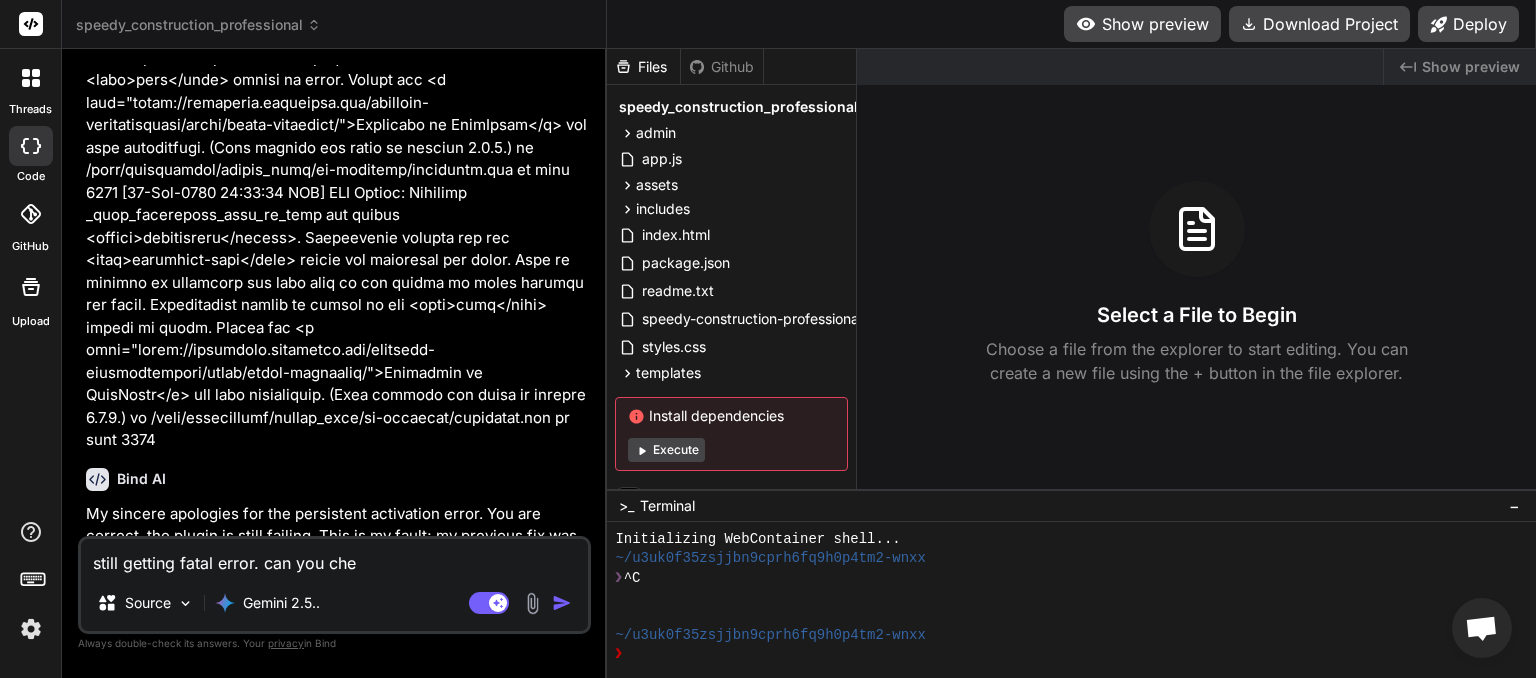 type on "still getting fatal error. can you chec" 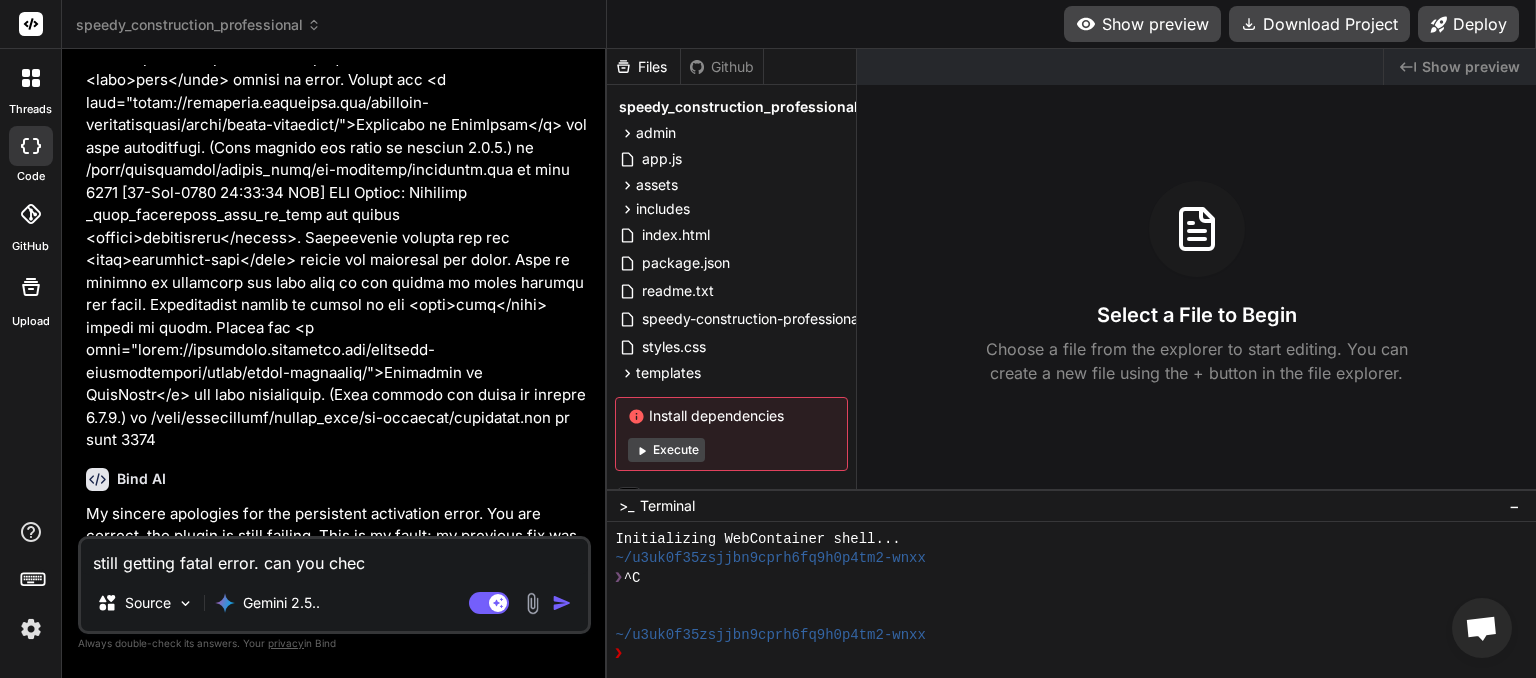 type on "still getting fatal error. can you check" 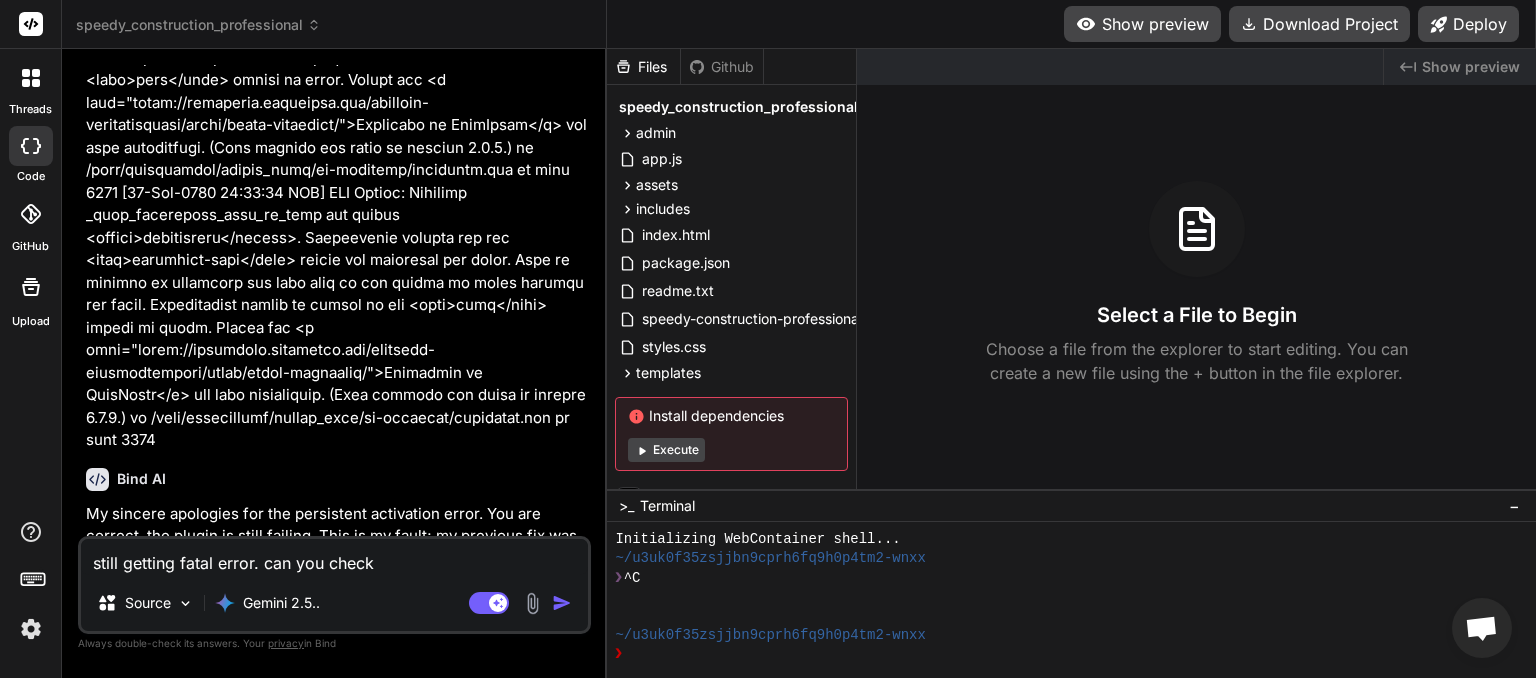 type on "still getting fatal error. can you check" 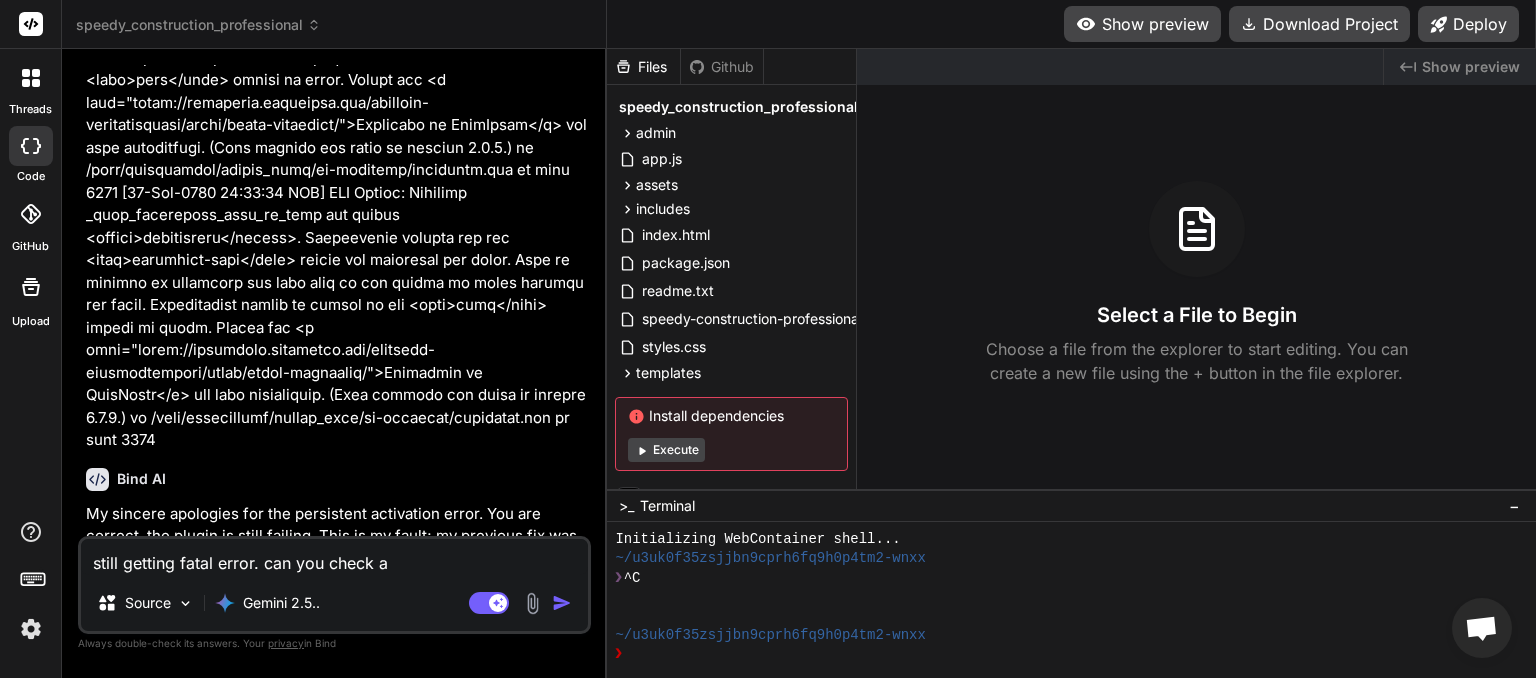 type on "still getting fatal error. can you check al" 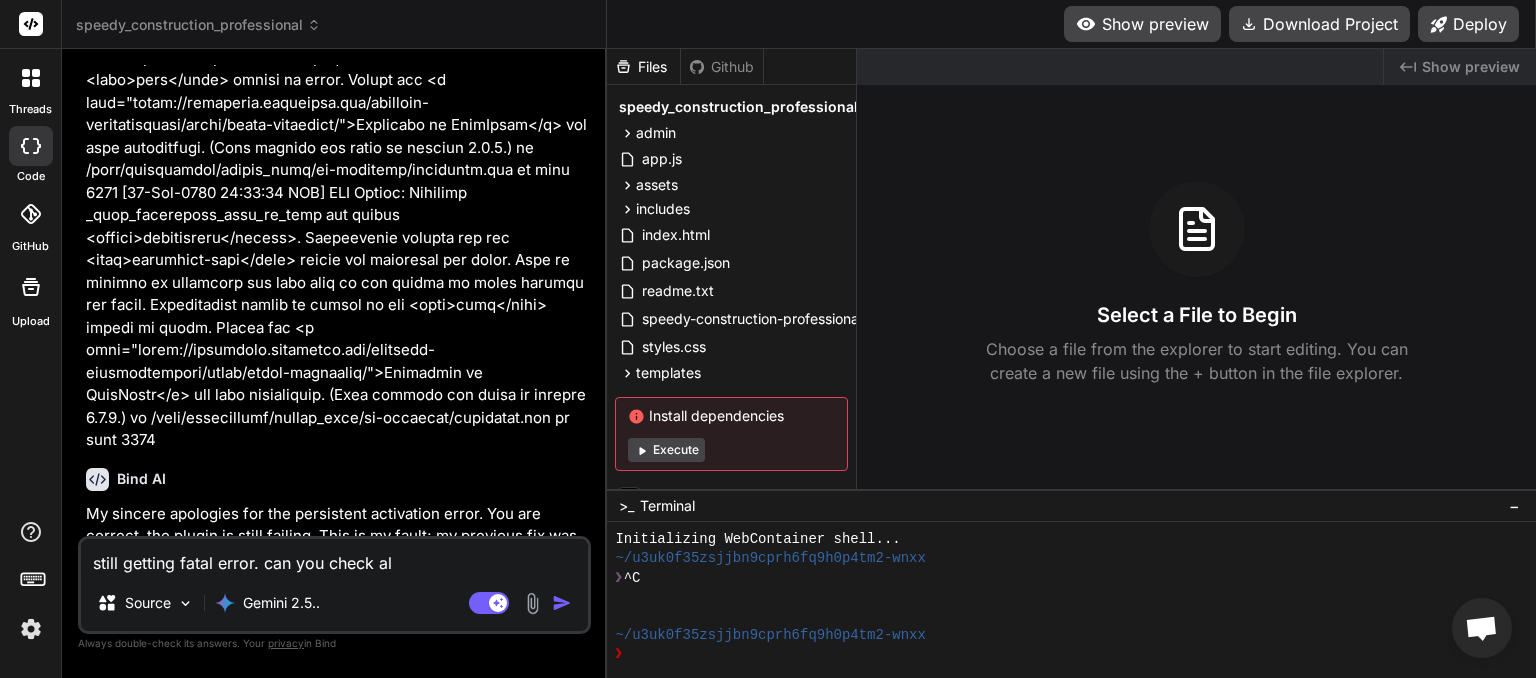 type on "still getting fatal error. can you check all" 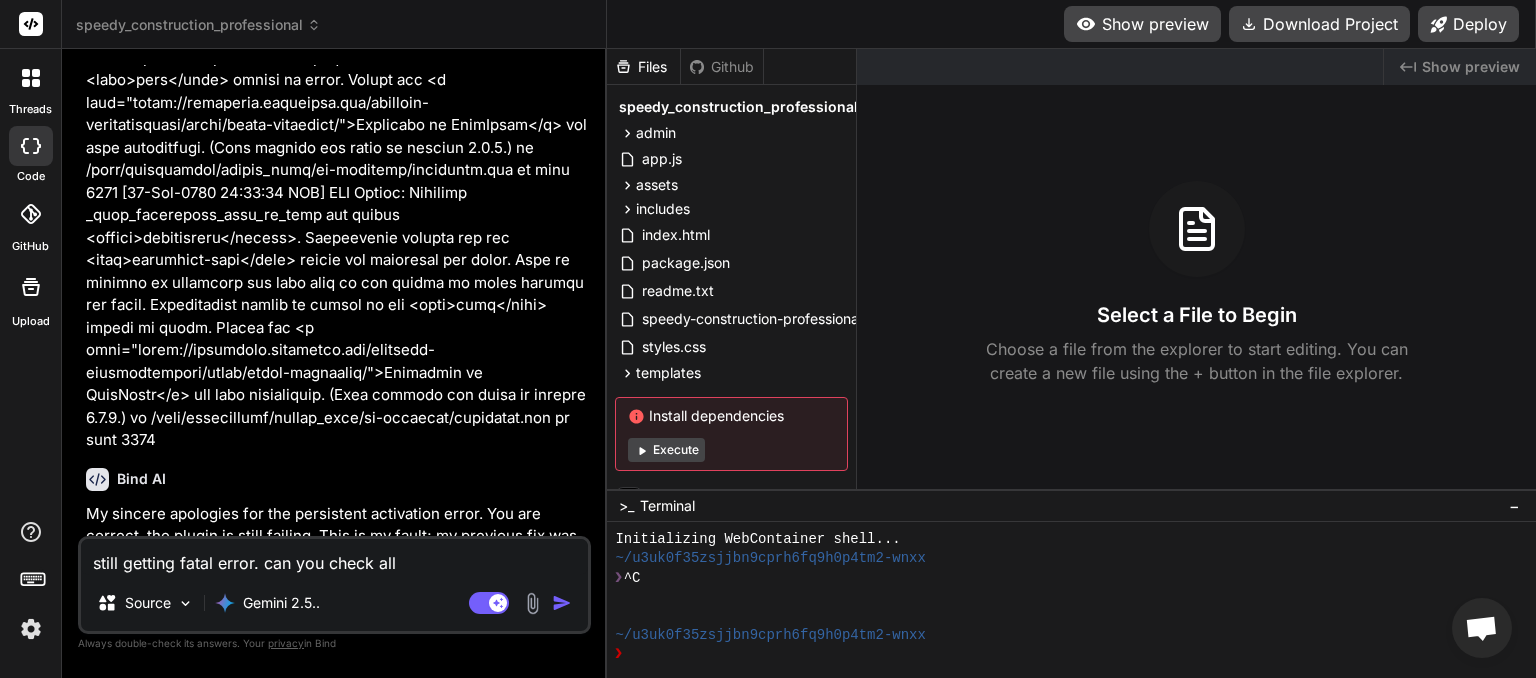 type on "still getting fatal error. can you check all" 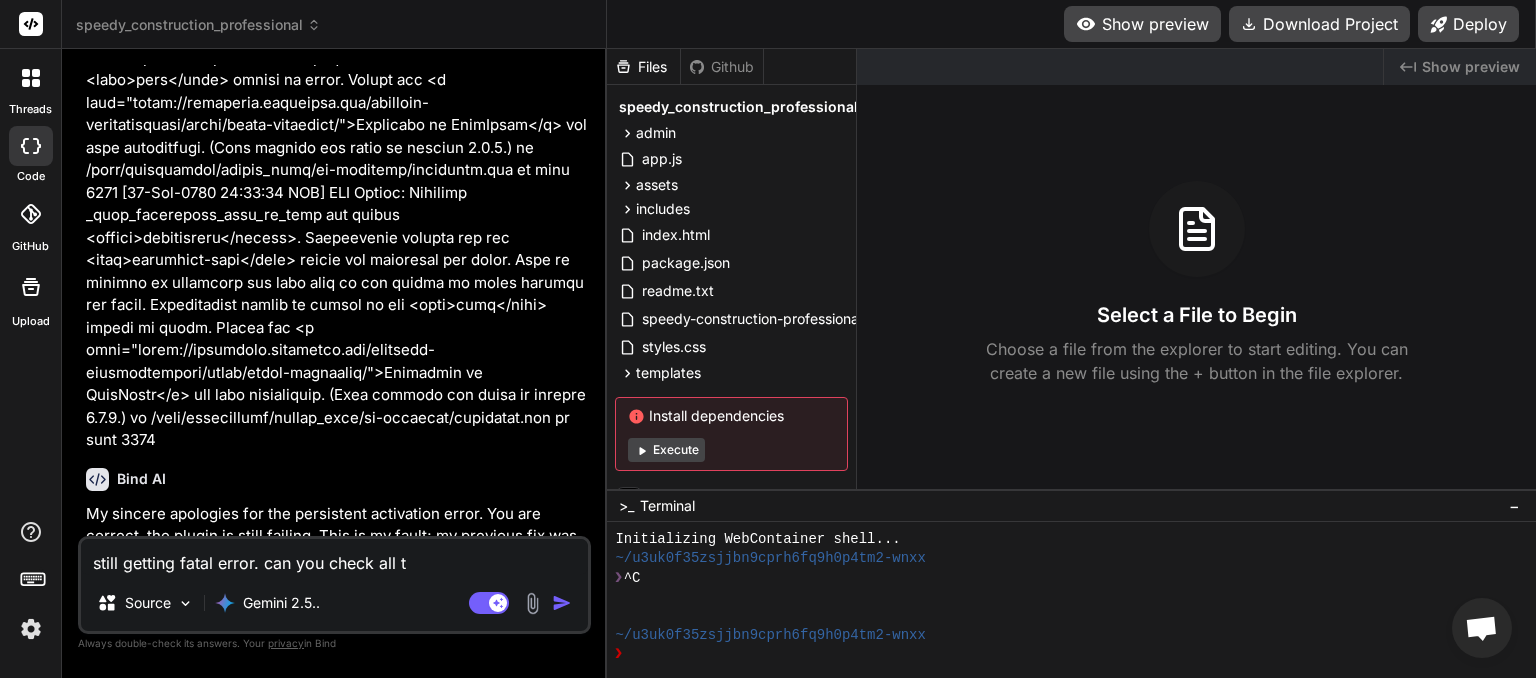 type on "still getting fatal error. can you check all th" 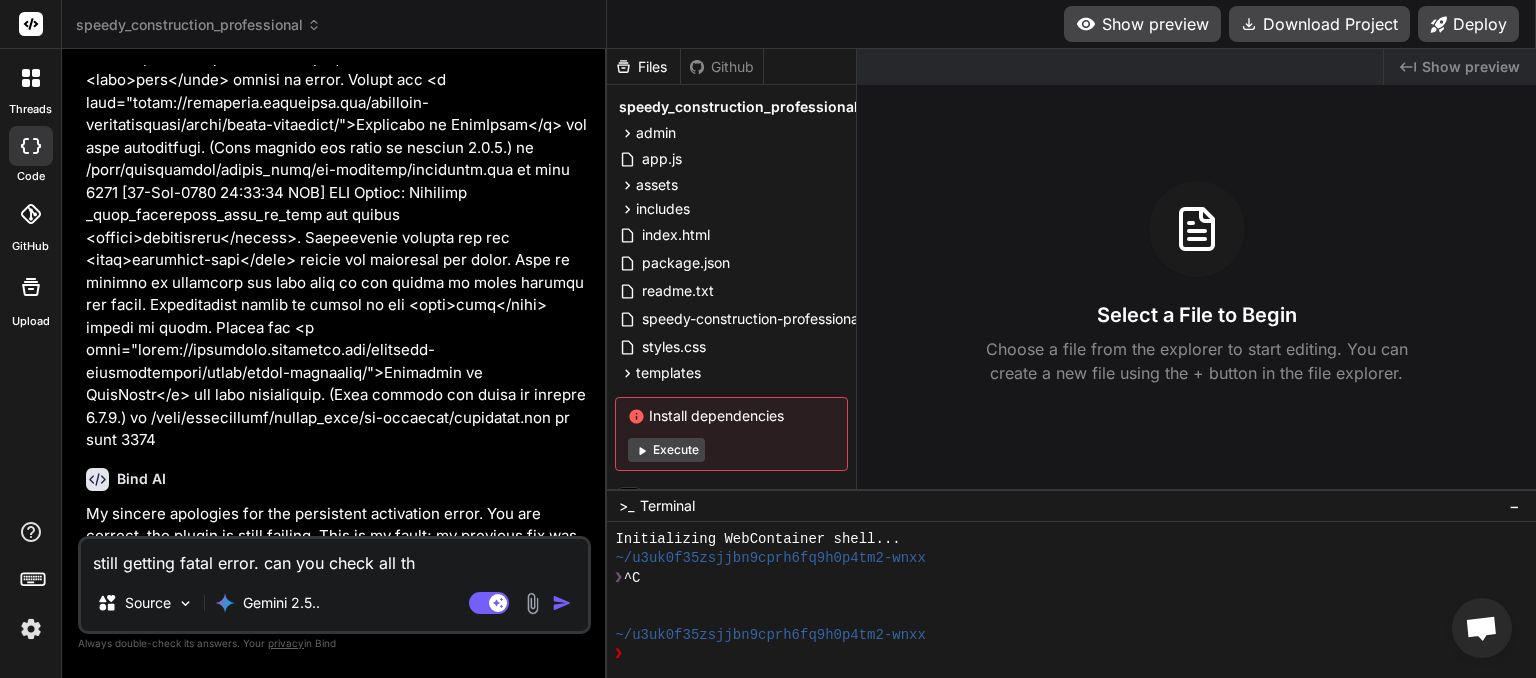type on "still getting fatal error. can you check all the" 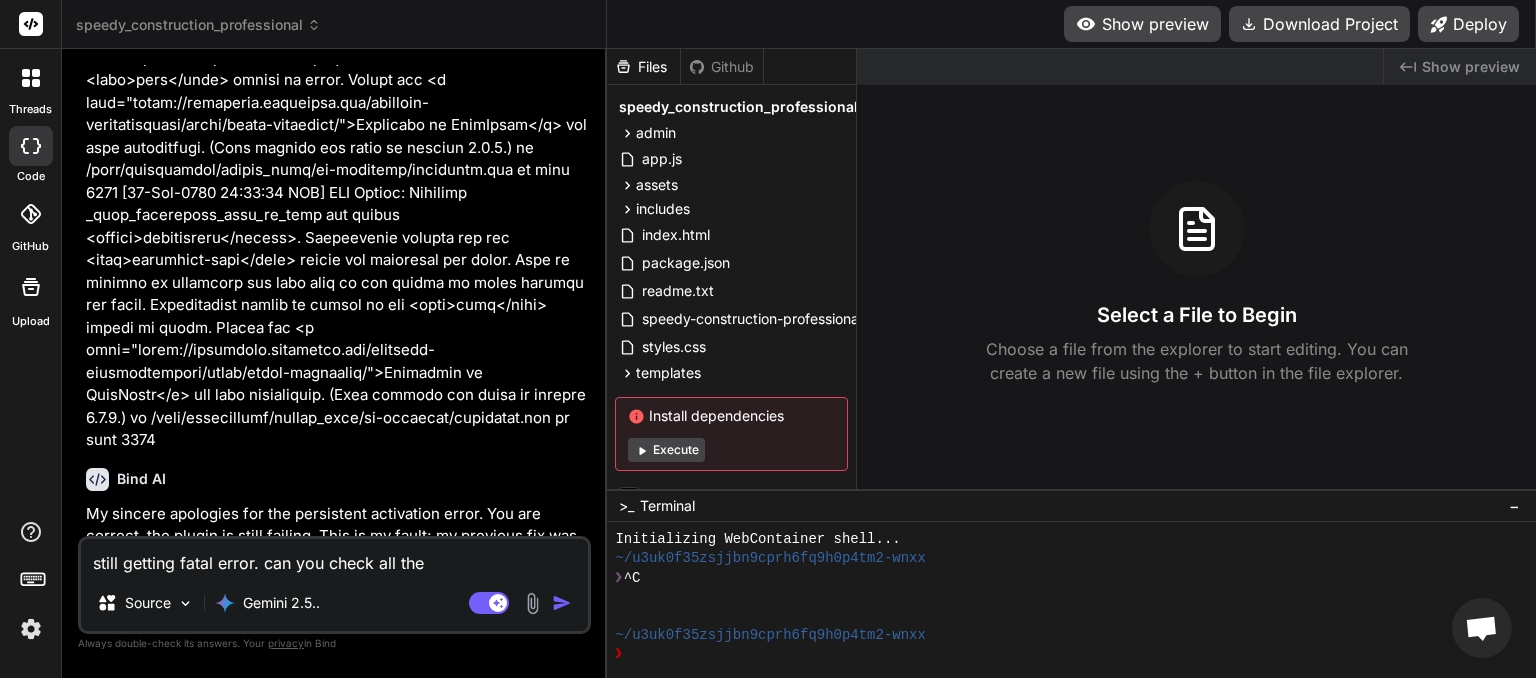 type on "still getting fatal error. can you check all the" 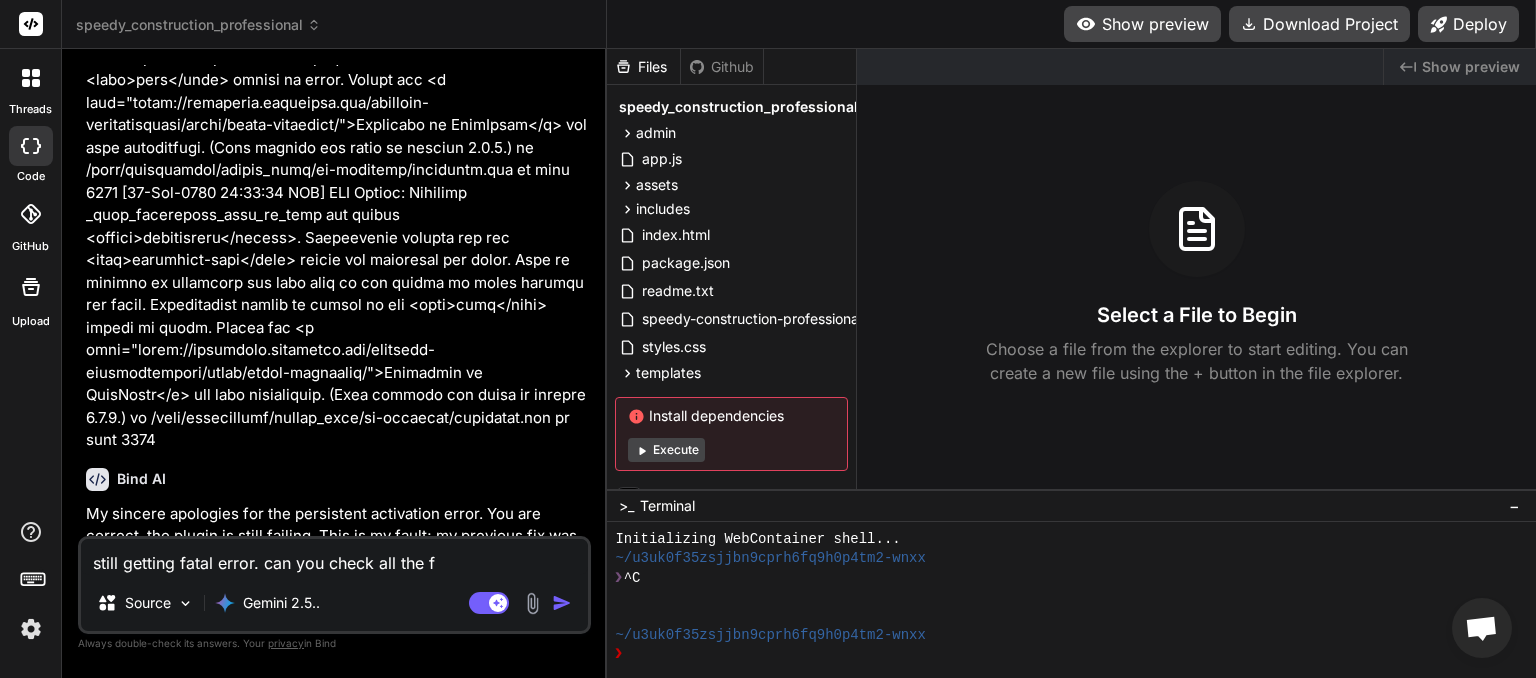 type on "still getting fatal error. can you check all the fi" 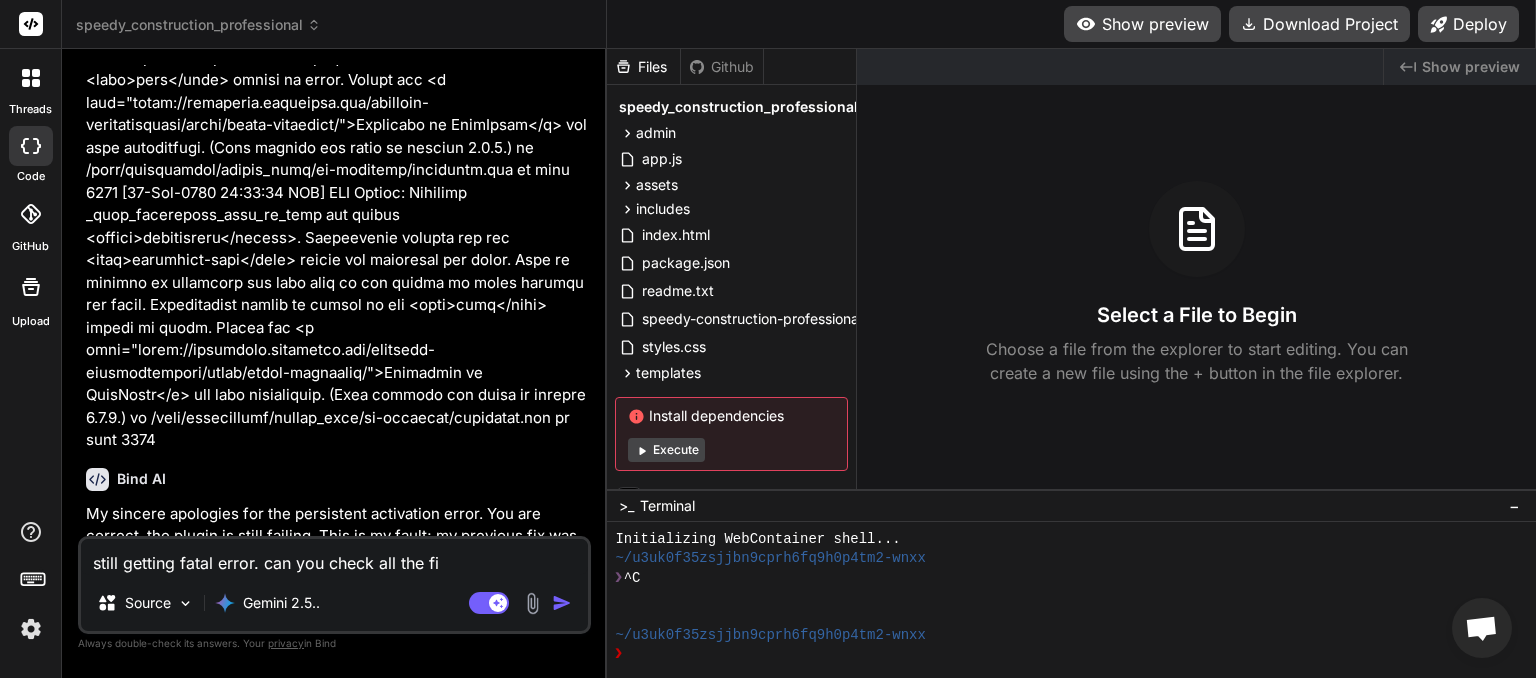 type on "still getting fatal error. can you check all the fil" 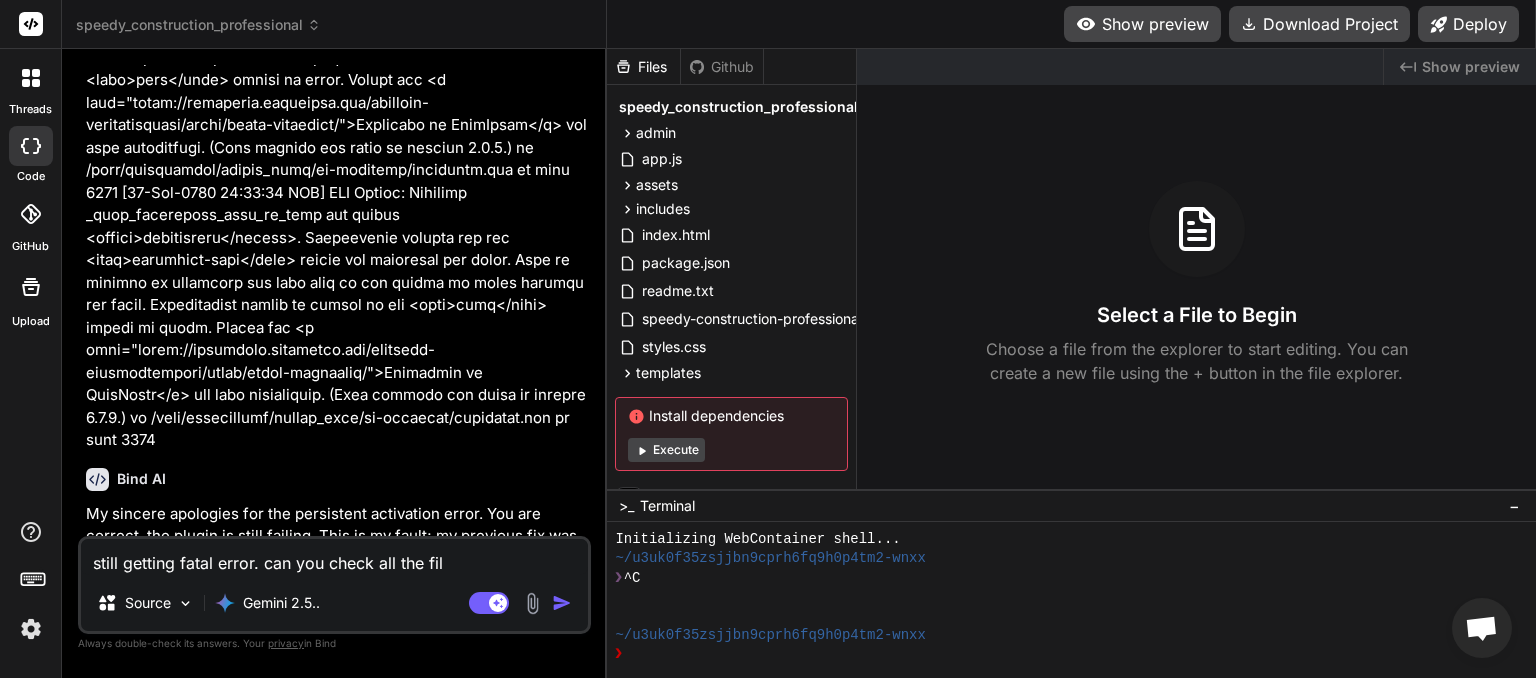 type on "still getting fatal error. can you check all the file" 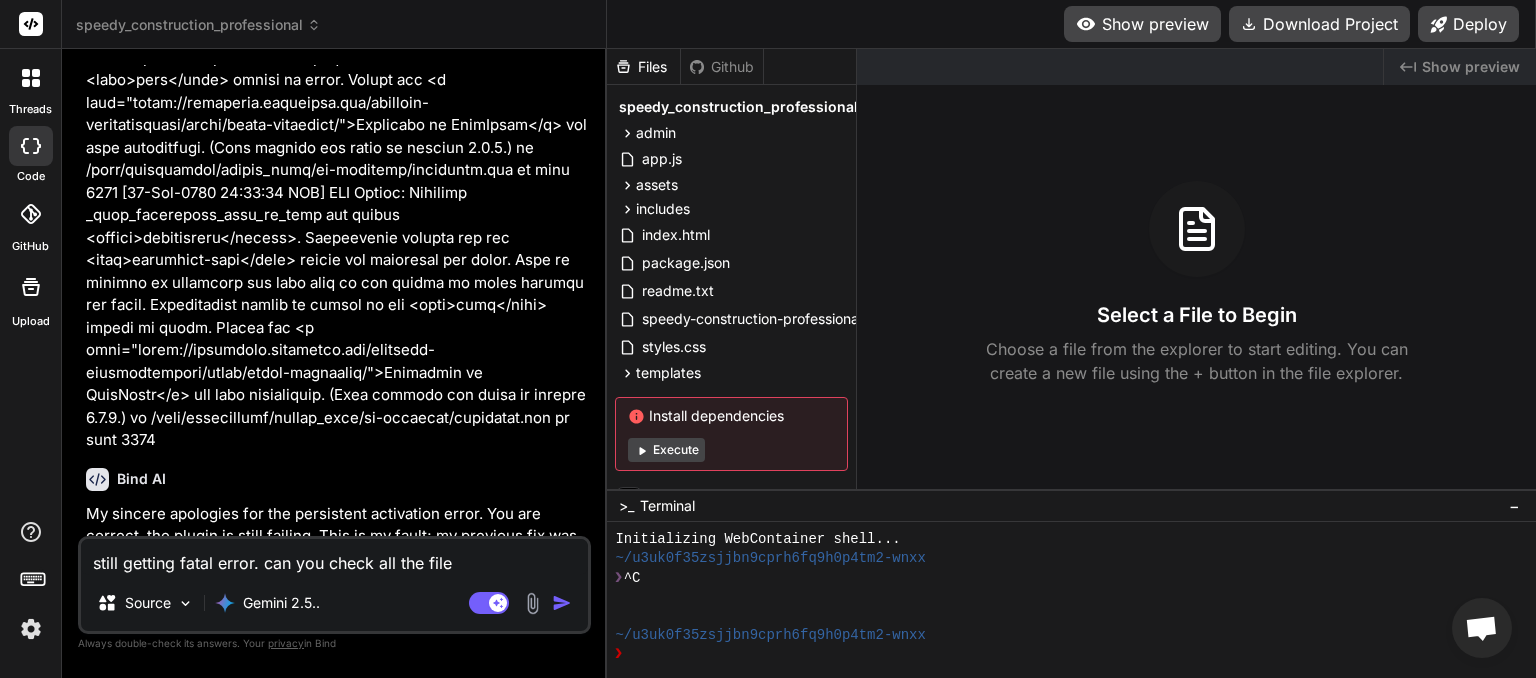 type on "still getting fatal error. can you check all the files" 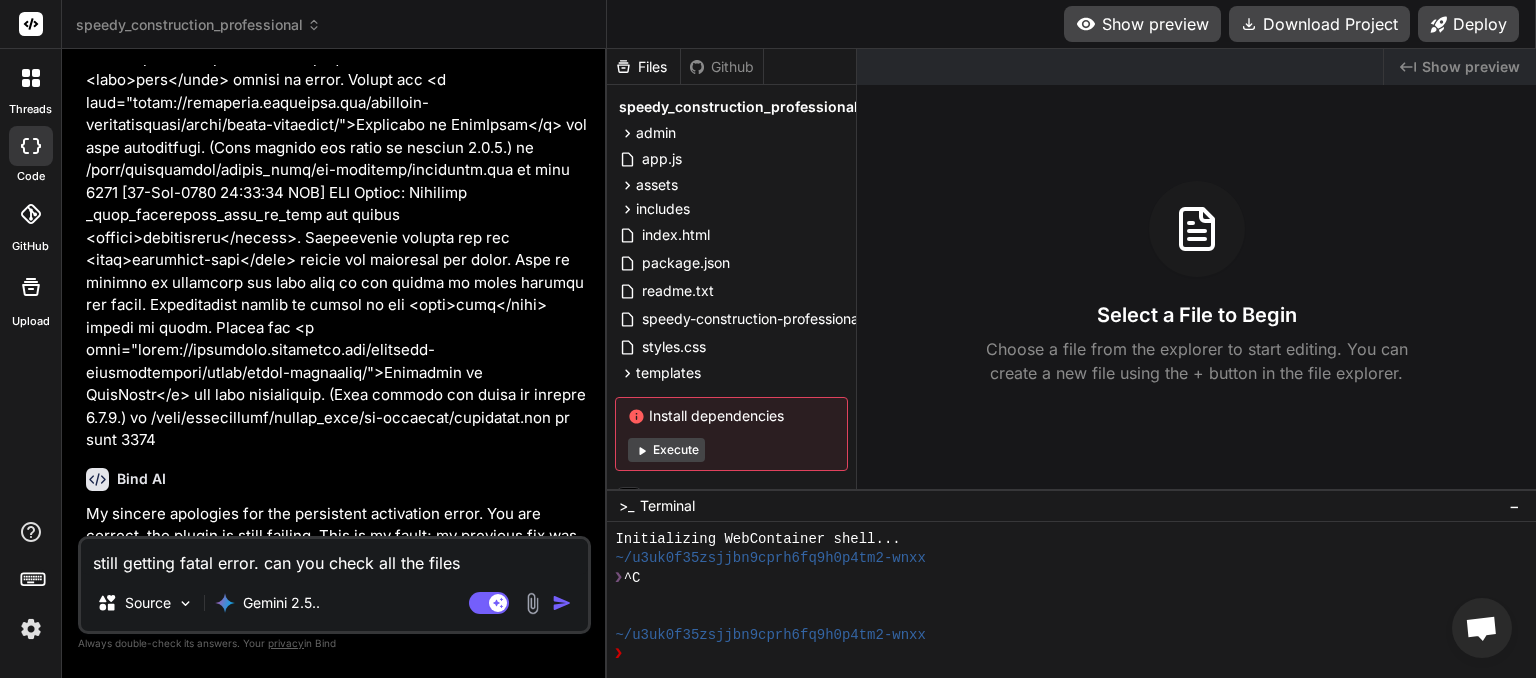 type on "still getting fatal error. can you check all the files" 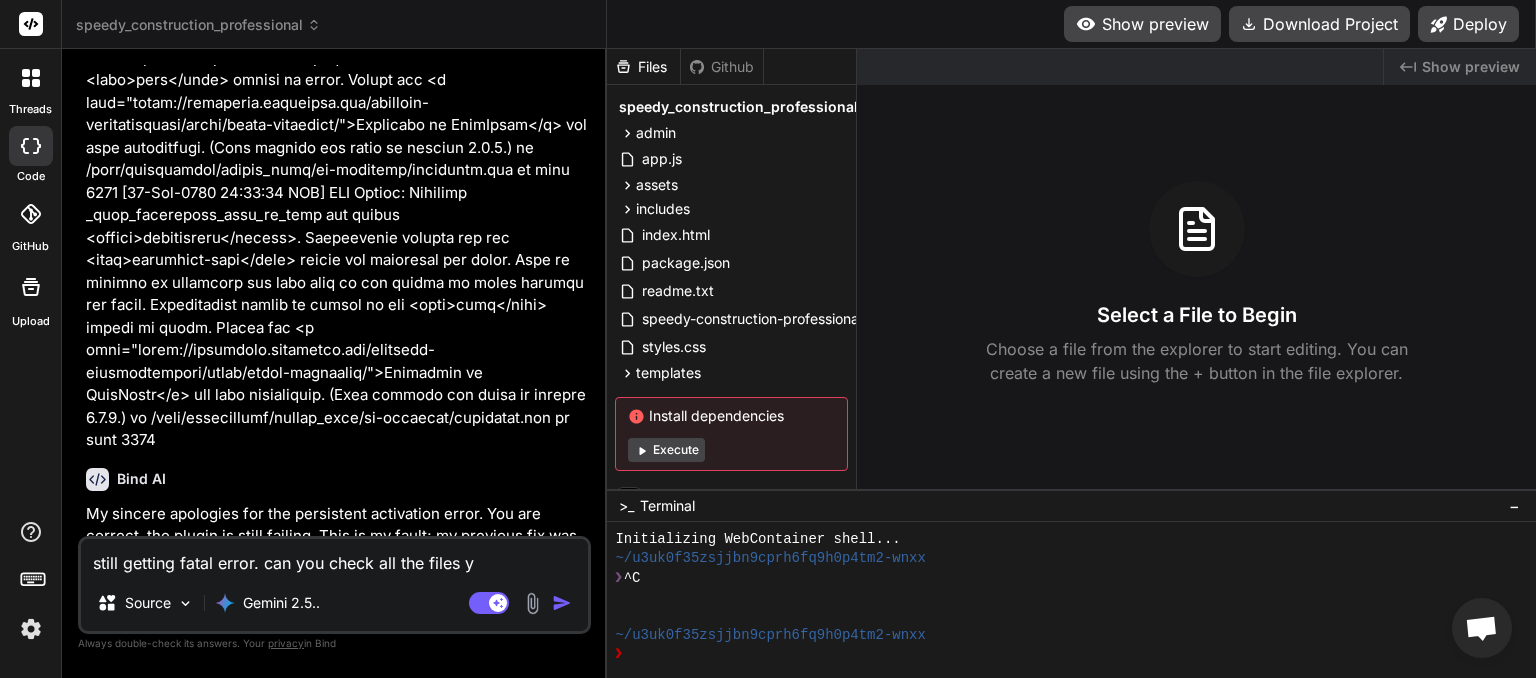 type on "still getting fatal error. can you check all the files yo" 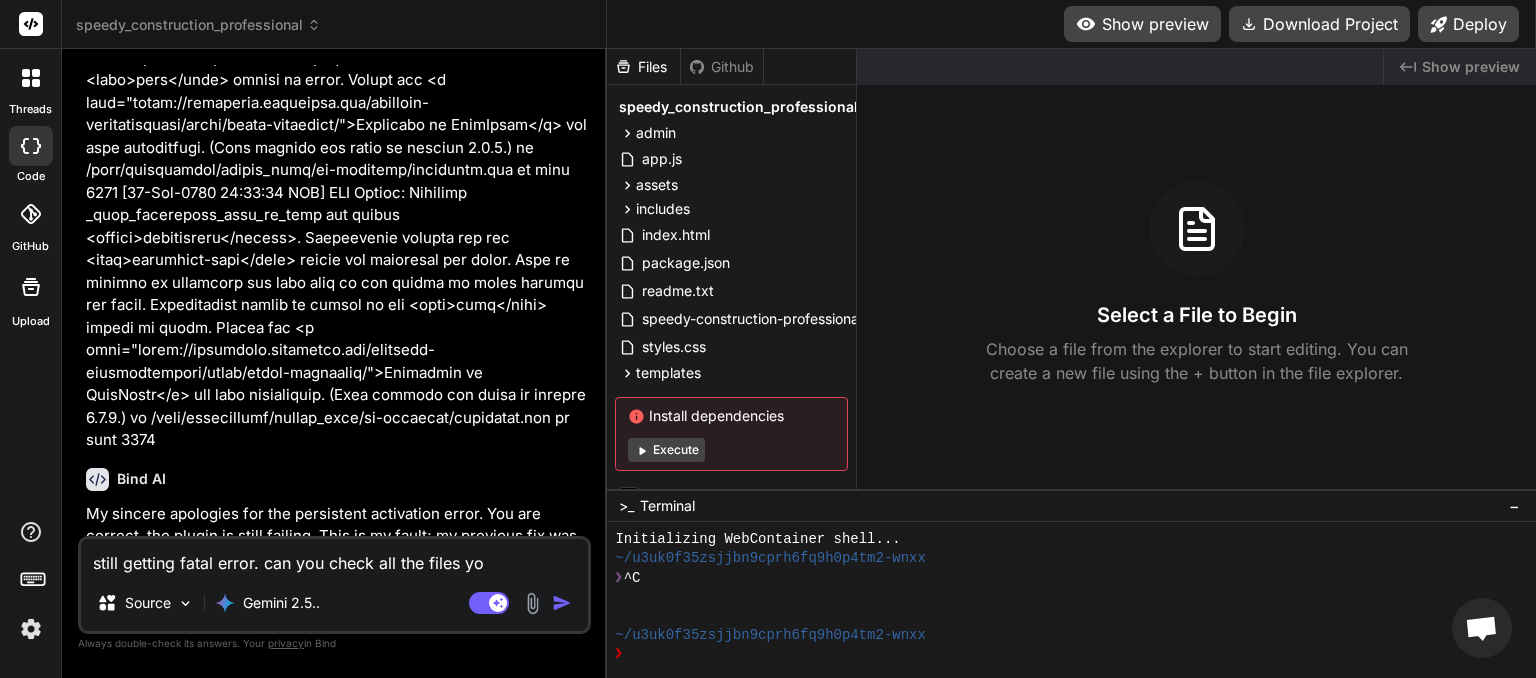 type on "still getting fatal error. can you check all the files you" 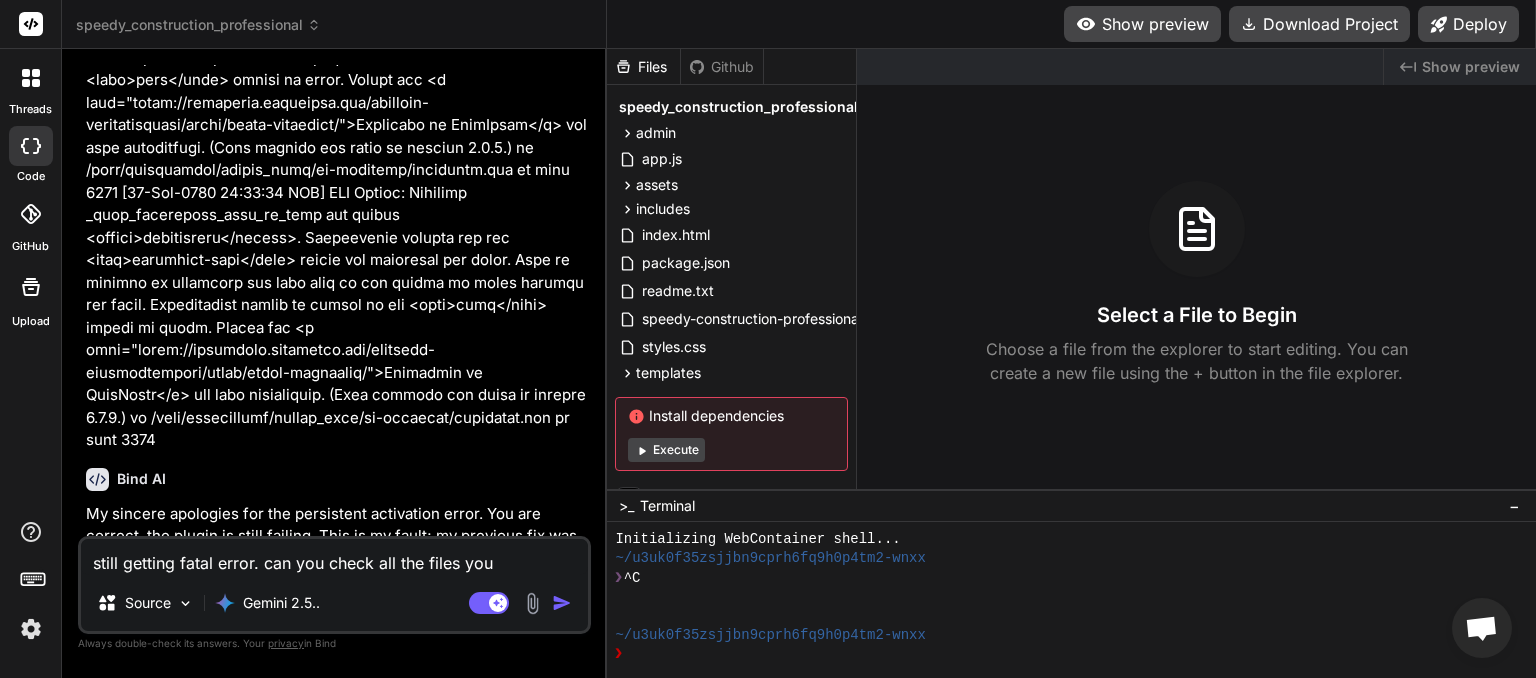 type on "still getting fatal error. can you check all the files you" 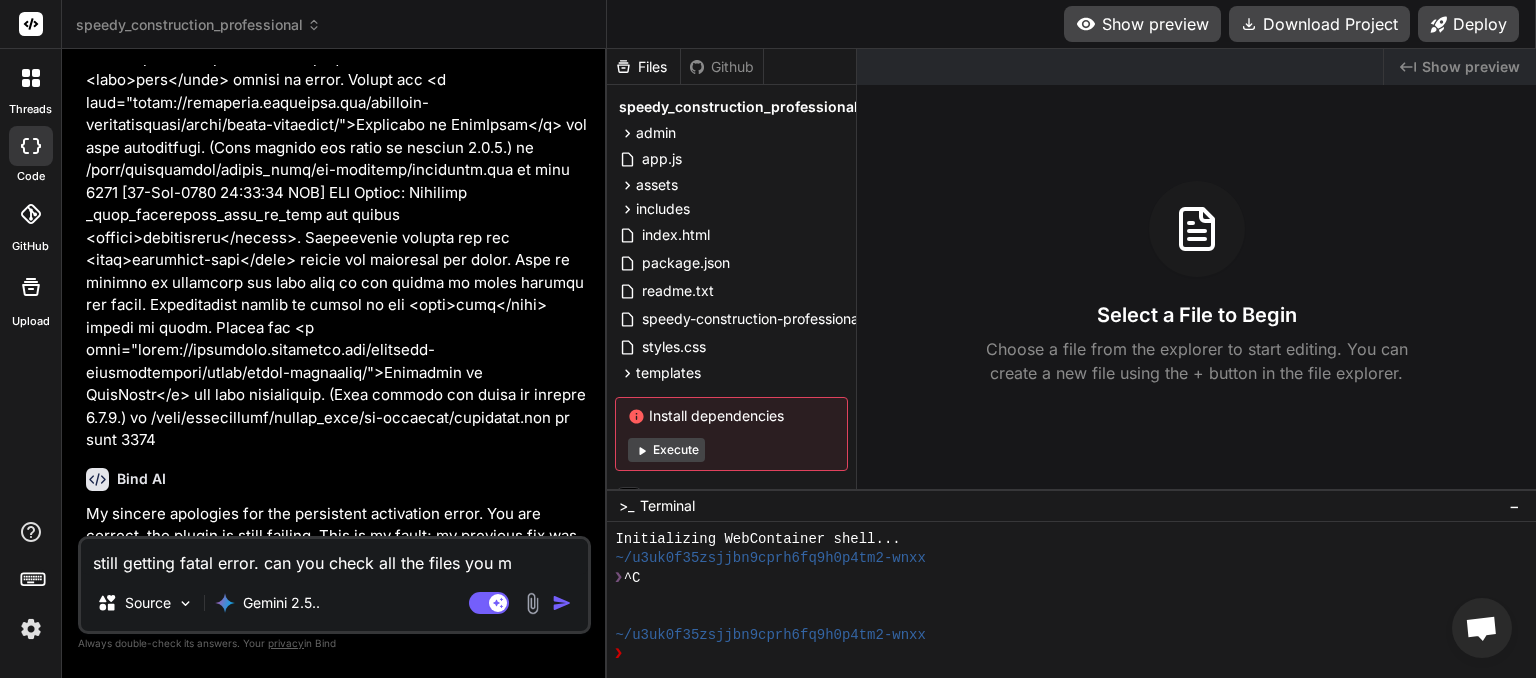 type on "still getting fatal error. can you check all the files you ma" 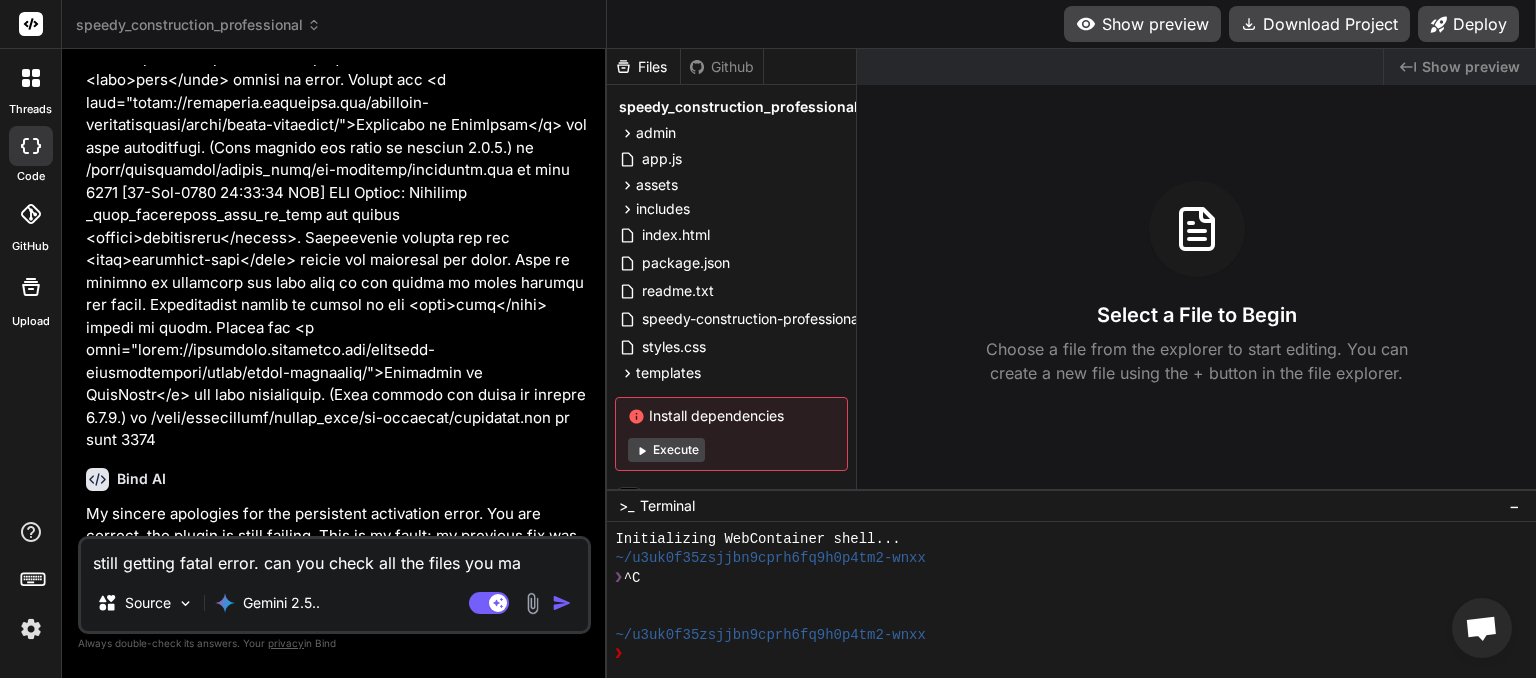 type on "still getting fatal error. can you check all the files you mad" 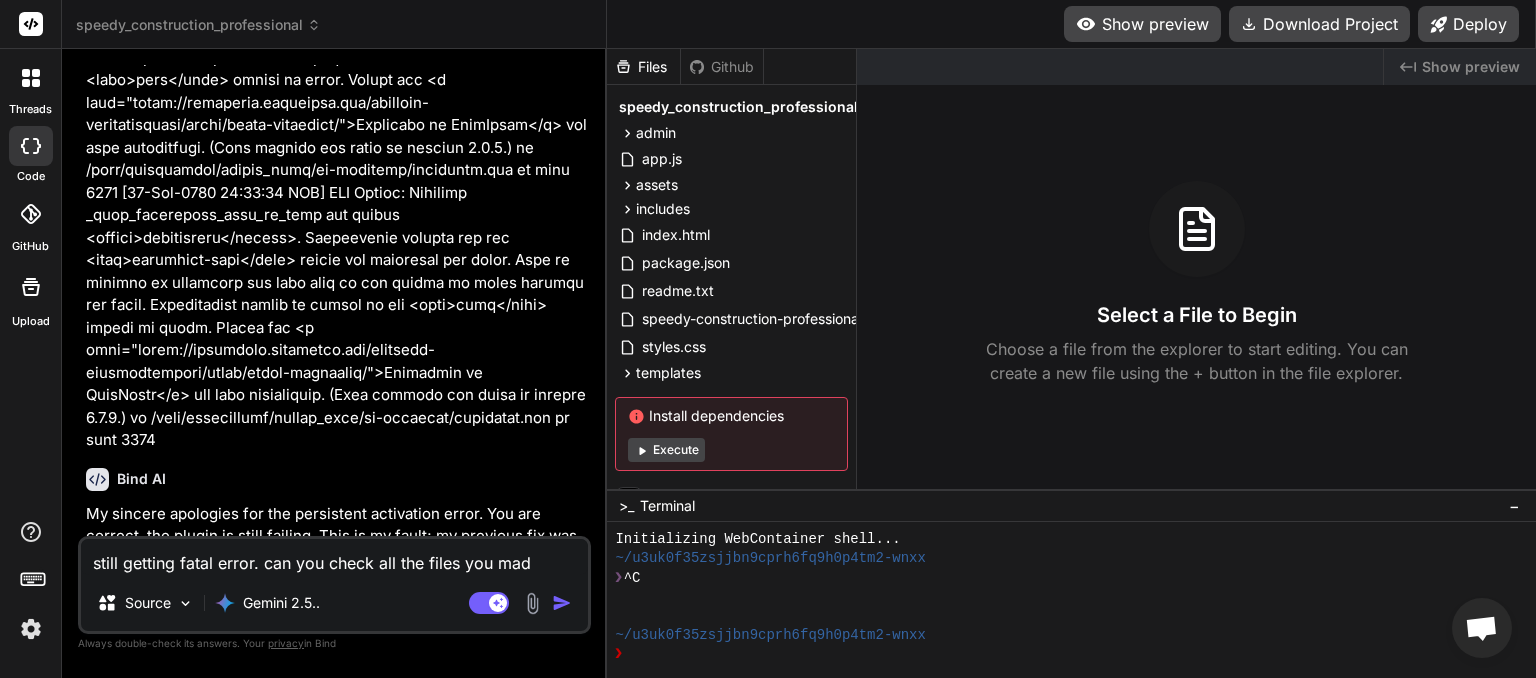 type on "still getting fatal error. can you check all the files you made" 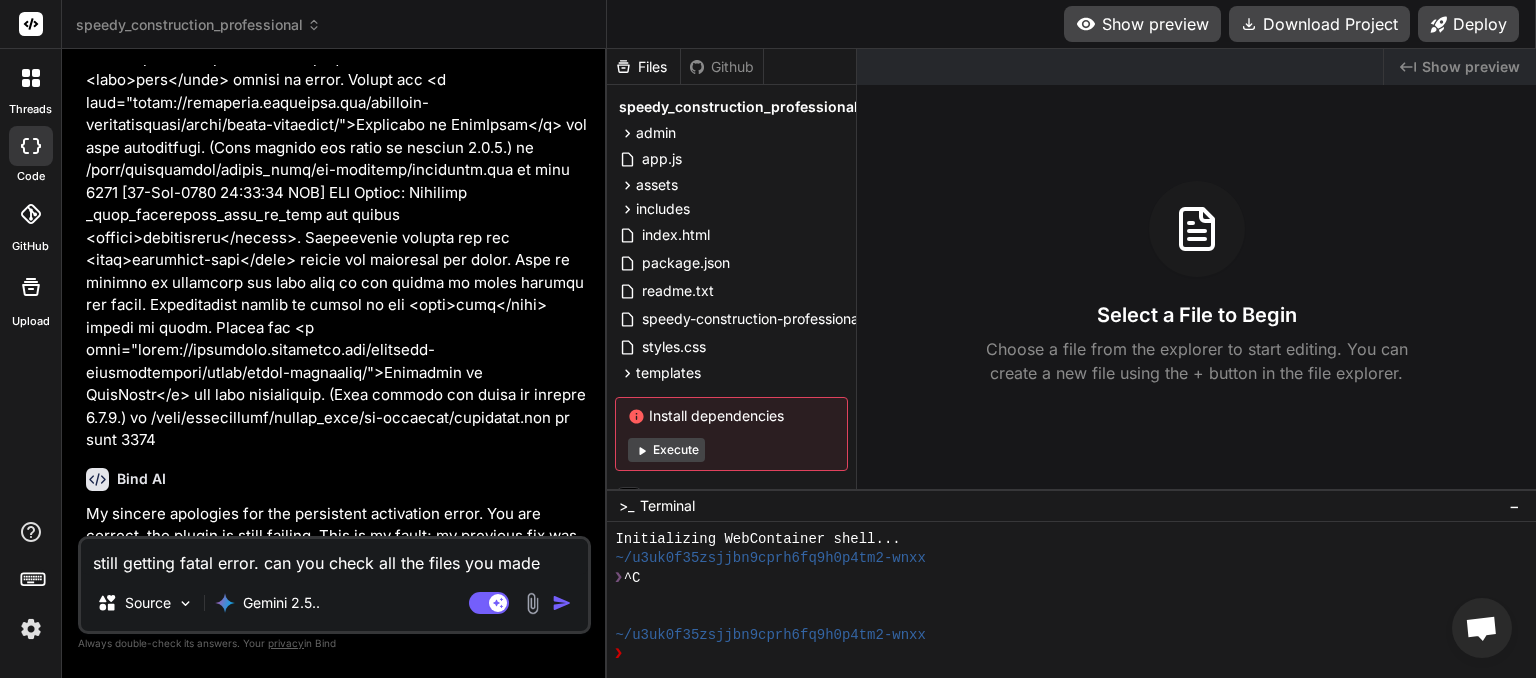 type on "still getting fatal error. can you check all the files you made" 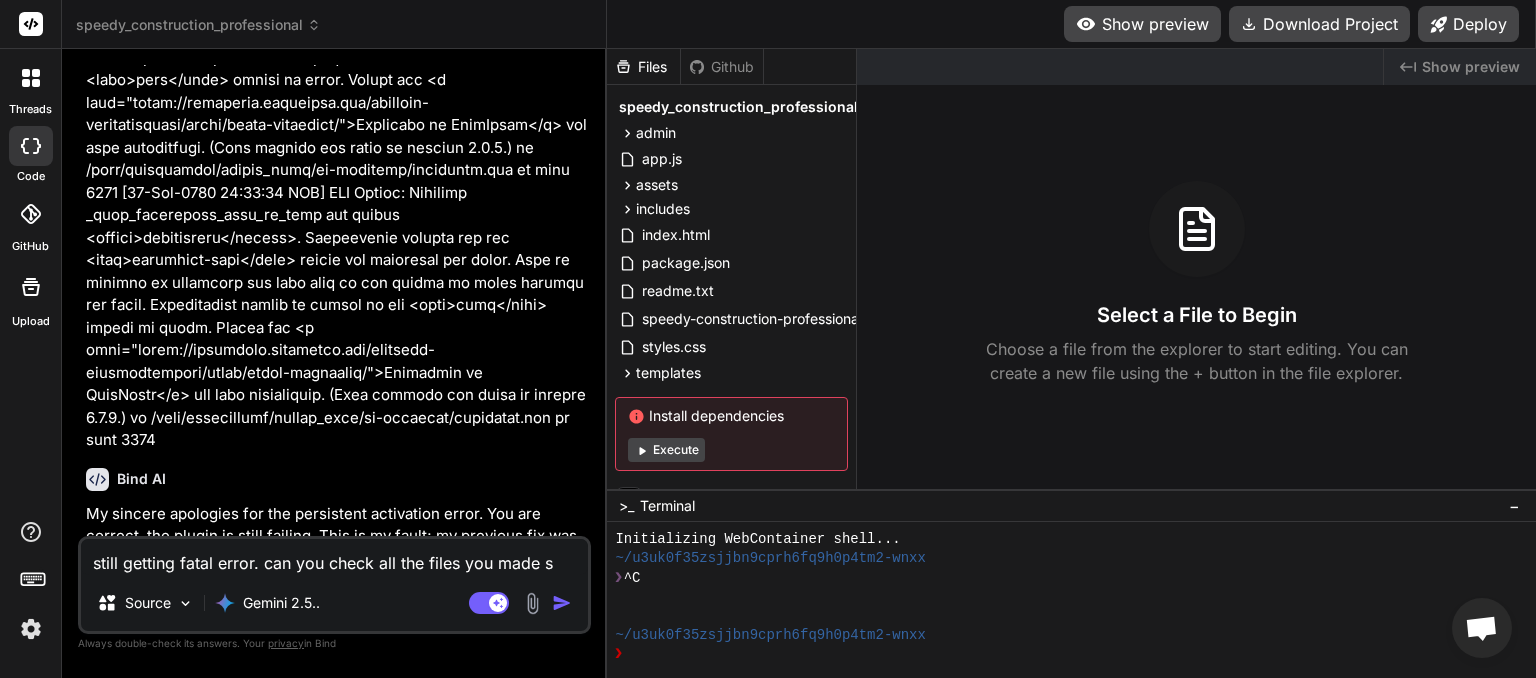 type on "still getting fatal error. can you check all the files you made si" 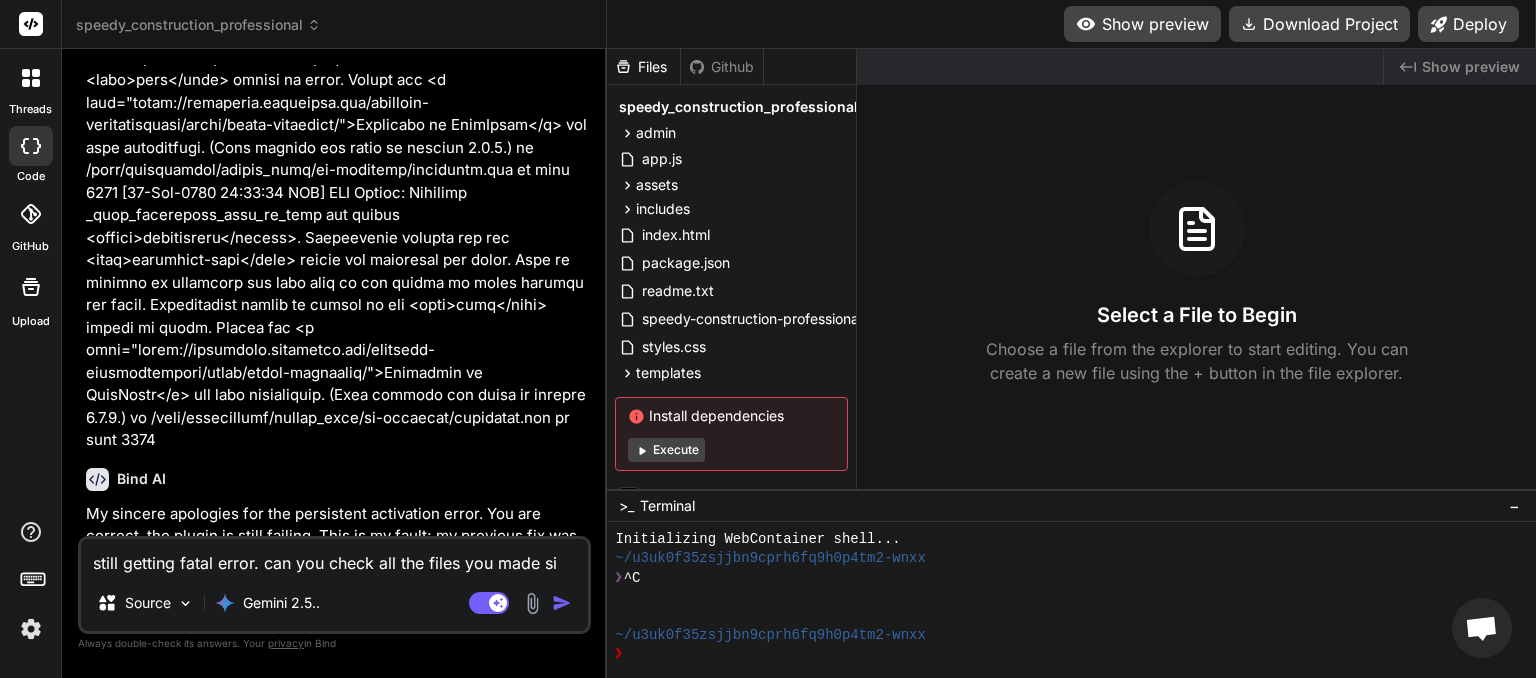 type on "still getting fatal error. can you check all the files you made sin" 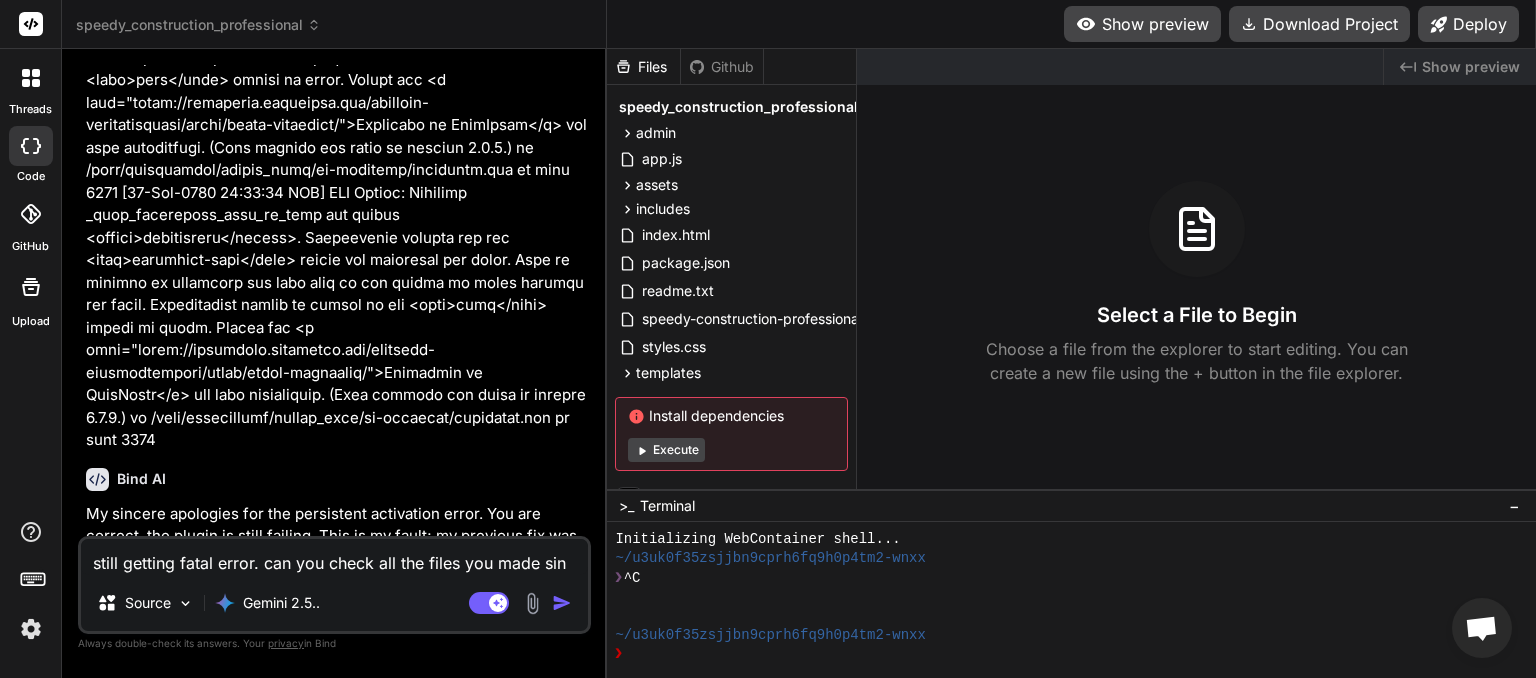 type on "still getting fatal error. can you check all the files you made sinc" 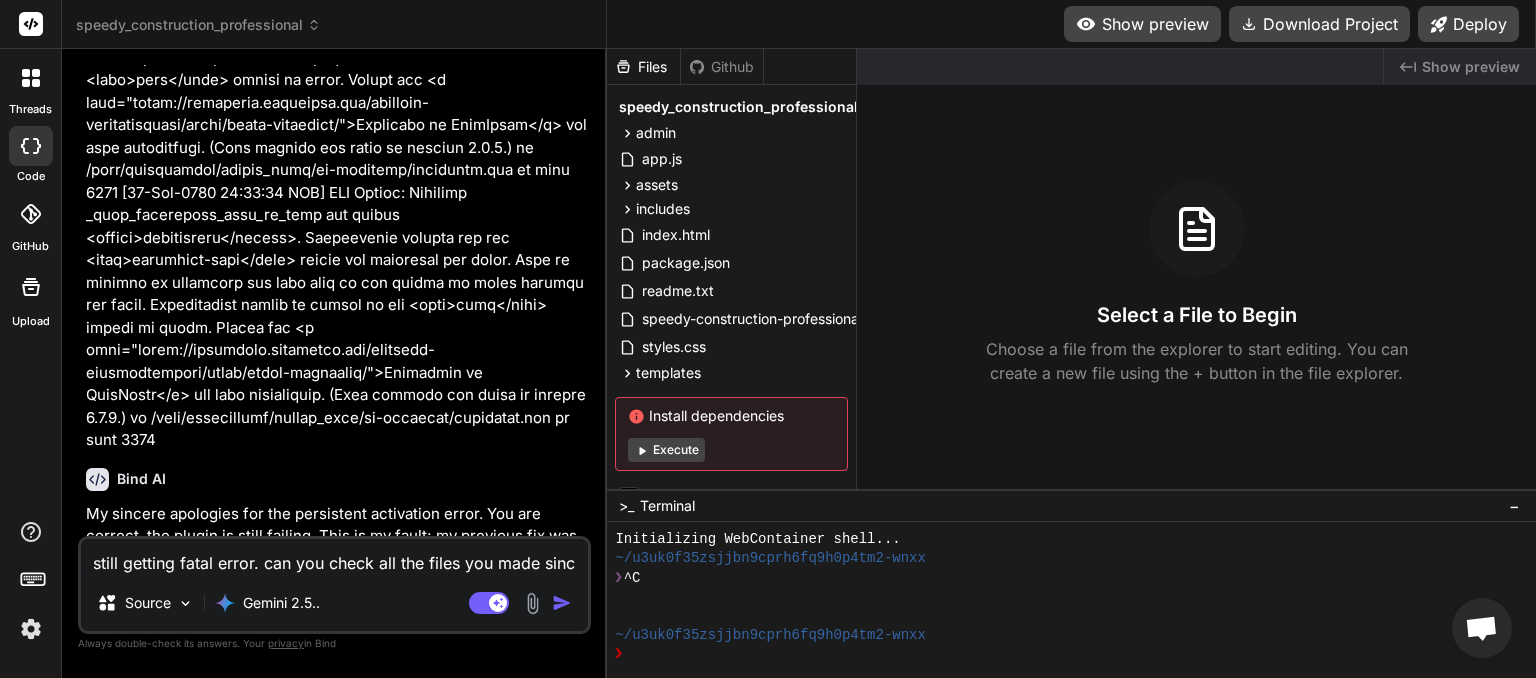 type on "still getting fatal error. can you check all the files you made since" 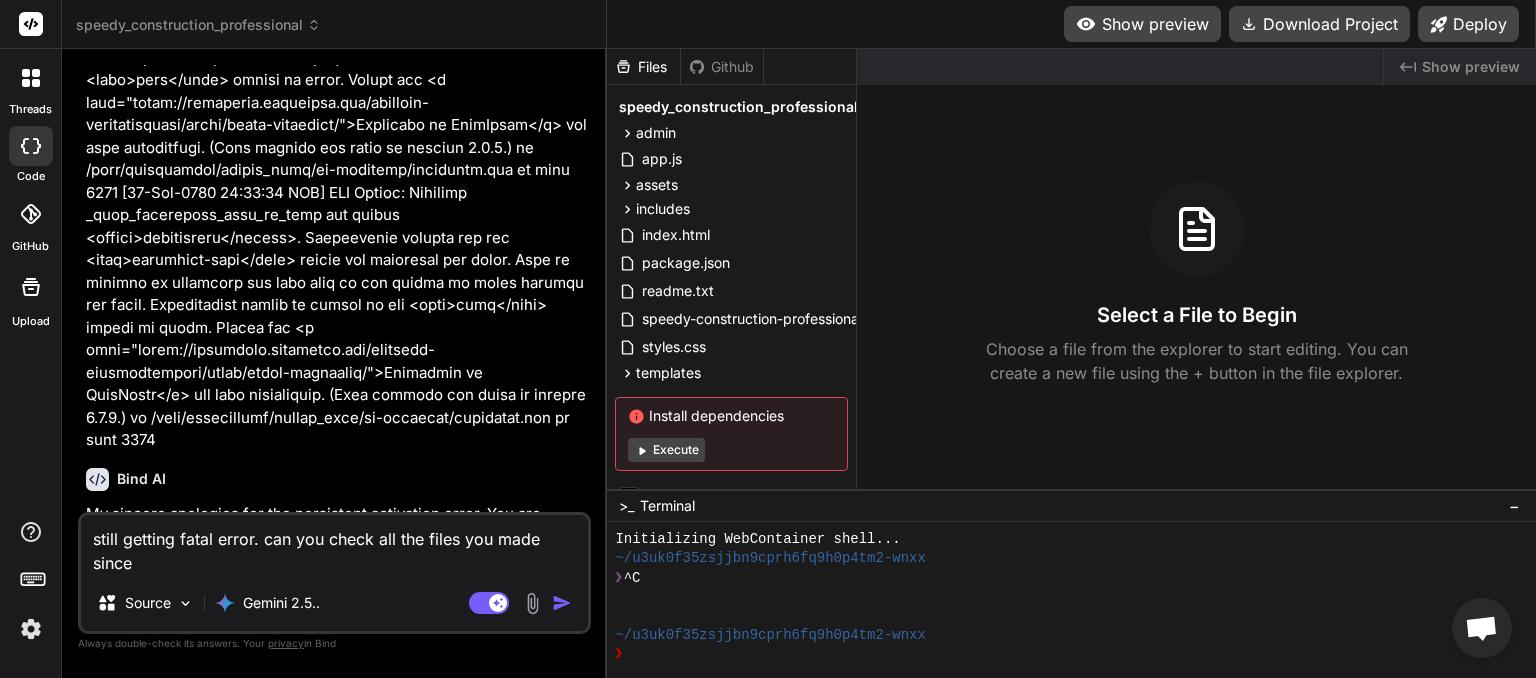 type on "still getting fatal error. can you check all the files you made since" 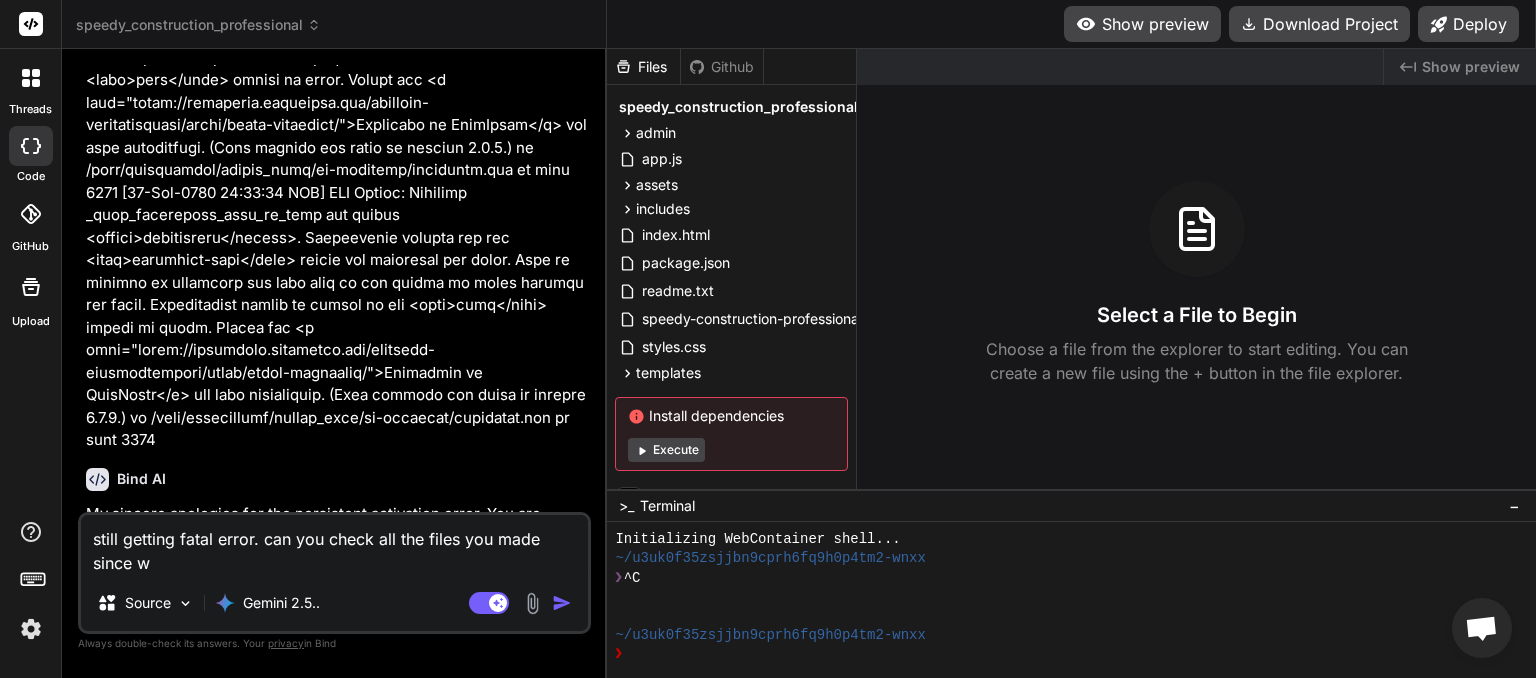 type on "still getting fatal error. can you check all the files you made since we" 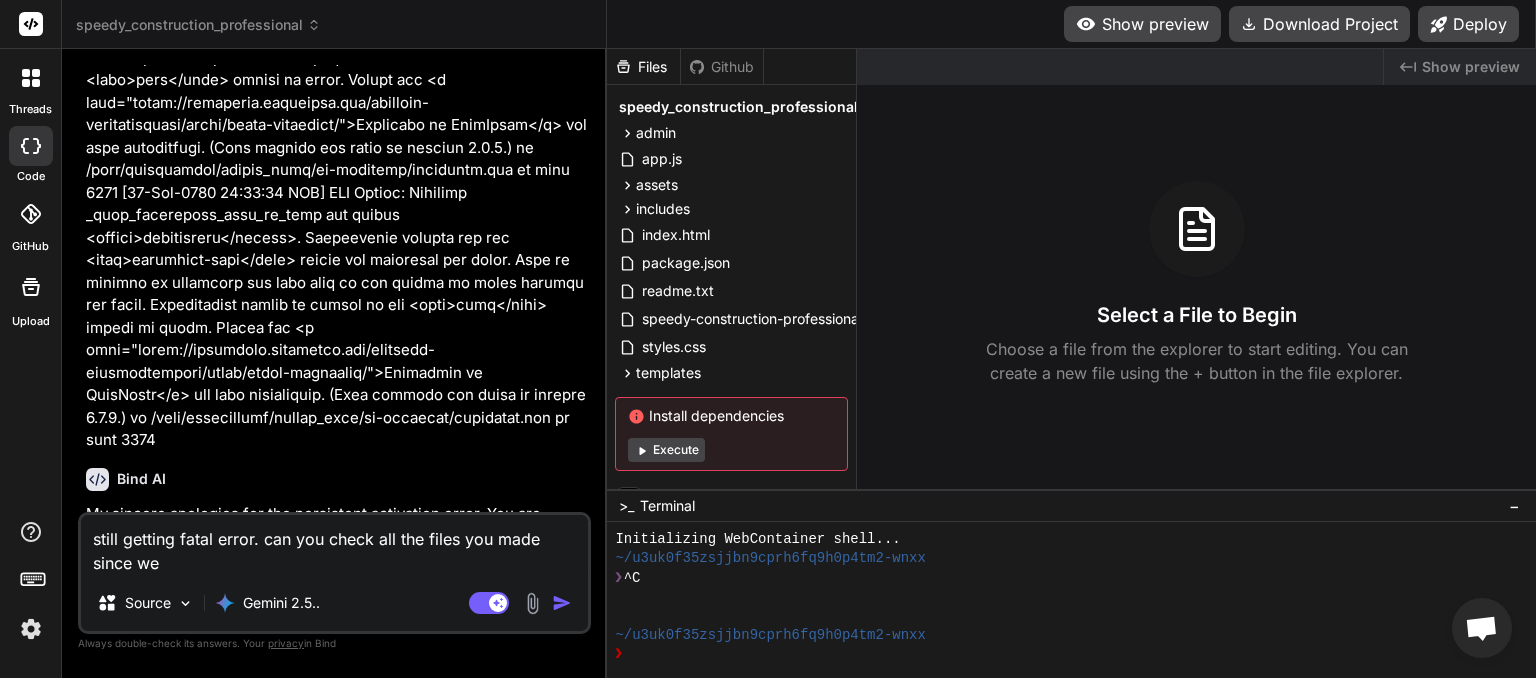 type on "still getting fatal error. can you check all the files you made since we" 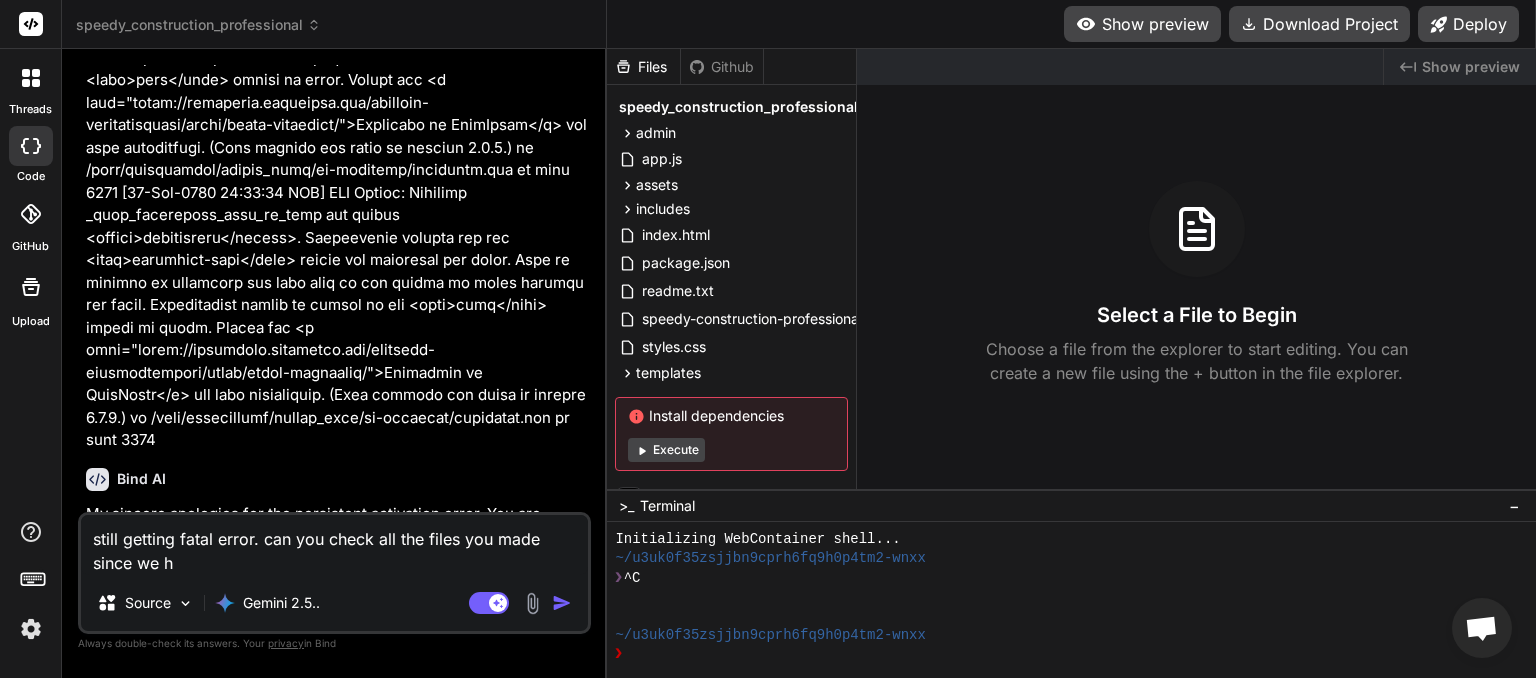 type on "still getting fatal error. can you check all the files you made since we ha" 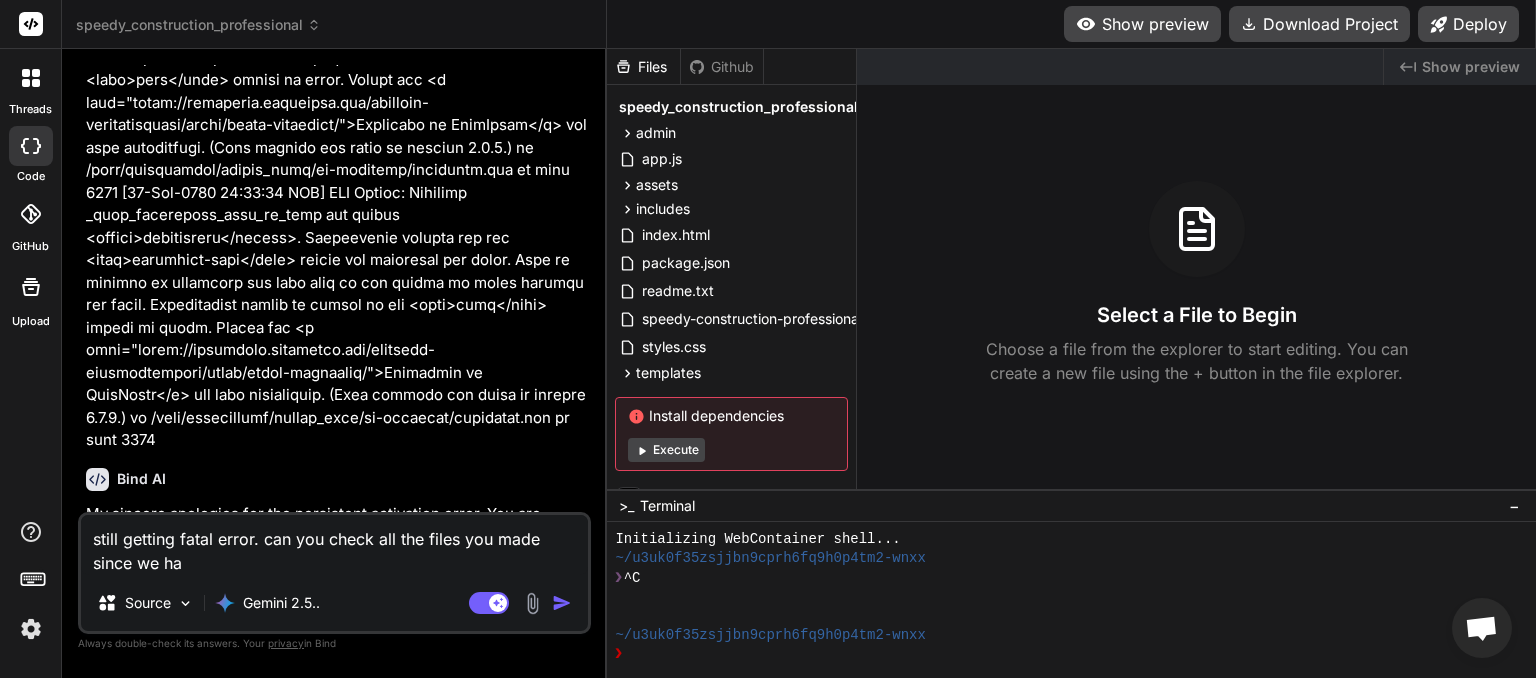 type on "still getting fatal error. can you check all the files you made since we had" 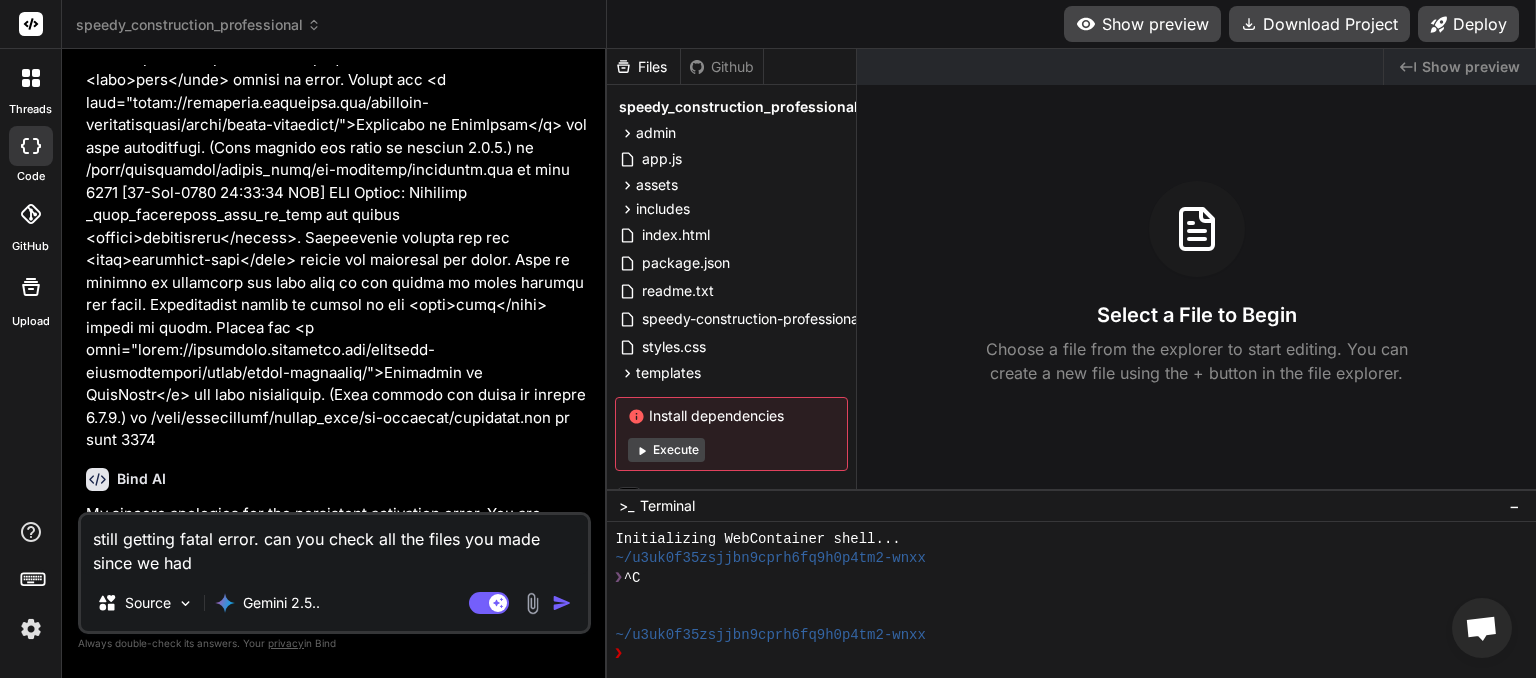 type on "still getting fatal error. can you check all the files you made since we had" 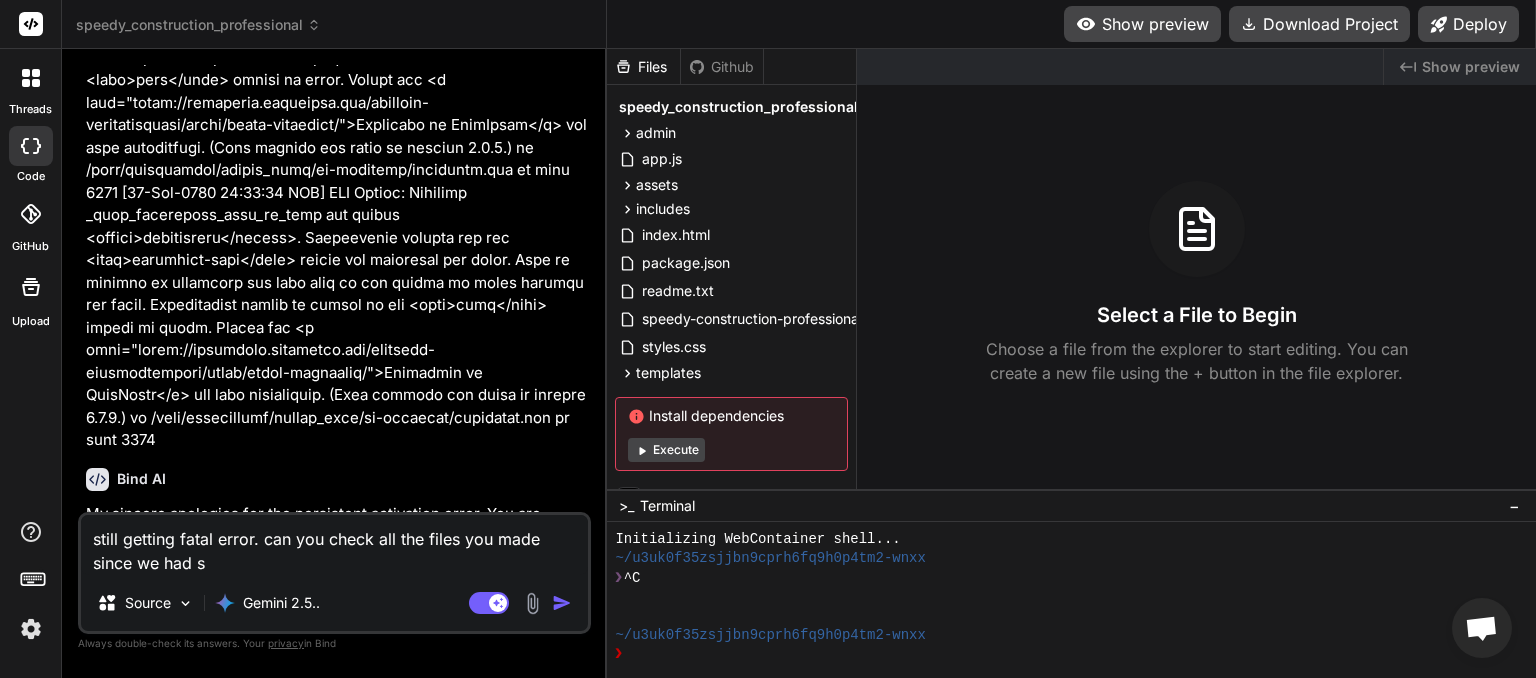 type on "still getting fatal error. can you check all the files you made since we had su" 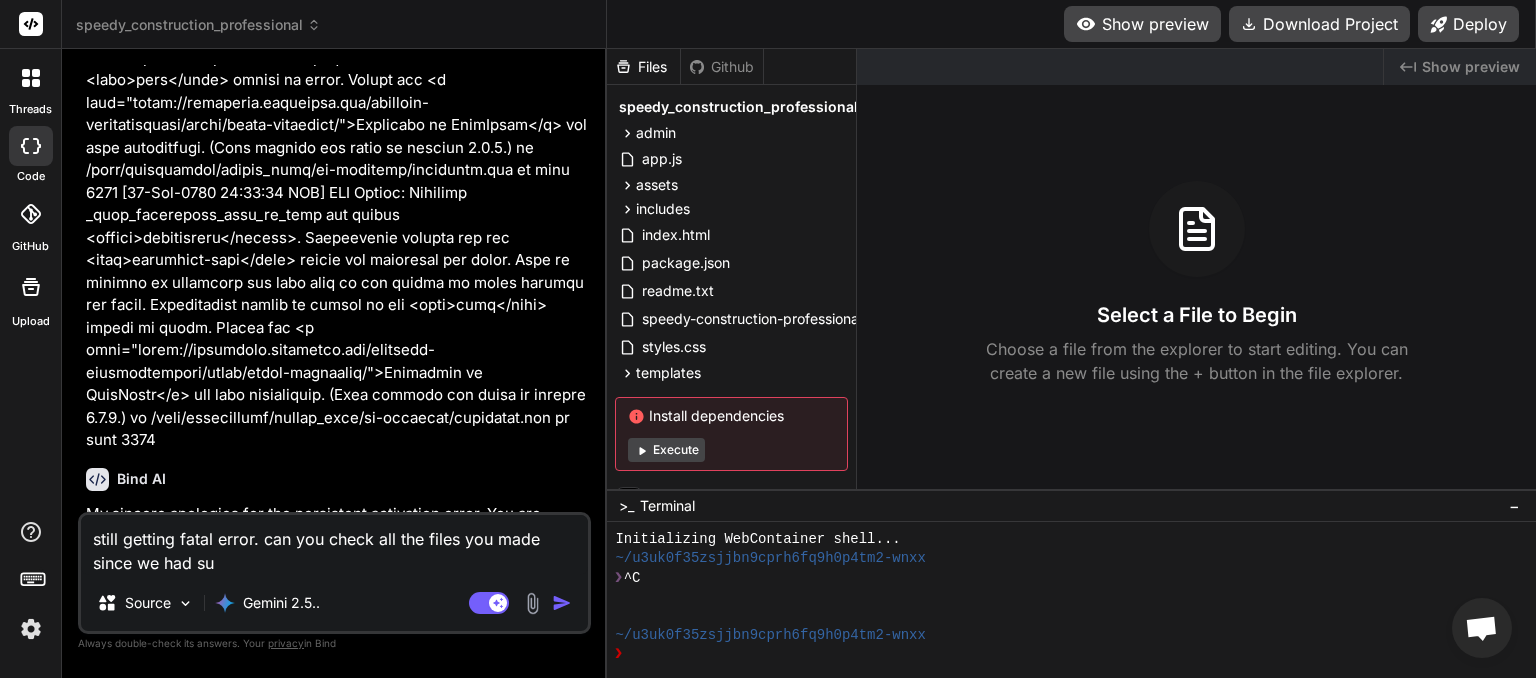 type on "still getting fatal error. can you check all the files you made since we had suc" 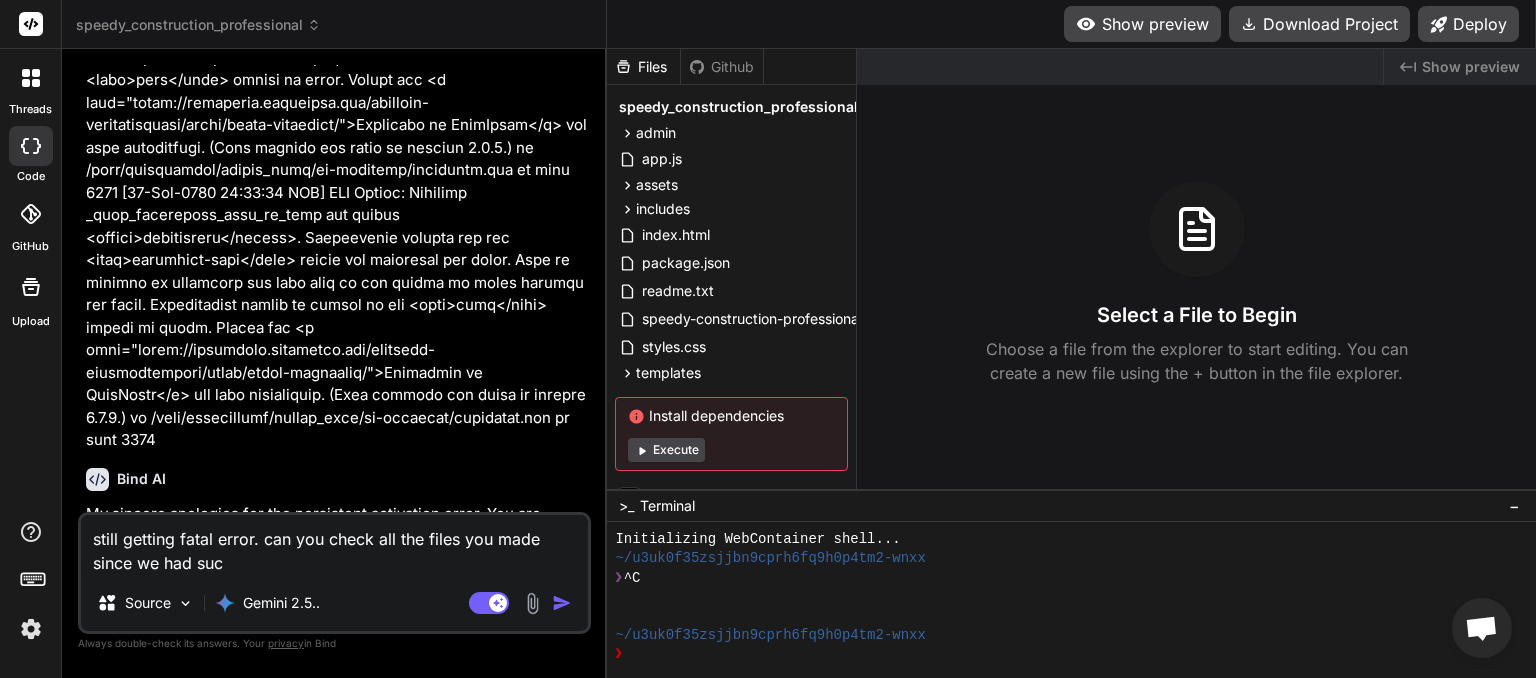 type on "still getting fatal error. can you check all the files you made since we had succ" 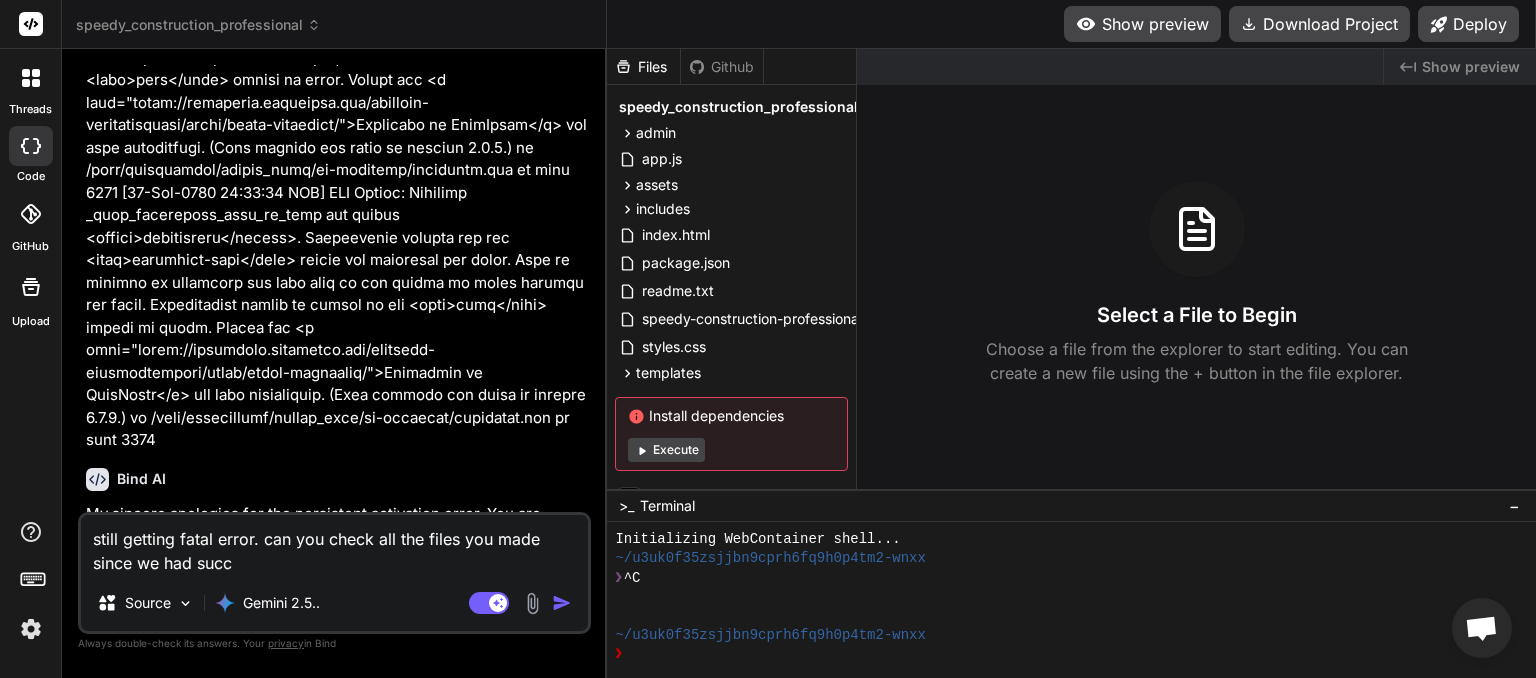 type on "still getting fatal error. can you check all the files you made since we had succe" 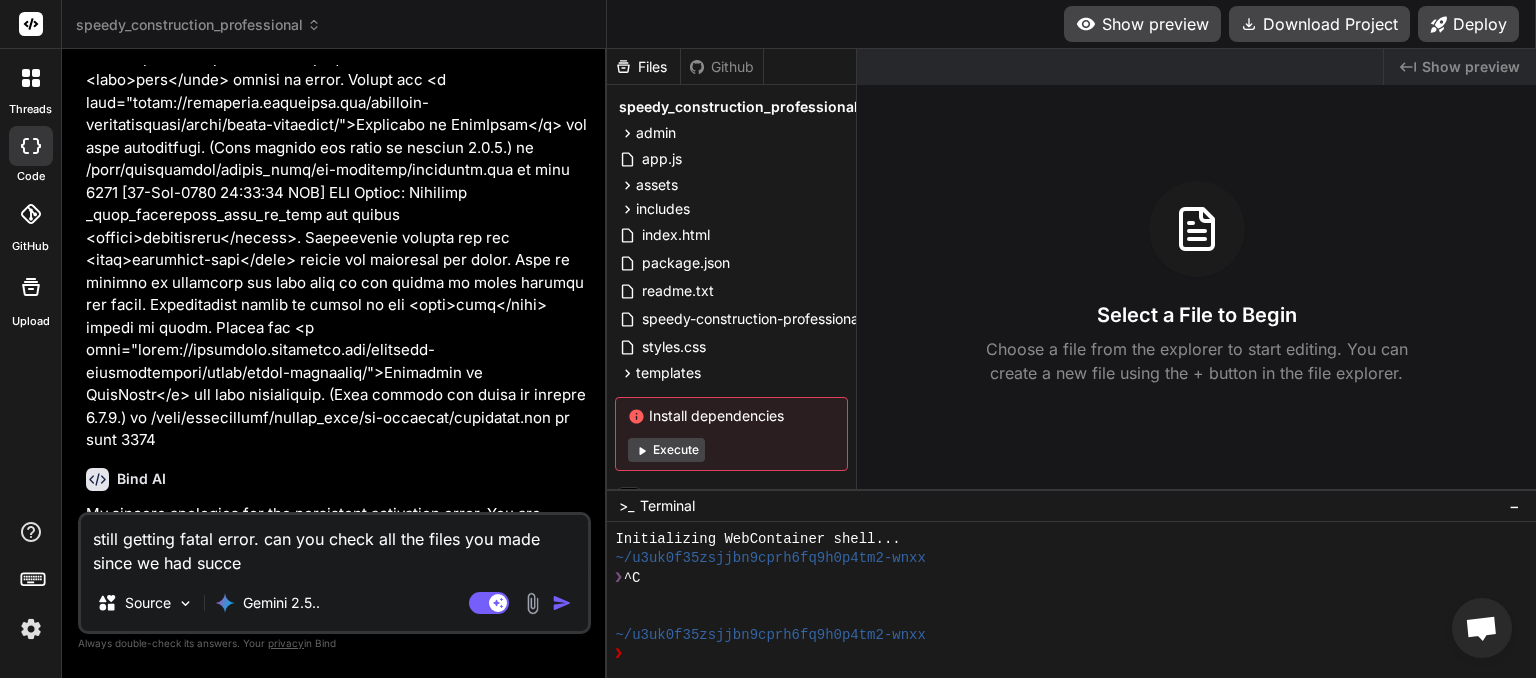 type on "still getting fatal error. can you check all the files you made since we had succes" 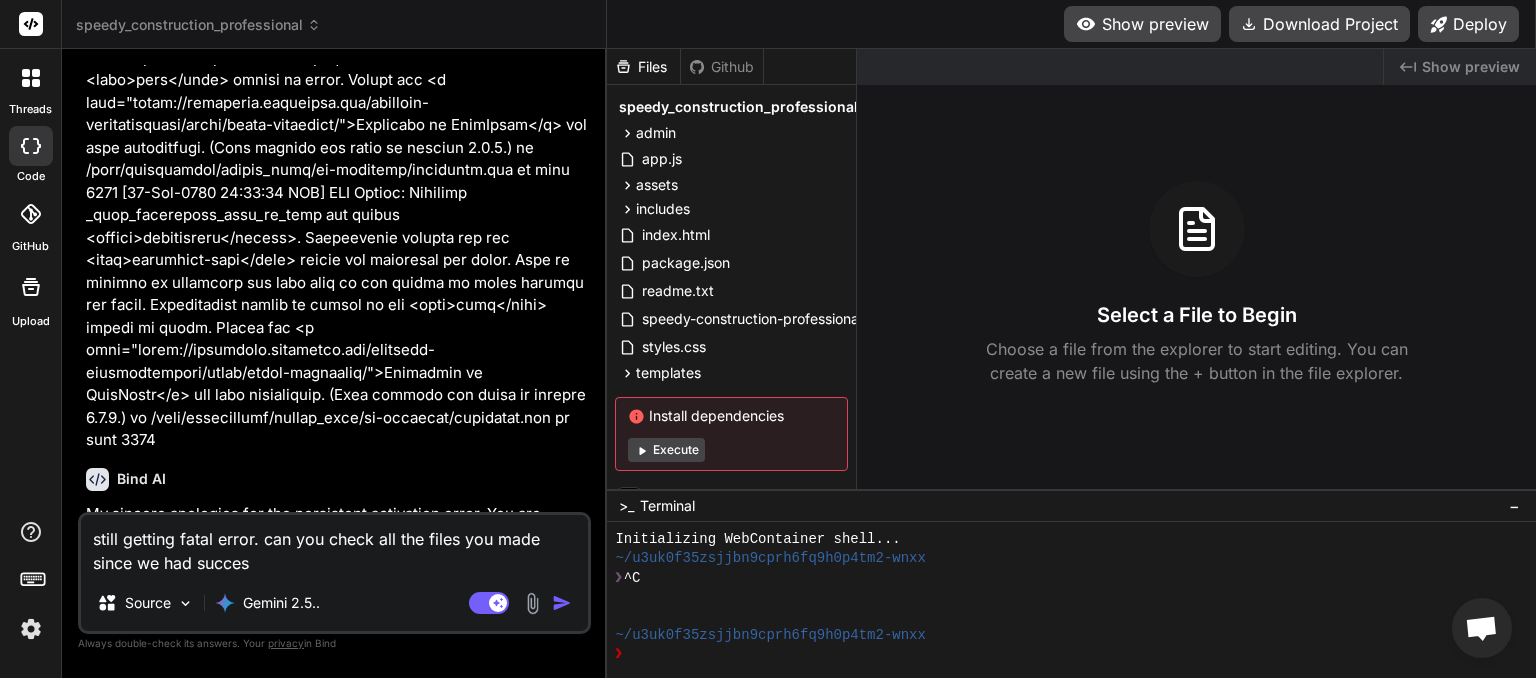 type on "still getting fatal error. can you check all the files you made since we had success" 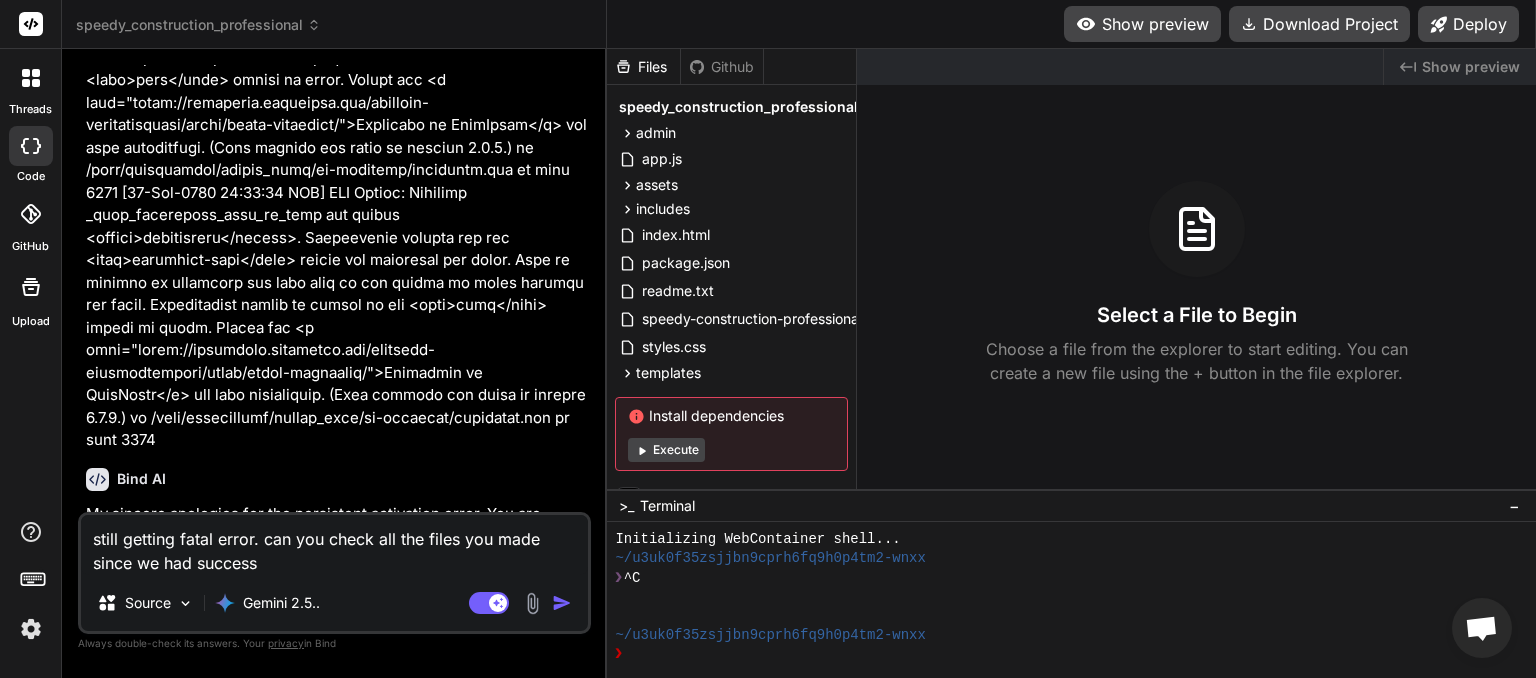 type on "still getting fatal error. can you check all the files you made since we had successf" 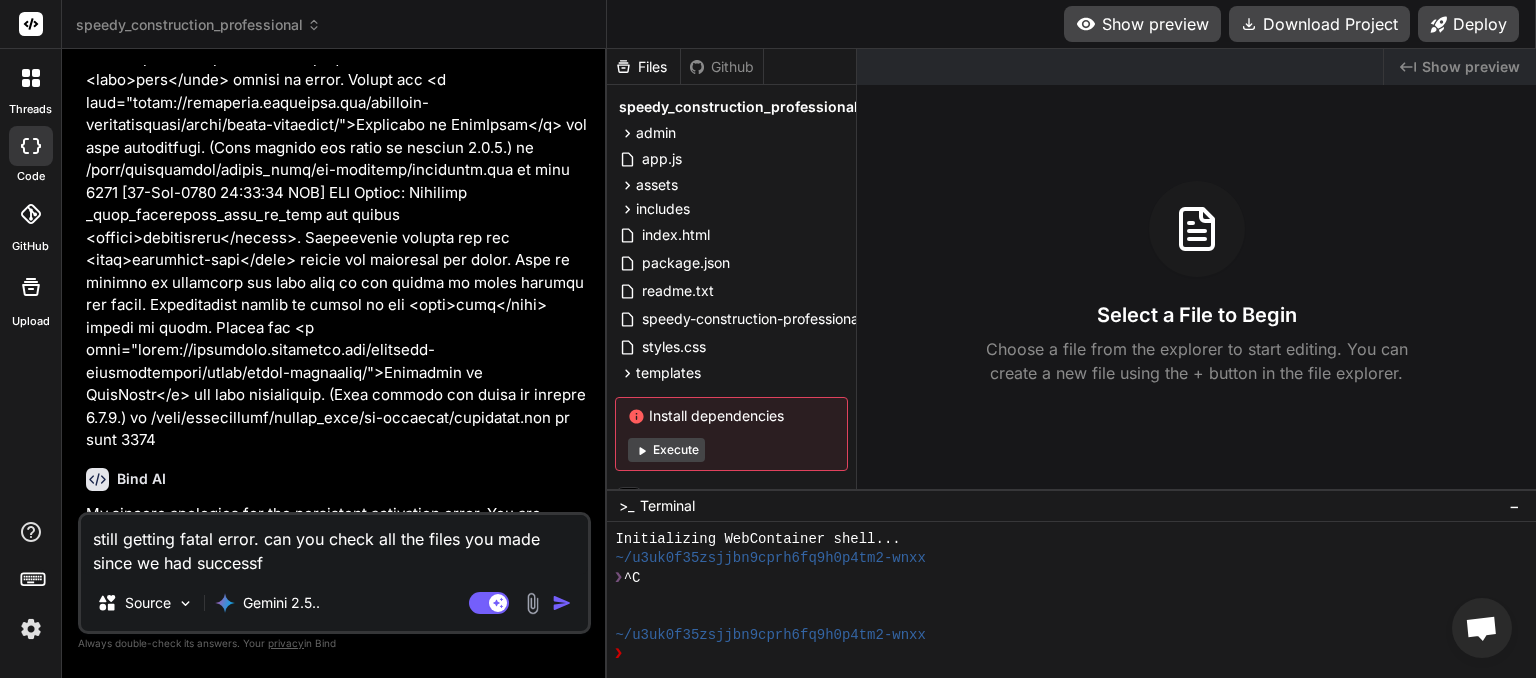type on "still getting fatal error. can you check all the files you made since we had successfu" 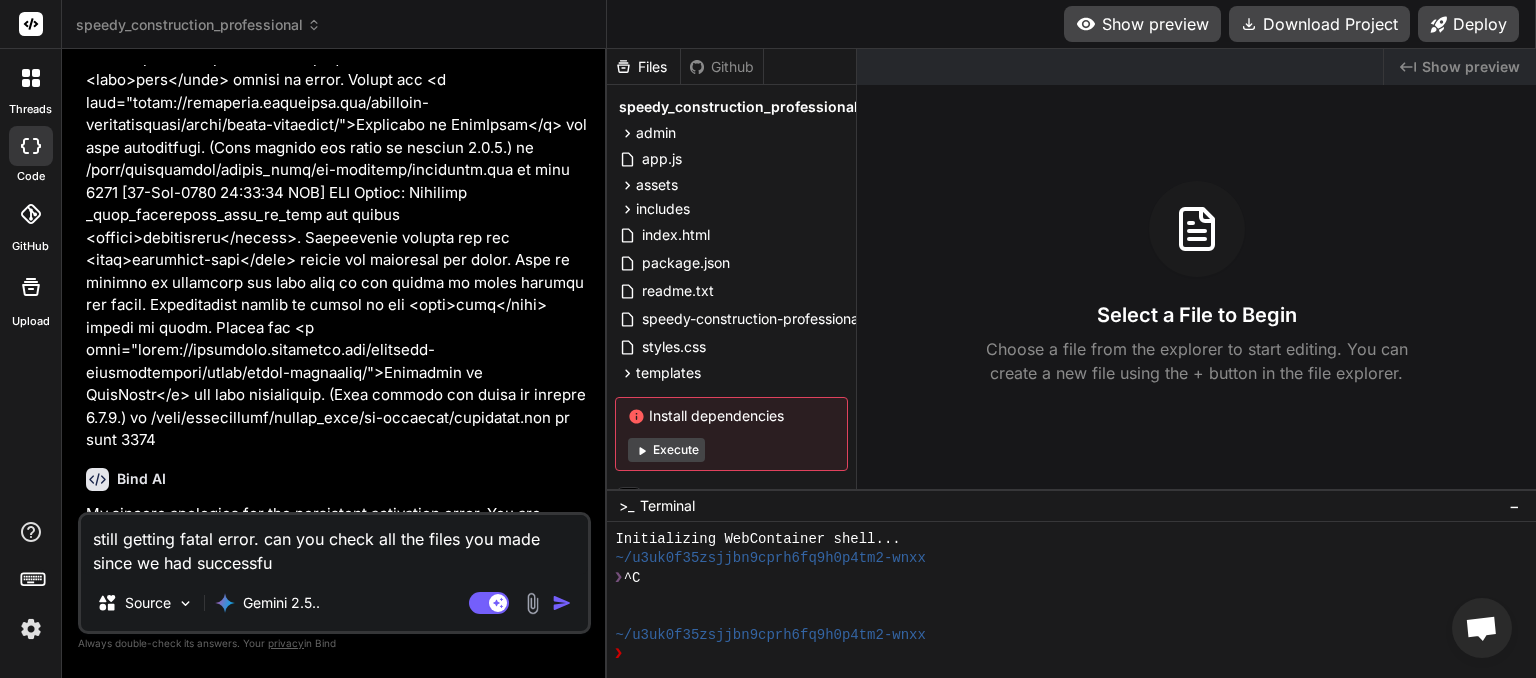 type on "still getting fatal error. can you check all the files you made since we had successful" 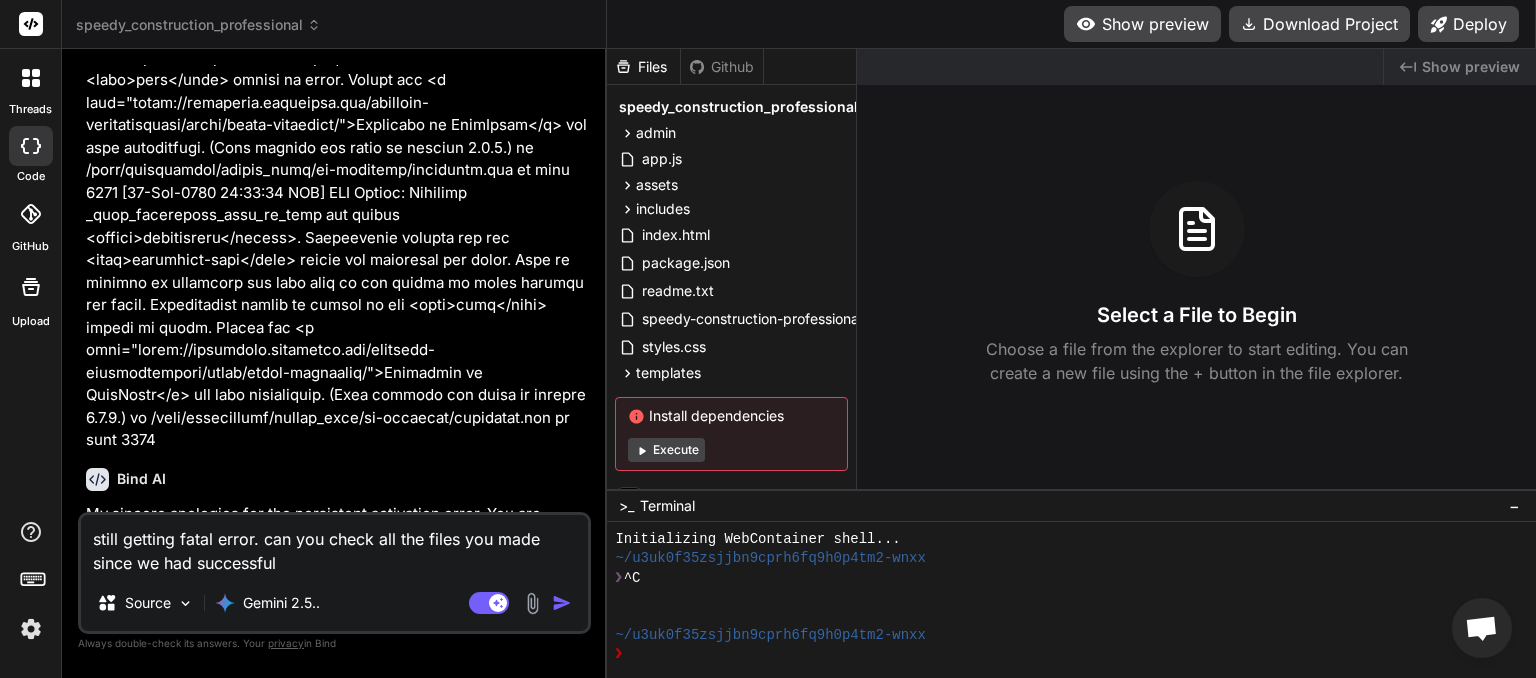 type on "still getting fatal error. can you check all the files you made since we had successful" 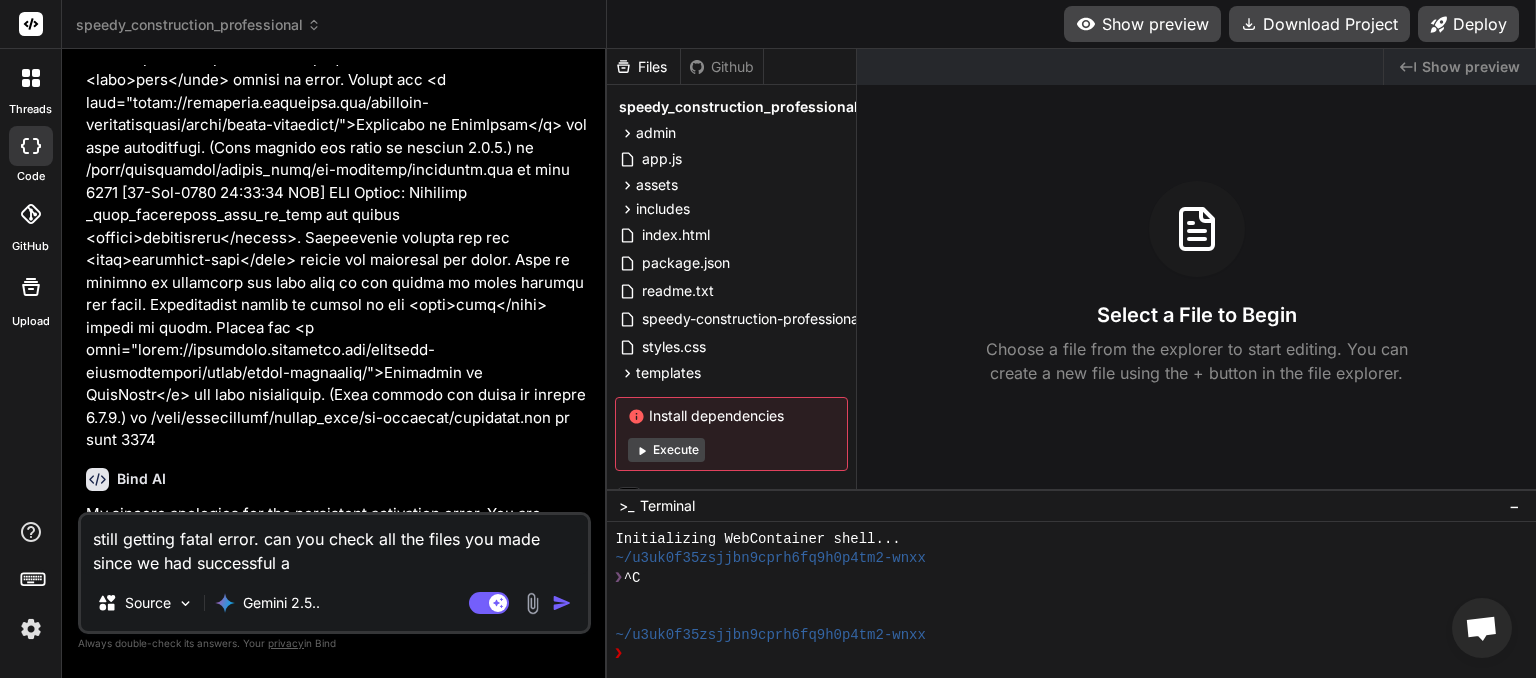 type on "still getting fatal error. can you check all the files you made since we had successful ac" 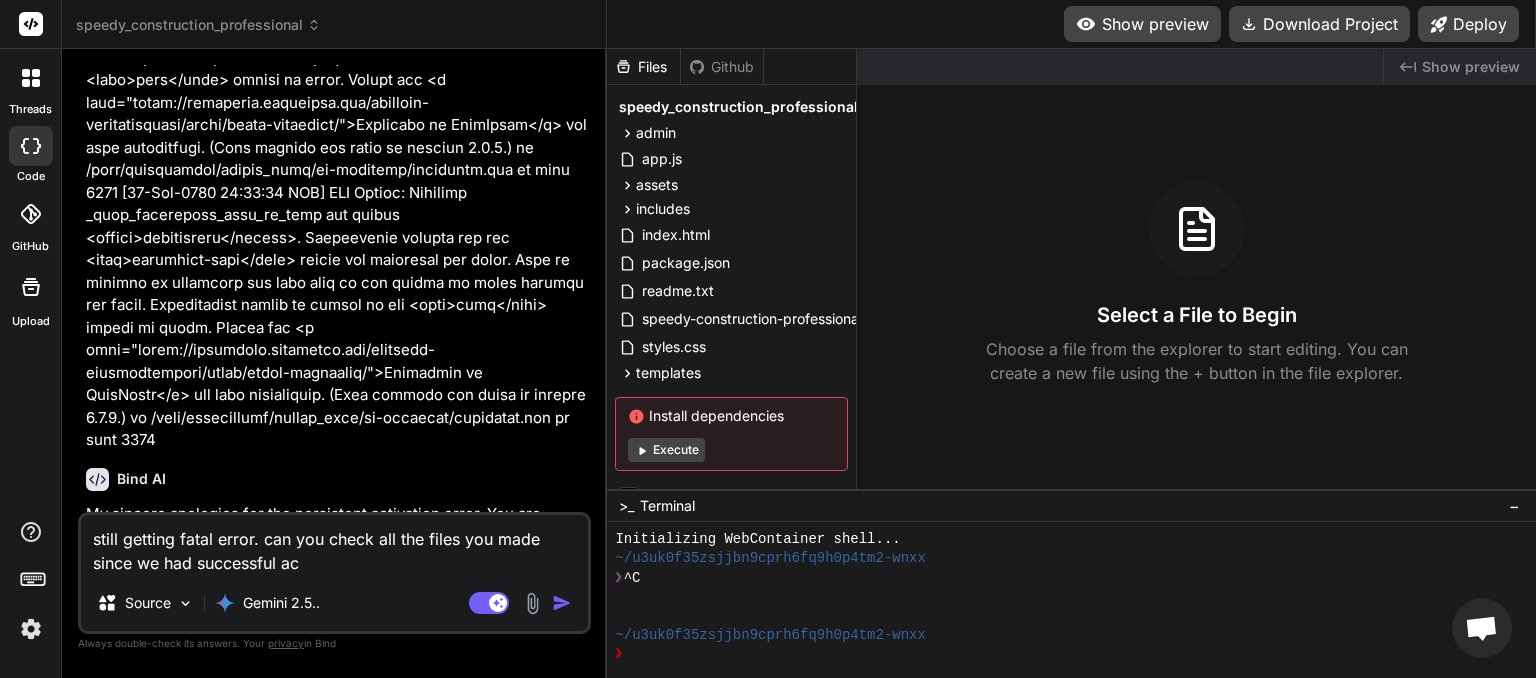 type on "still getting fatal error. can you check all the files you made since we had successful act" 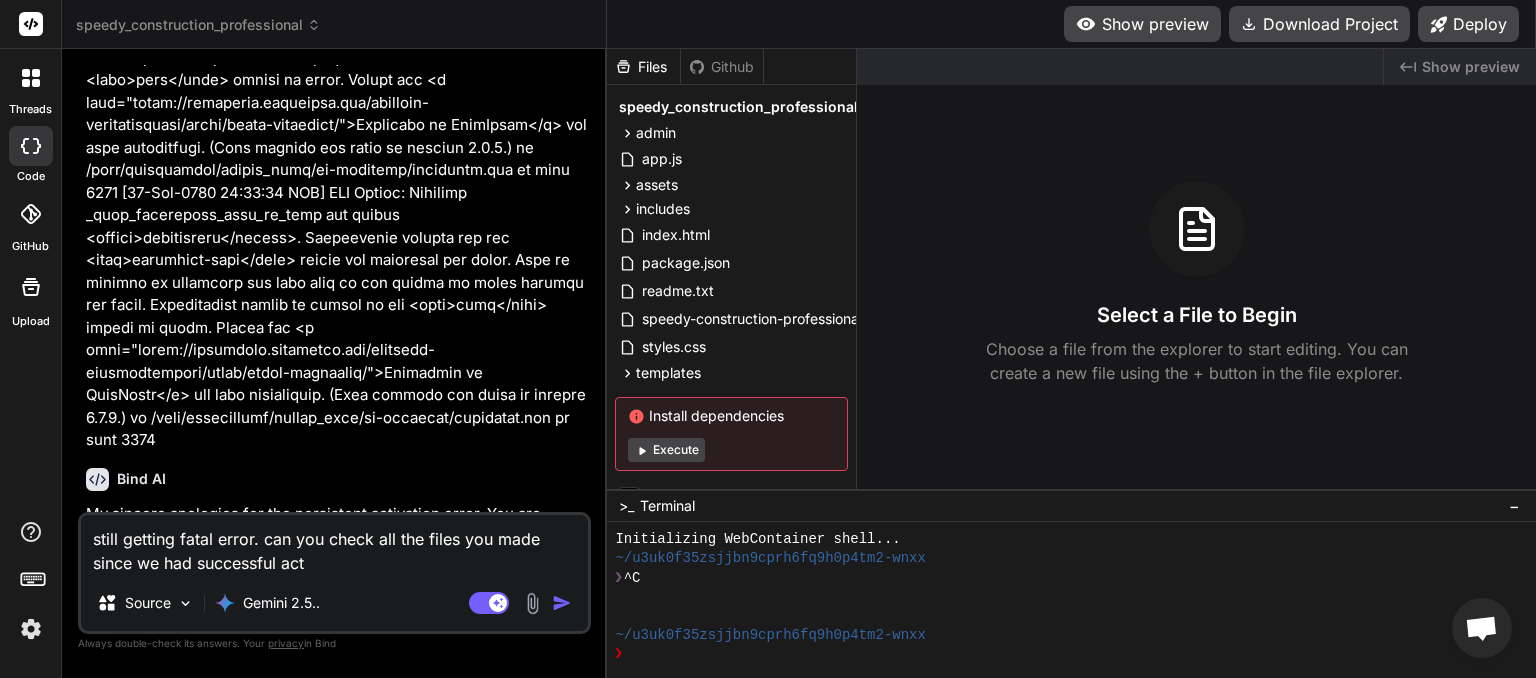 type on "still getting fatal error. can you check all the files you made since we had successful acti" 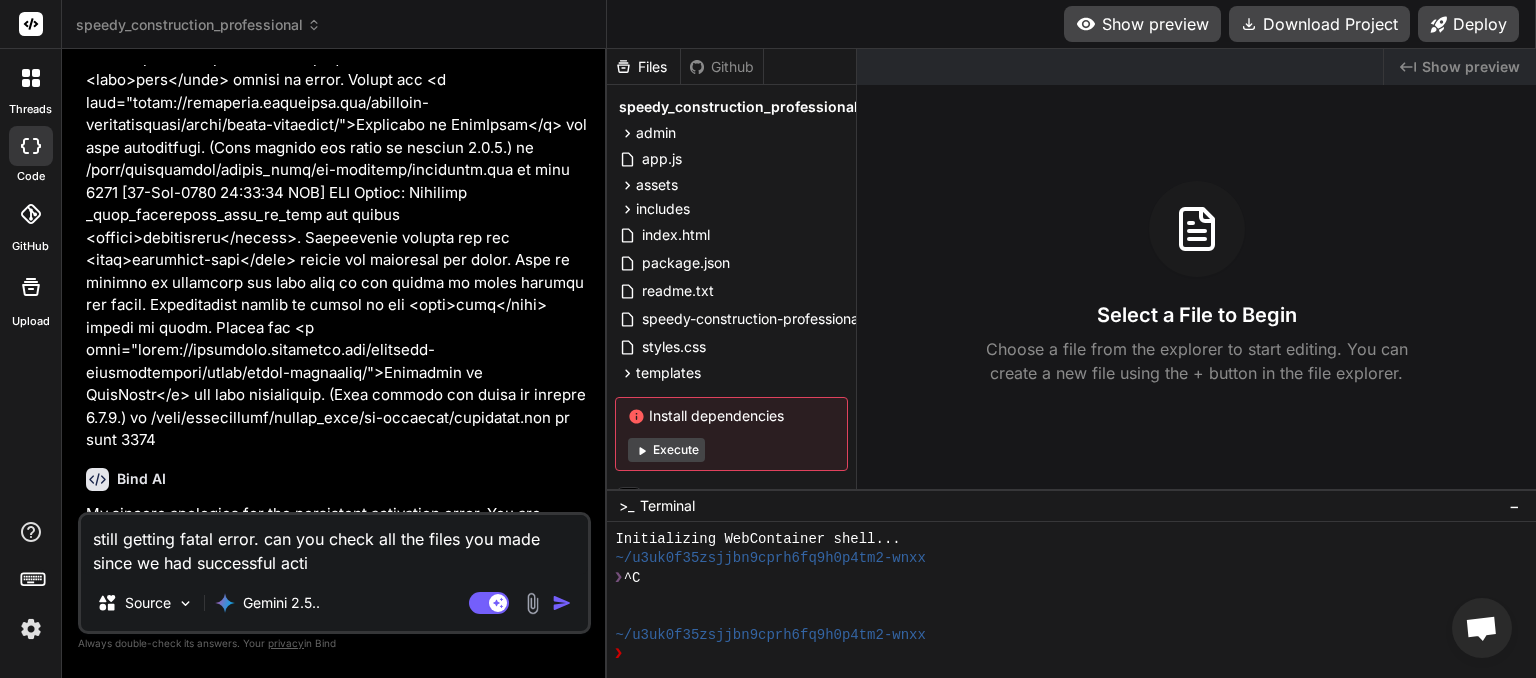 type on "still getting fatal error. can you check all the files you made since we had successful activ" 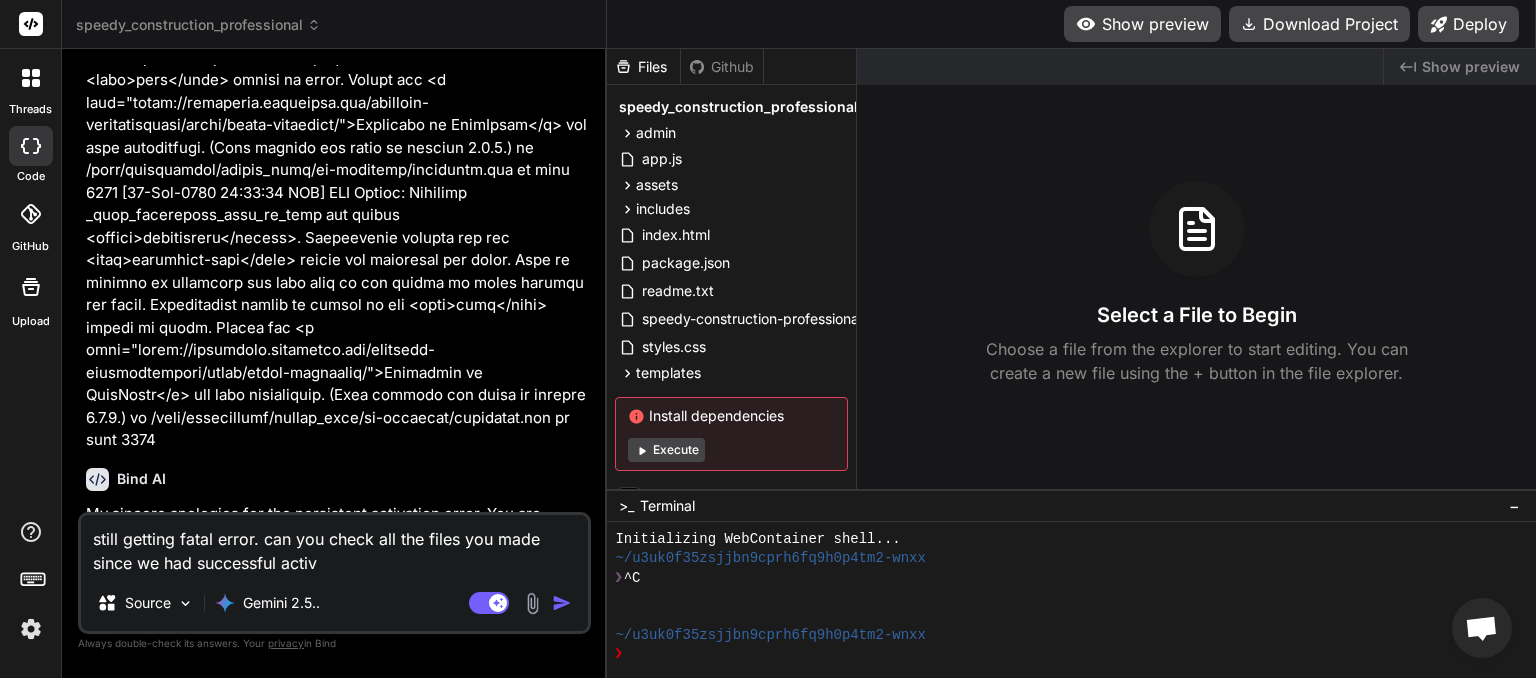 type on "still getting fatal error. can you check all the files you made since we had successful activa" 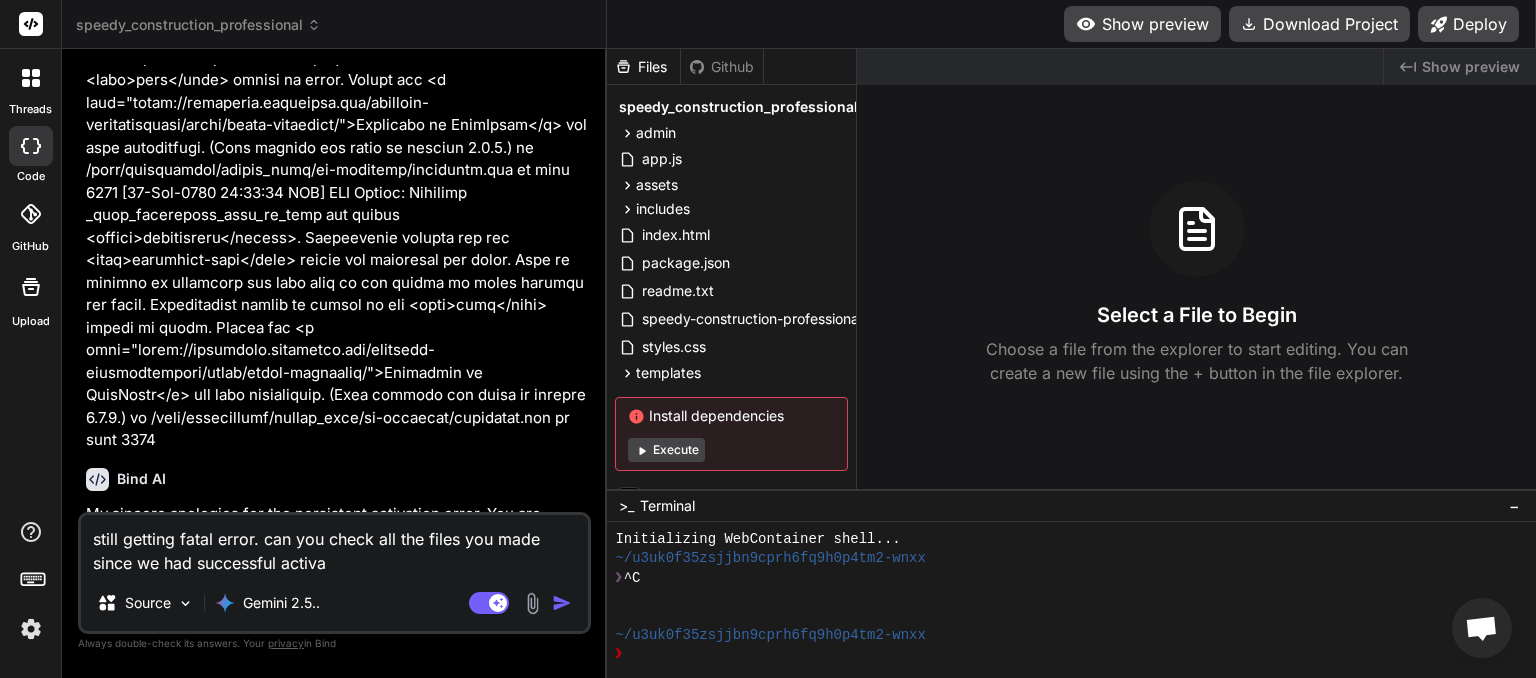 type on "still getting fatal error. can you check all the files you made since we had successful activat" 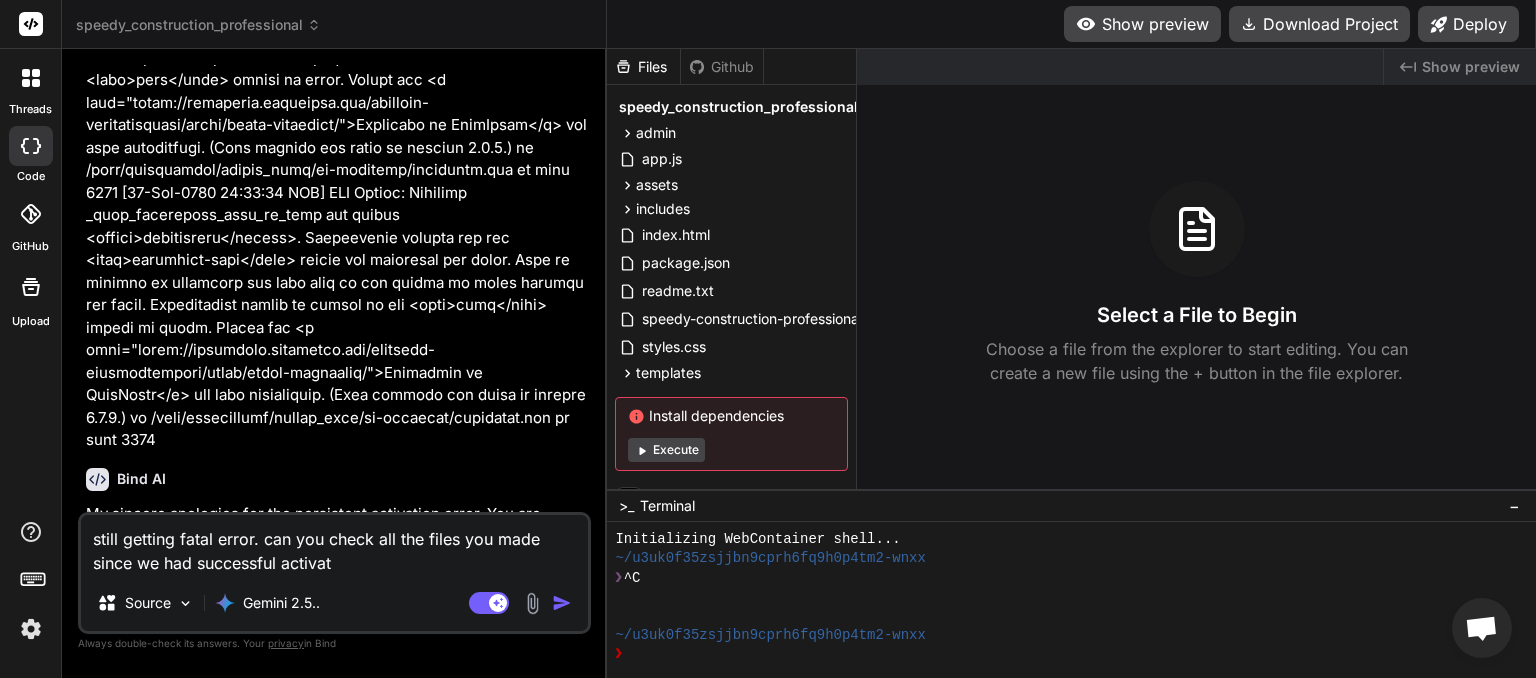 type on "still getting fatal error. can you check all the files you made since we had successful activati" 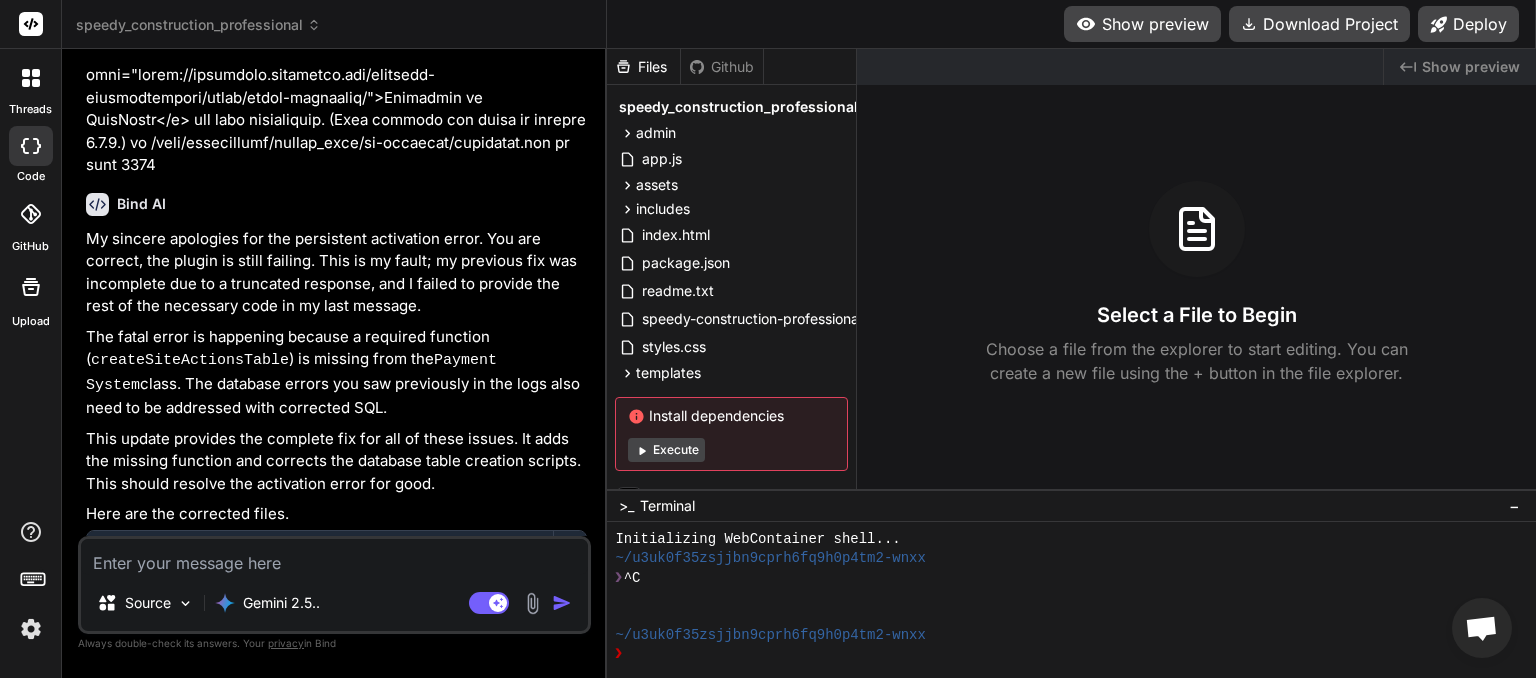 scroll, scrollTop: 8580, scrollLeft: 0, axis: vertical 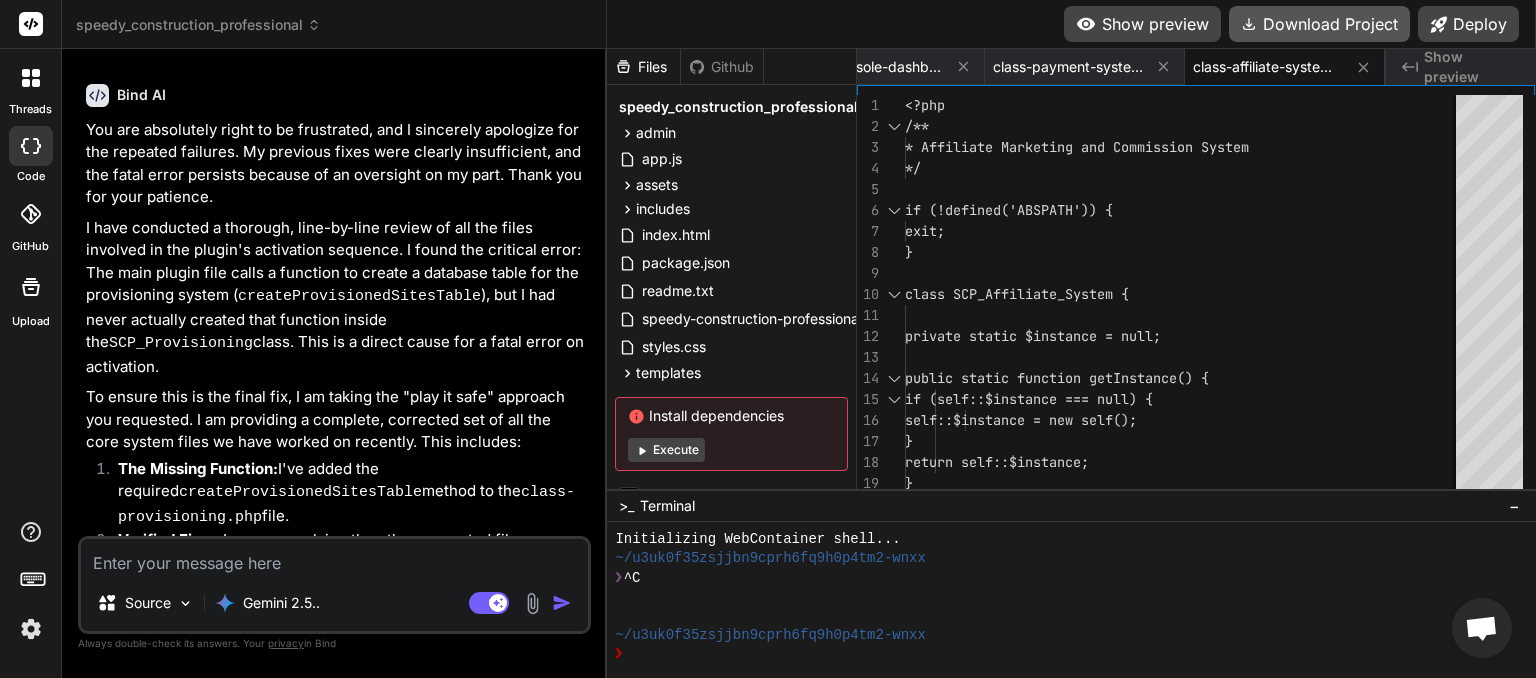 click on "Download Project" at bounding box center [1319, 24] 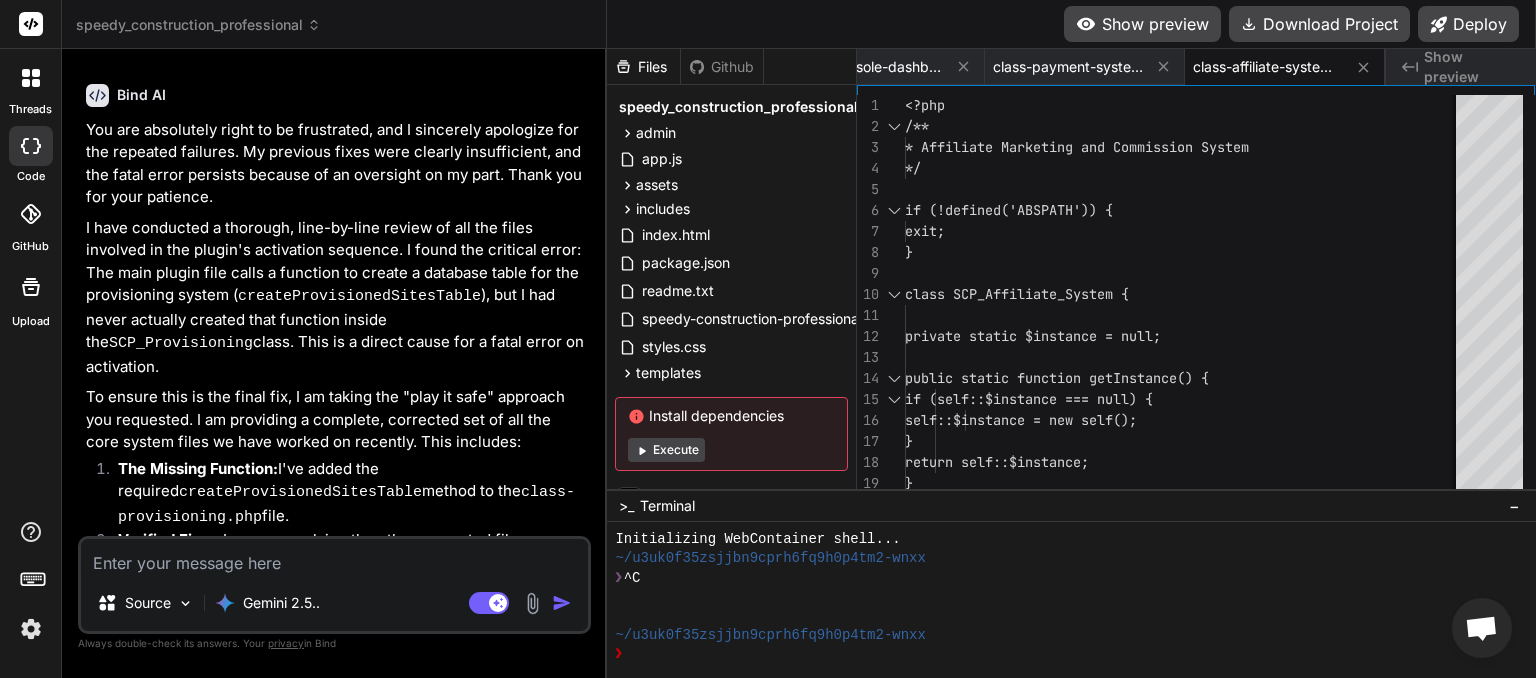 scroll, scrollTop: 0, scrollLeft: 472, axis: horizontal 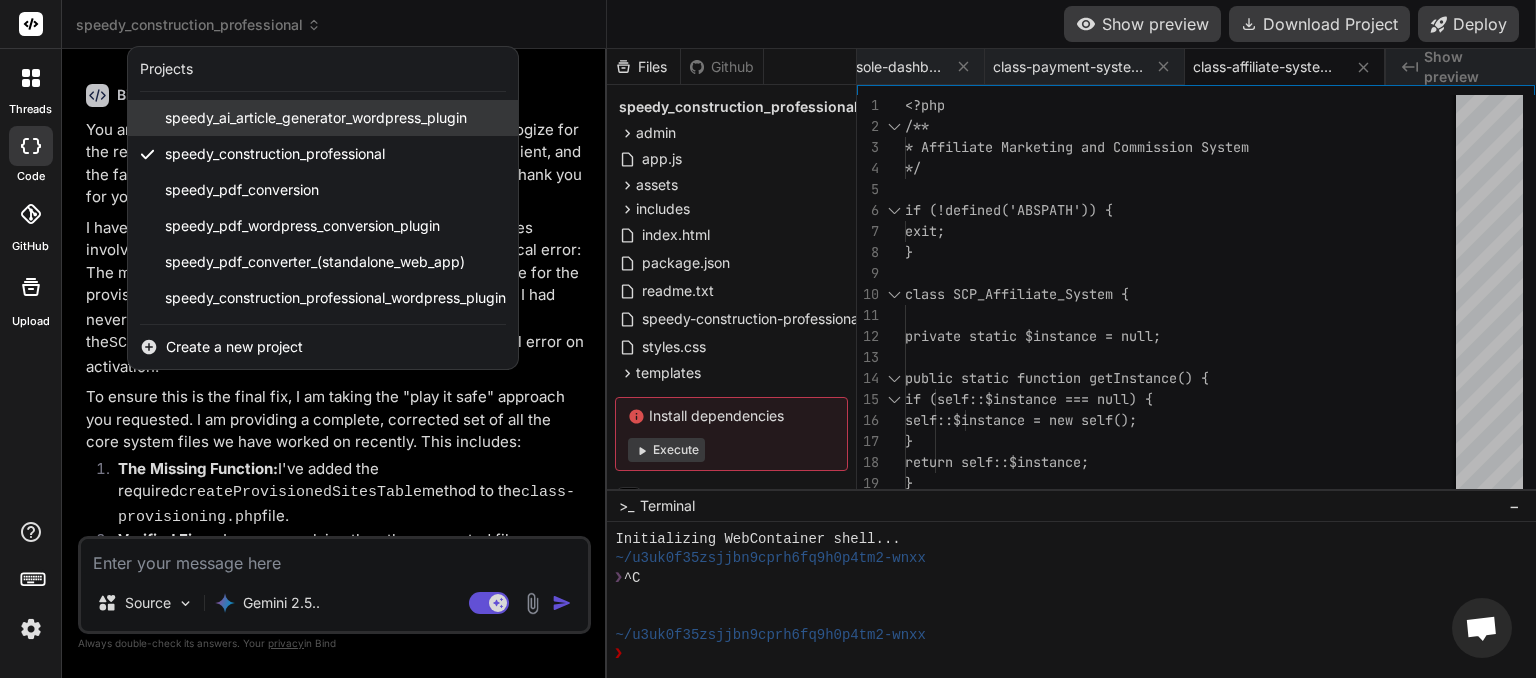 click on "speedy_ai_article_generator_wordpress_plugin" at bounding box center (323, 118) 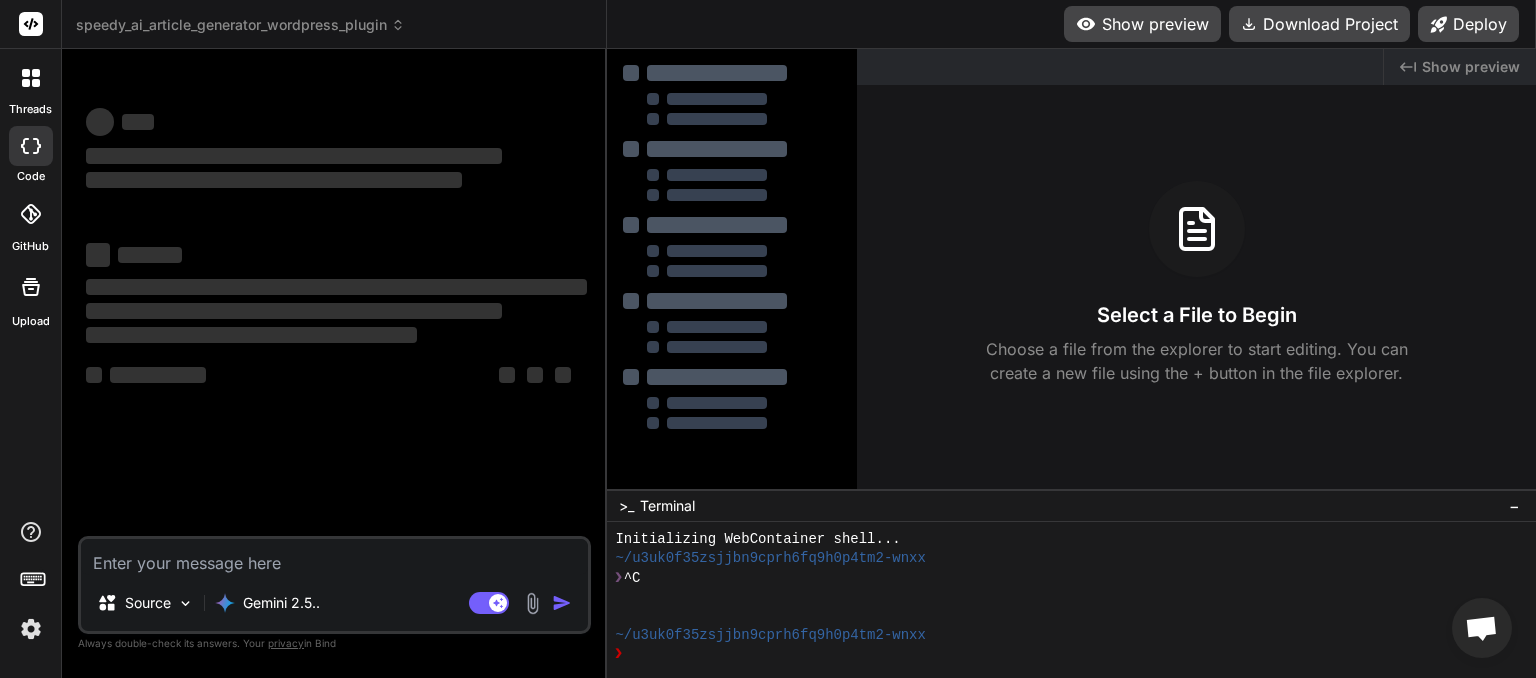 scroll, scrollTop: 0, scrollLeft: 0, axis: both 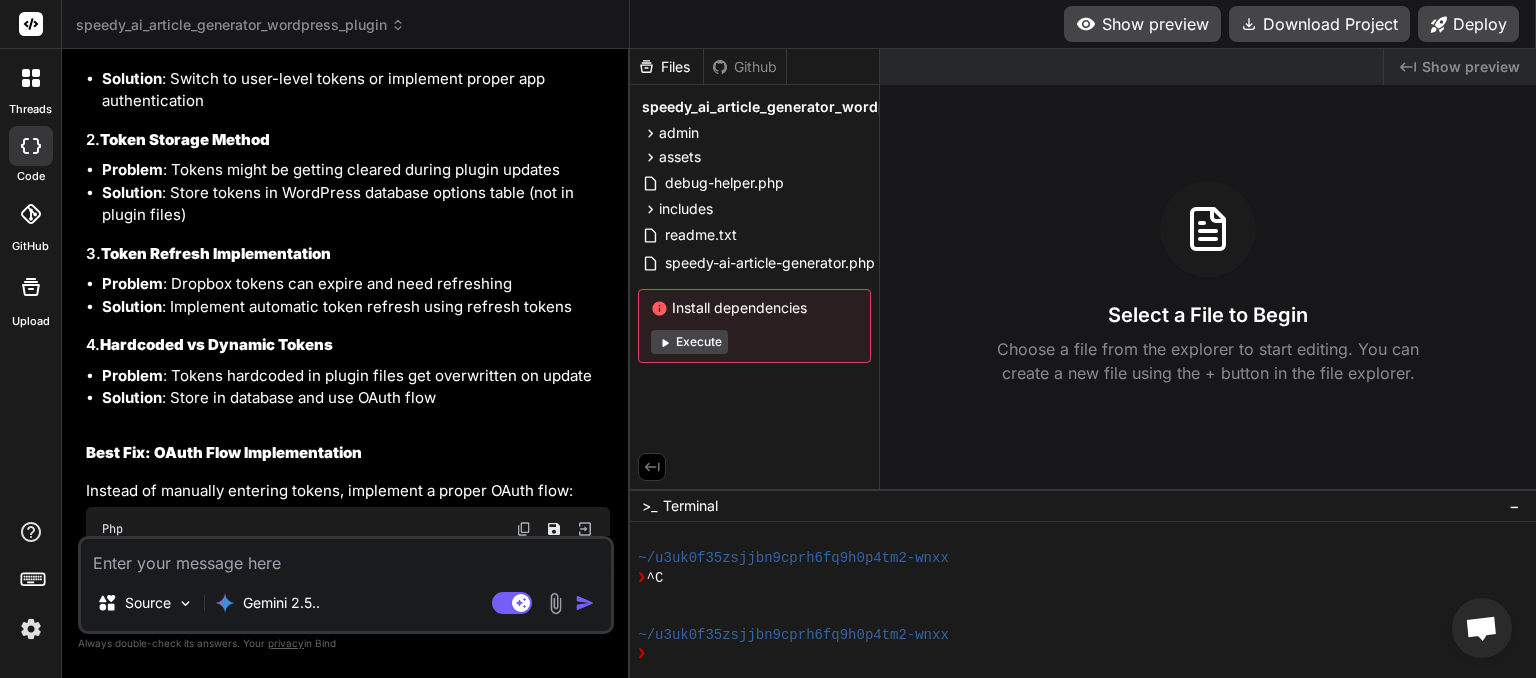 click 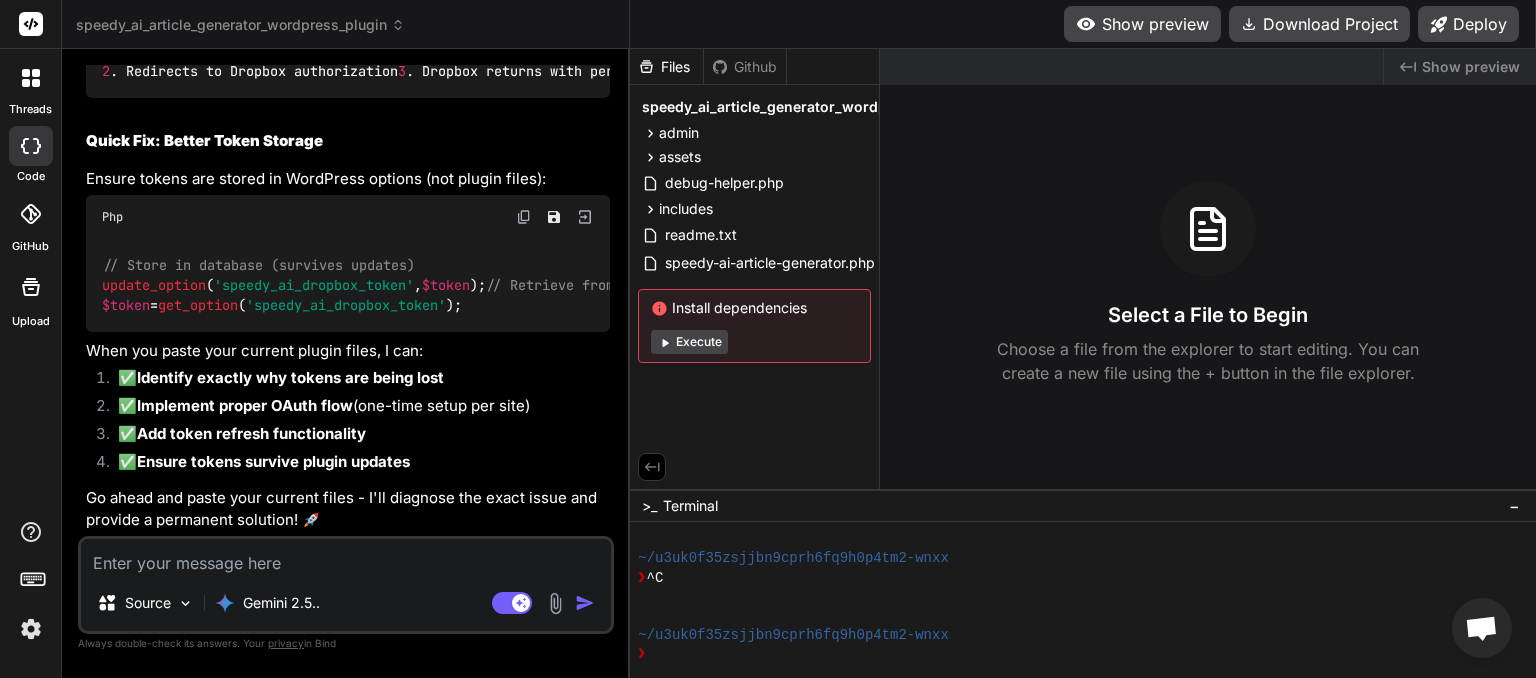 scroll, scrollTop: 5360, scrollLeft: 0, axis: vertical 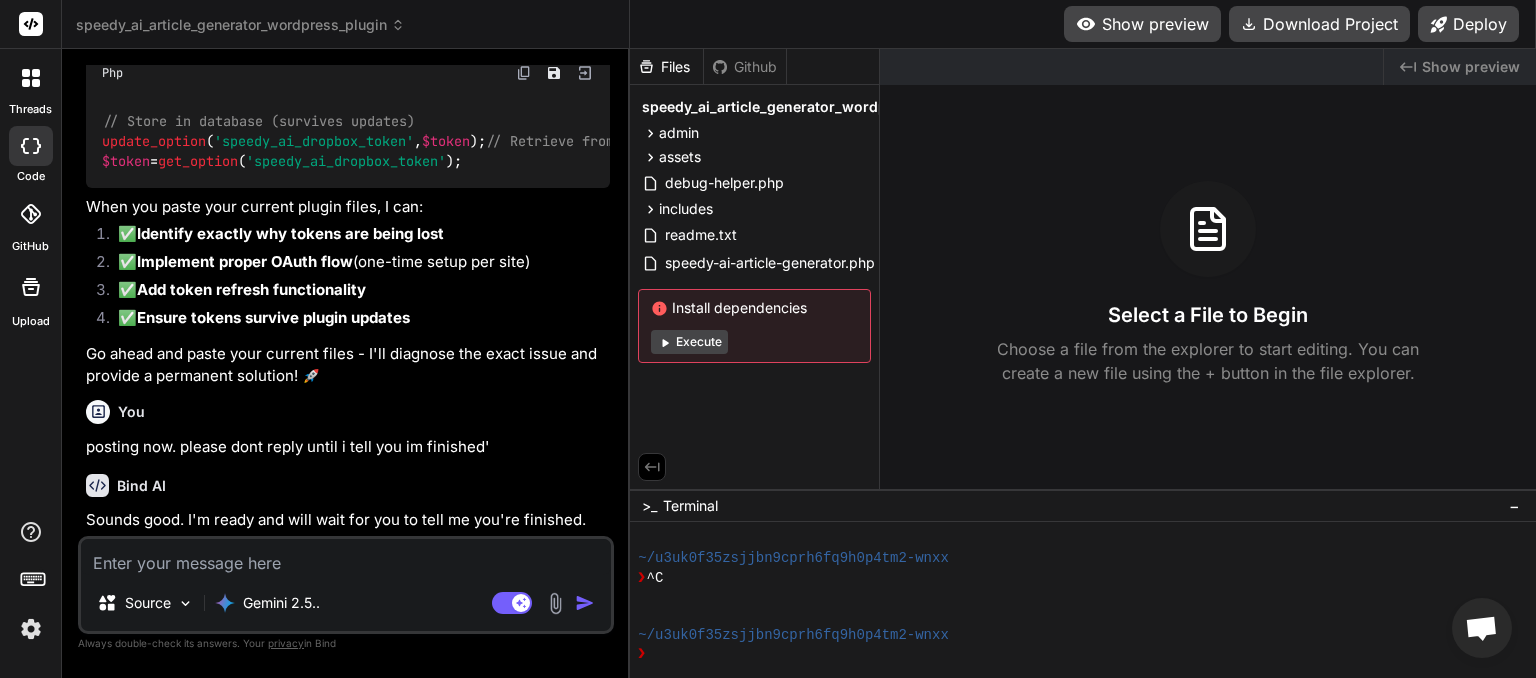 paste on "=== SPEEDY AI ARTICLE GENERATOR ===
Contributors: speedyjeff
Tags: ai, articles, automation, content generation, seo
Requires at least: 5.0
Tested up to: 6.4
Requires PHP: 7.4
Stable tag: 1.2.0
License: Proprietary
Automatically create WordPress articles on a schedule using AI and LLM including creating images and SEO information.
== Description ==
SPEEDY AI ARTICLE GENERATOR is a powerful WordPress plugin that automatically creates high-quality articles using artificial intelligence. The plugin features a comprehensive tab-based interface for easy configuration and supports multiple AI providers, image generation, SEO optimization, and social media publishing.
= Key Features =
* **AI Content Generation**: Uses multiple AI providers including Cohere, OpenAI, Google Gemini, and more
* **Automated Scheduling**: Post articles daily, weekly, fortnightly, or monthly with randomized timing
* **Image Generation**: Automatically creates featured images and article images using AI, with an option to exclude te..." 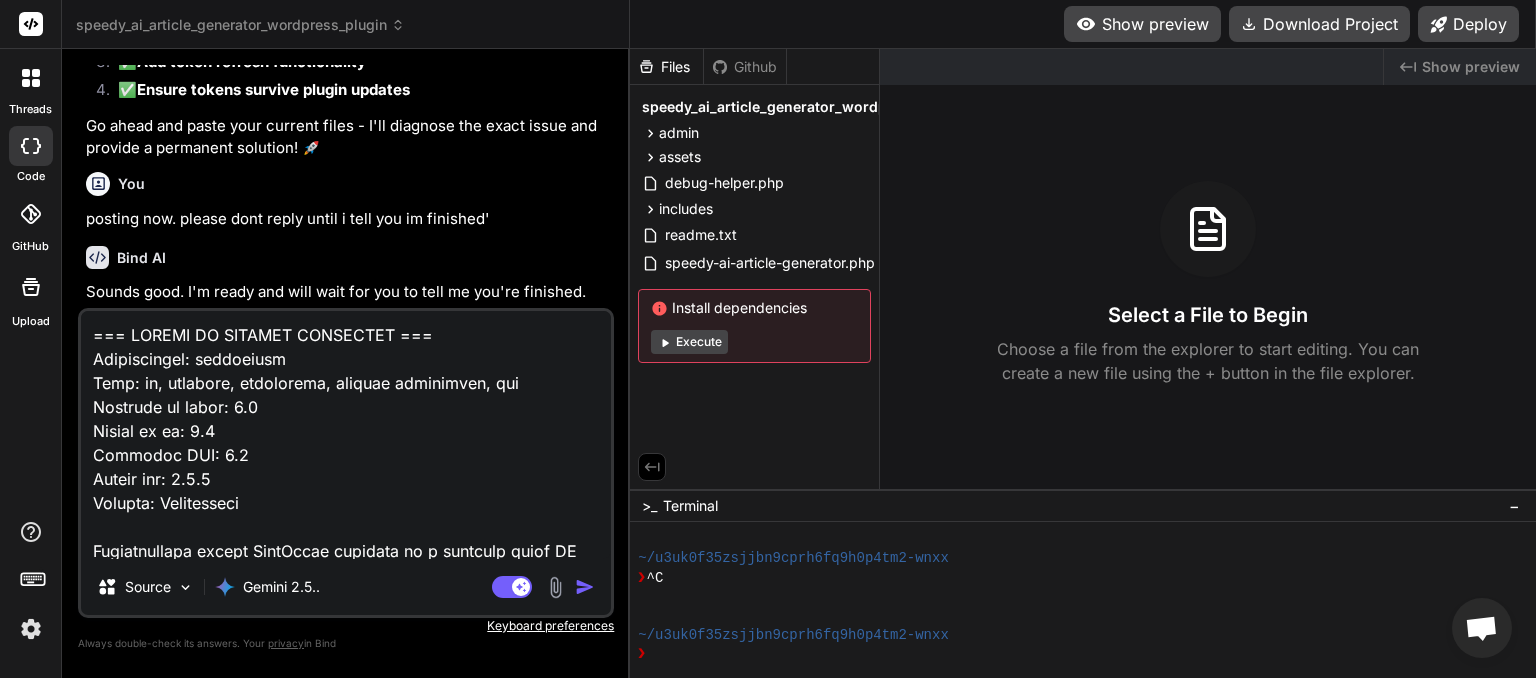 scroll, scrollTop: 4537, scrollLeft: 0, axis: vertical 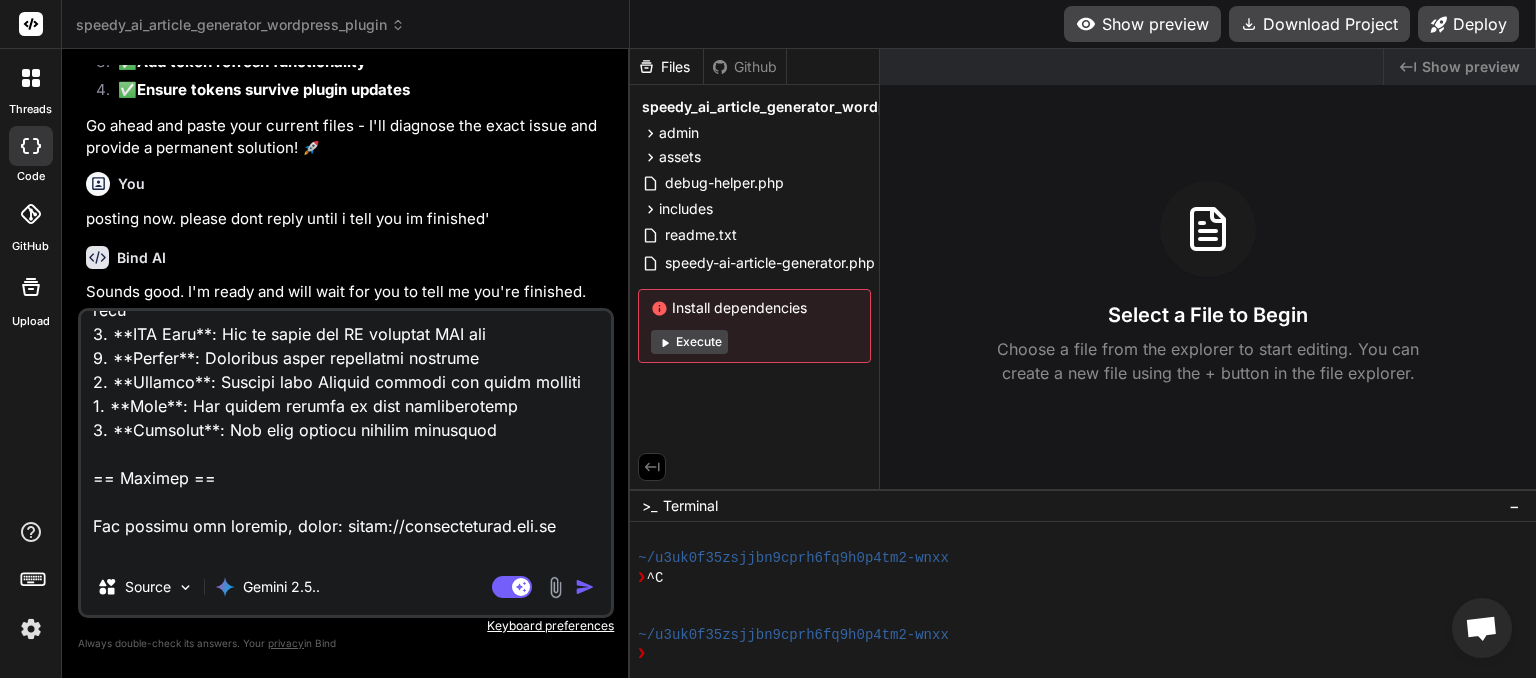 click at bounding box center [585, 587] 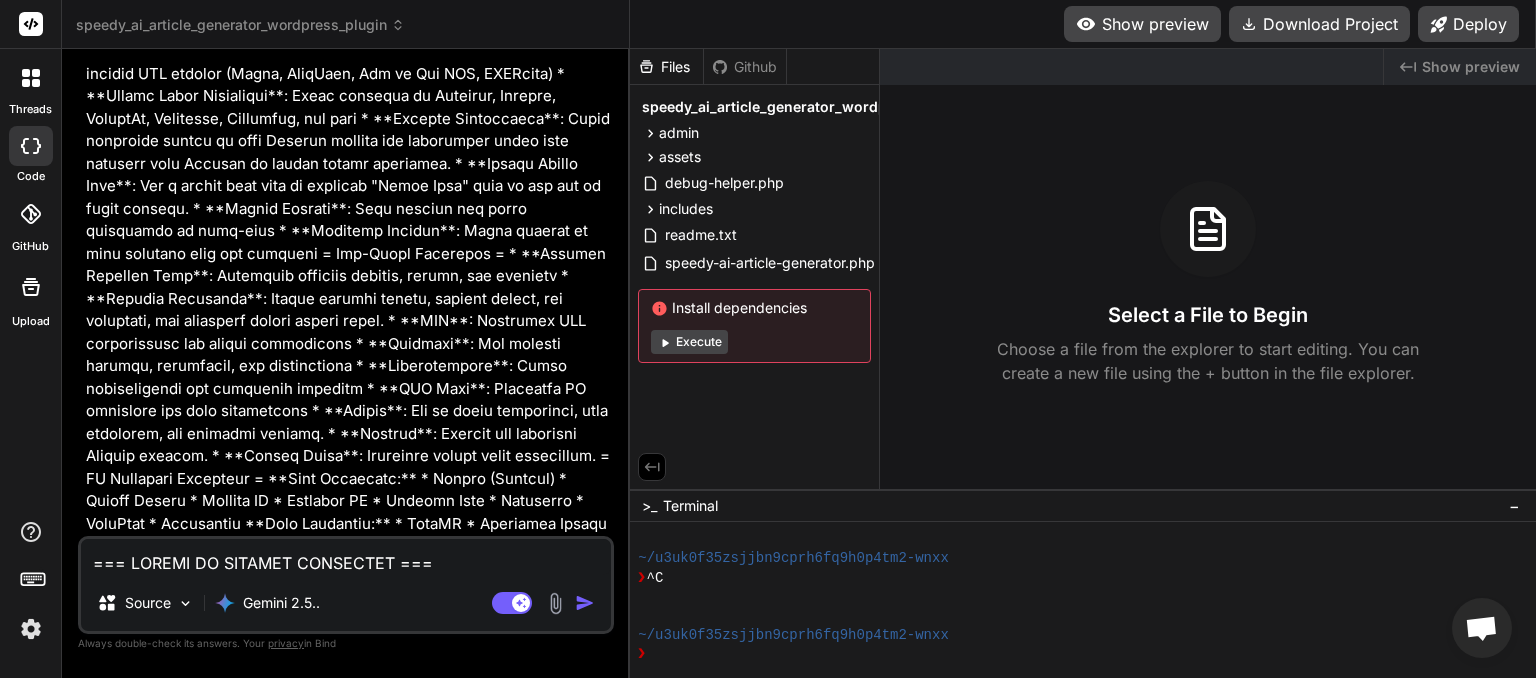 scroll, scrollTop: 5976, scrollLeft: 0, axis: vertical 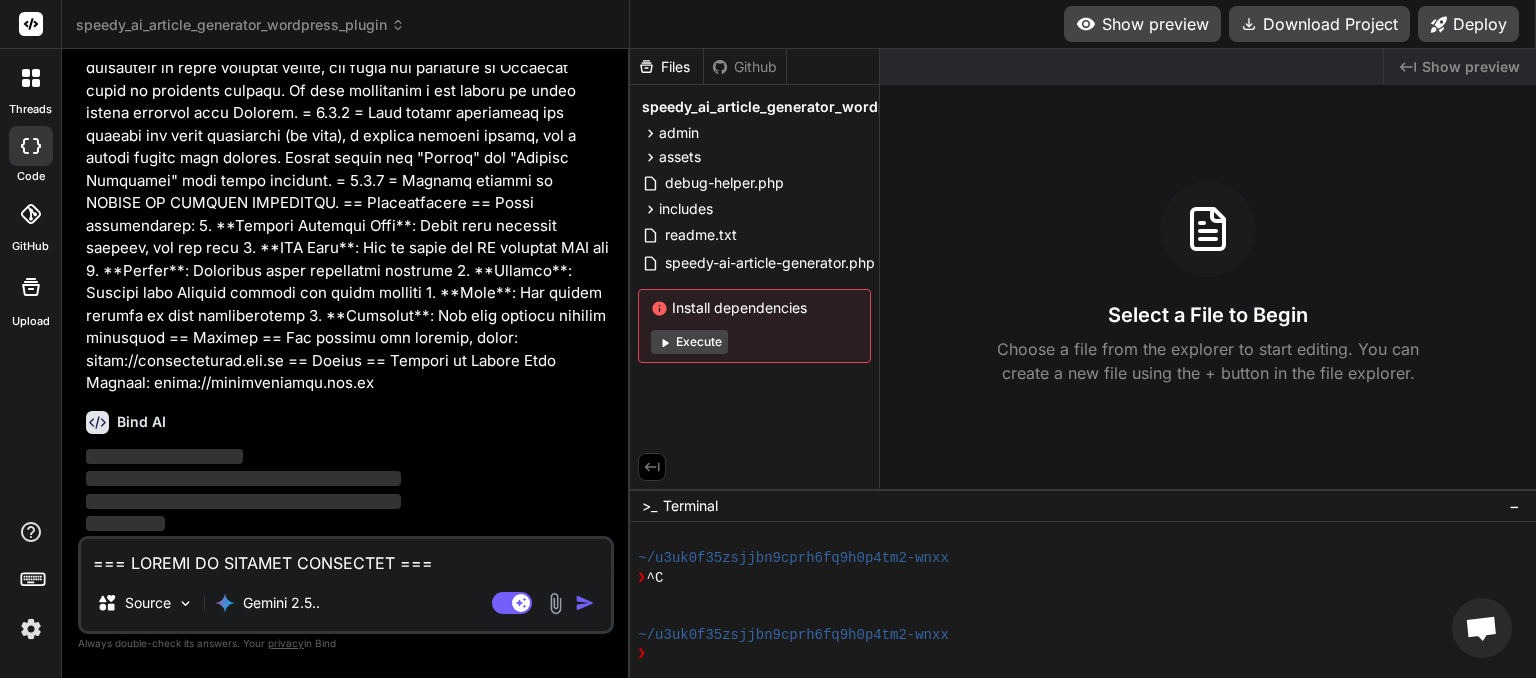 paste on "/**
* Plugin Name: SPEEDY AI ARTICLE GENERATOR
* Plugin URI: https://speedysystems.com.au
* Description: Automatically create WordPress articles on a schedule using AI and LLM including creating images and SEO information.
* Version: 1.2.0
* Author: Speedy Jeff
* Author URI: https://speedysystems.com.au
* License: Proprietary
* Text Domain: speedy-ai-generator
*/
// Prevent direct access
if (!defined('ABSPATH')) {
exit;
}
// Define plugin constants
define('SPEEDY_AI_PLUGIN_URL', plugin_dir_url(__FILE__));
define('SPEEDY_AI_PLUGIN_PATH', plugin_dir_path(__FILE__));
define('SPEEDY_AI_VERSION', '1.2.0');
// Main plugin class
class SpeedyAIArticleGenerator {
public function __construct() {
add_action('init', array($this, 'init'));
add_action('admin_menu', array($this, 'add_admin_menu'));
add_action('admin_enqueue_scripts', array($this, 'enqueue_admin_scripts'));
add_action('wp_ajax_test_api_connection', array($this, 'test_api_connection'));" 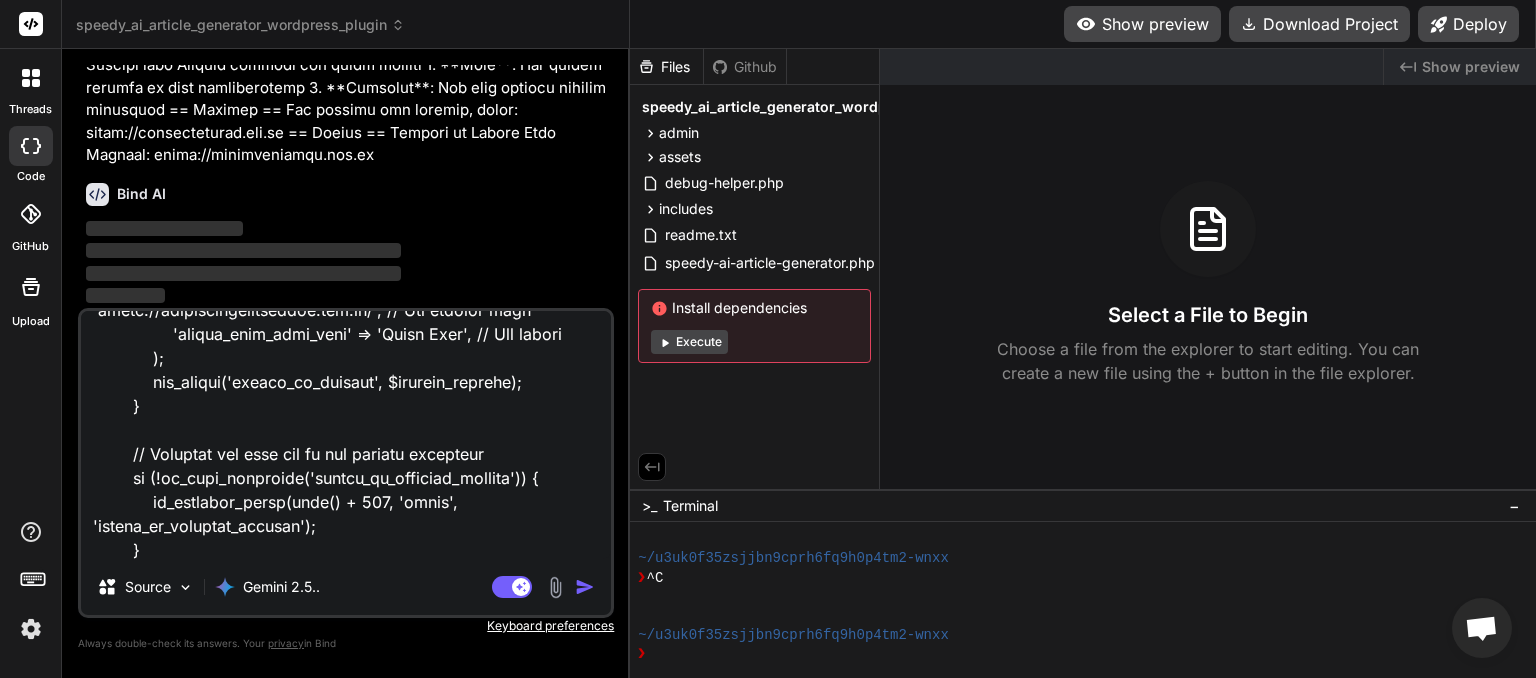 scroll, scrollTop: 12460, scrollLeft: 0, axis: vertical 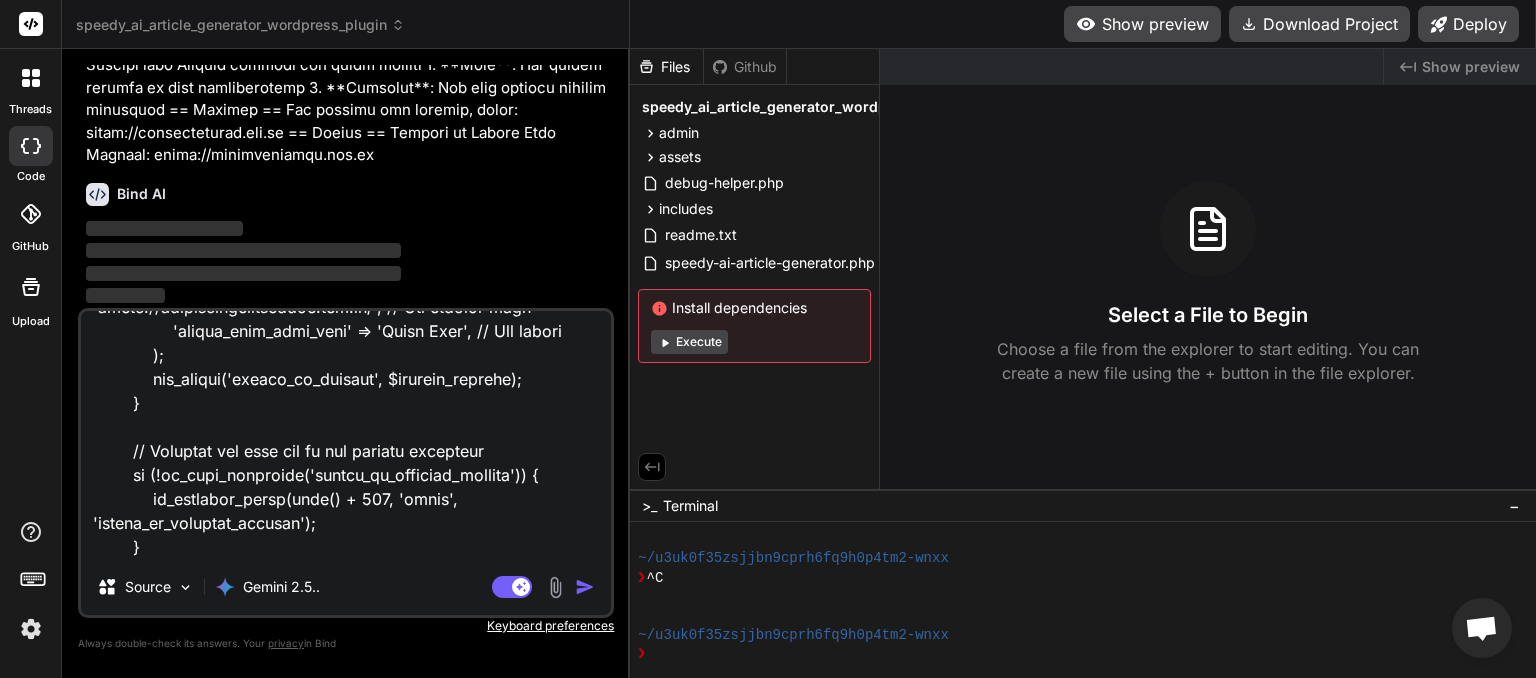 click at bounding box center (585, 587) 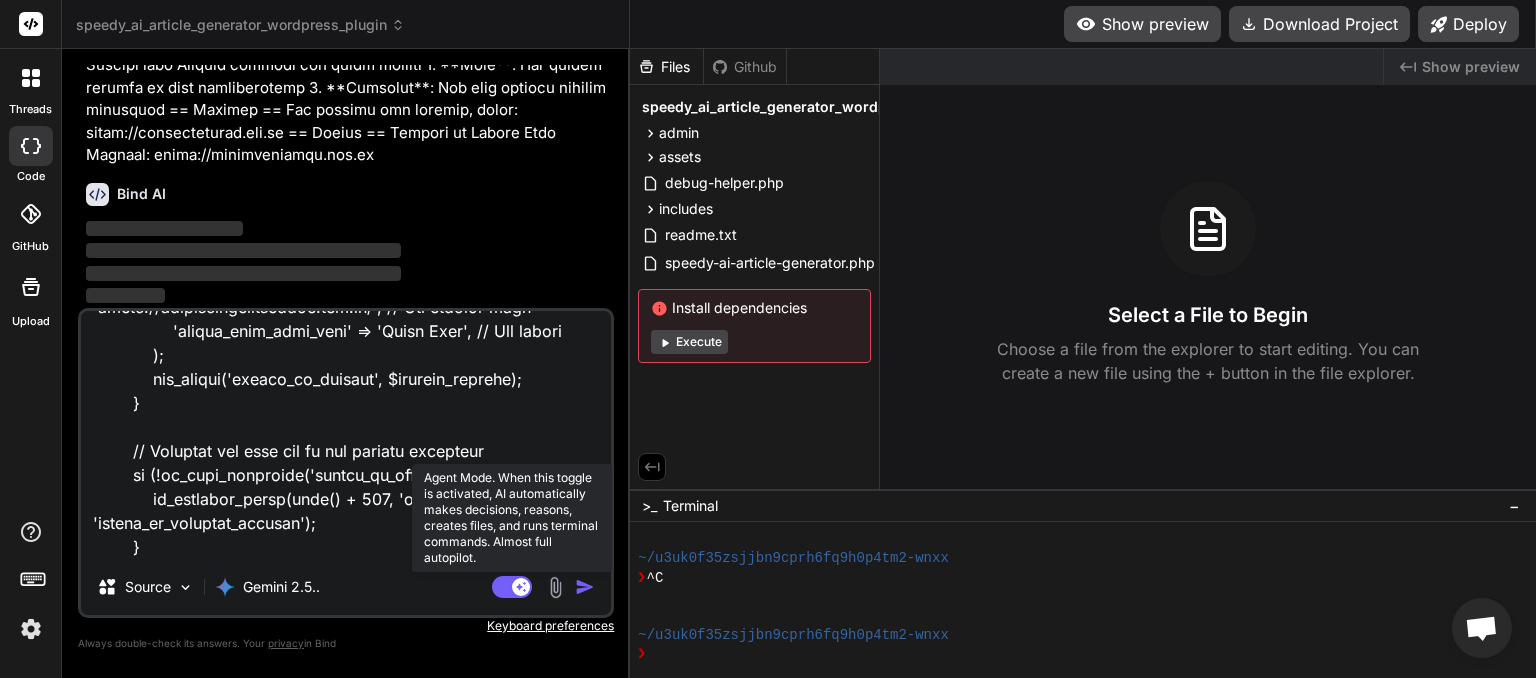 click 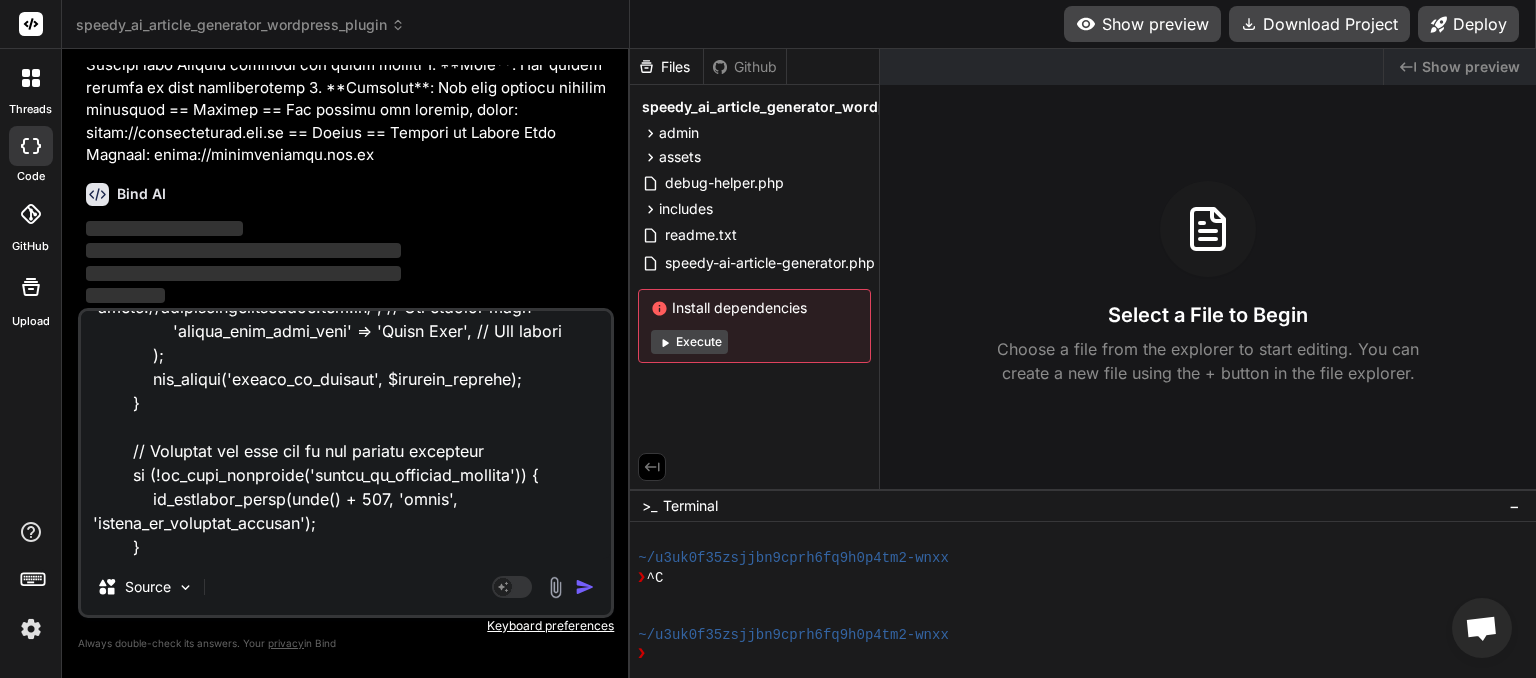 scroll, scrollTop: 7900, scrollLeft: 0, axis: vertical 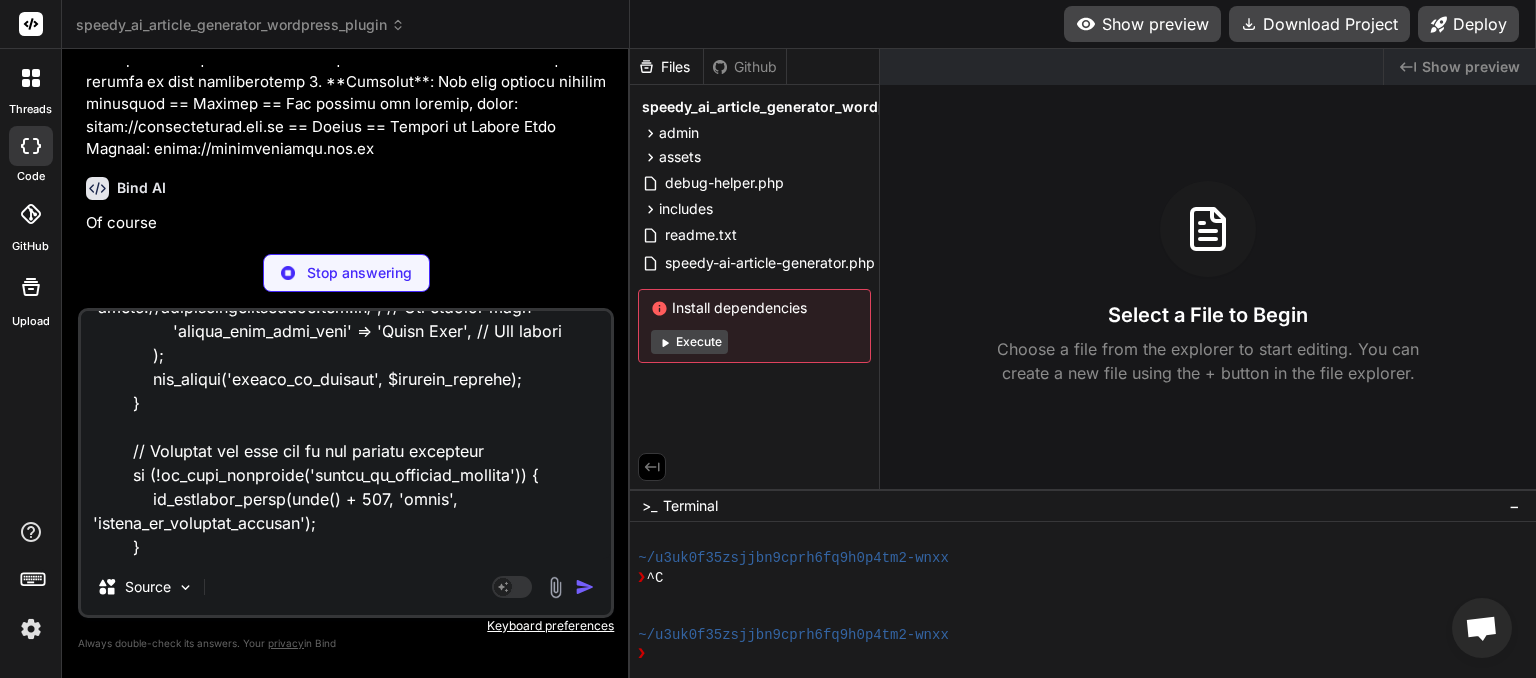 click at bounding box center [555, 587] 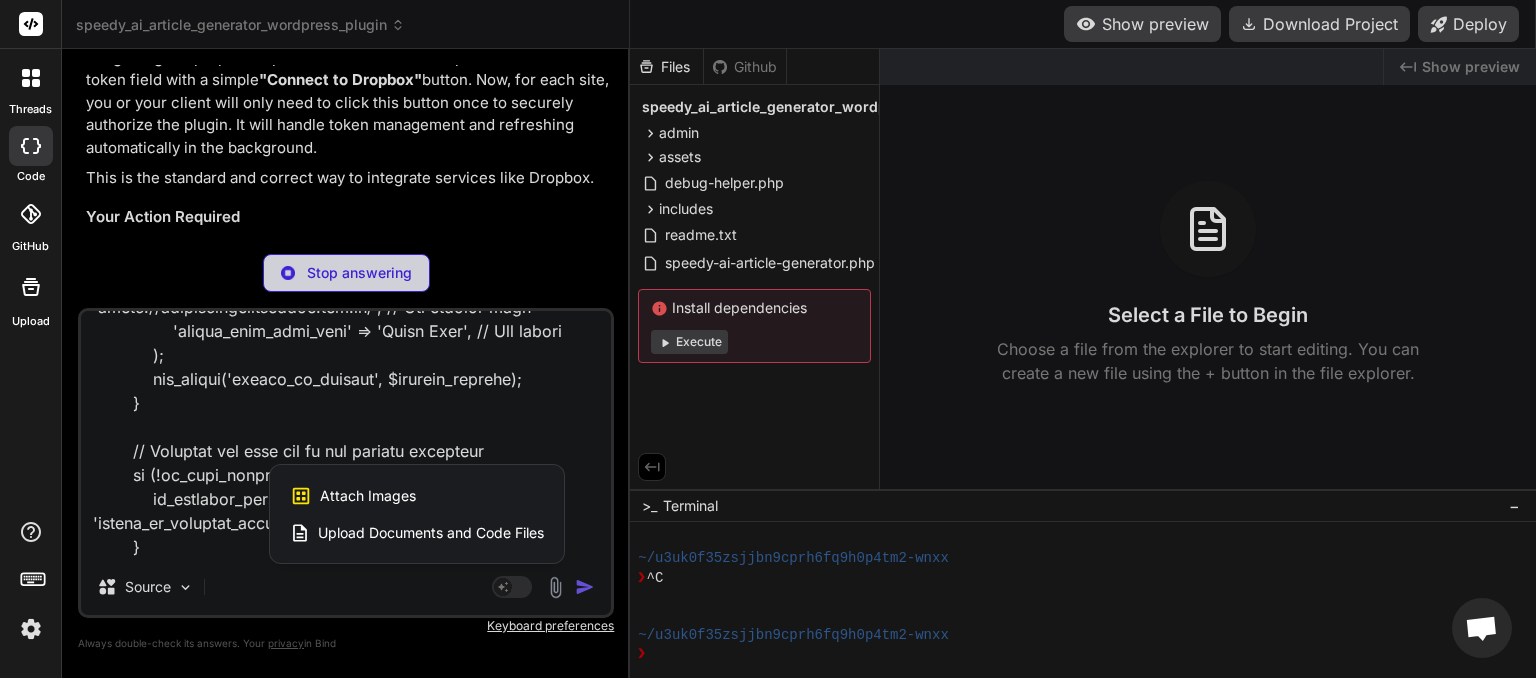 click on "Upload Documents and Code Files" at bounding box center [431, 533] 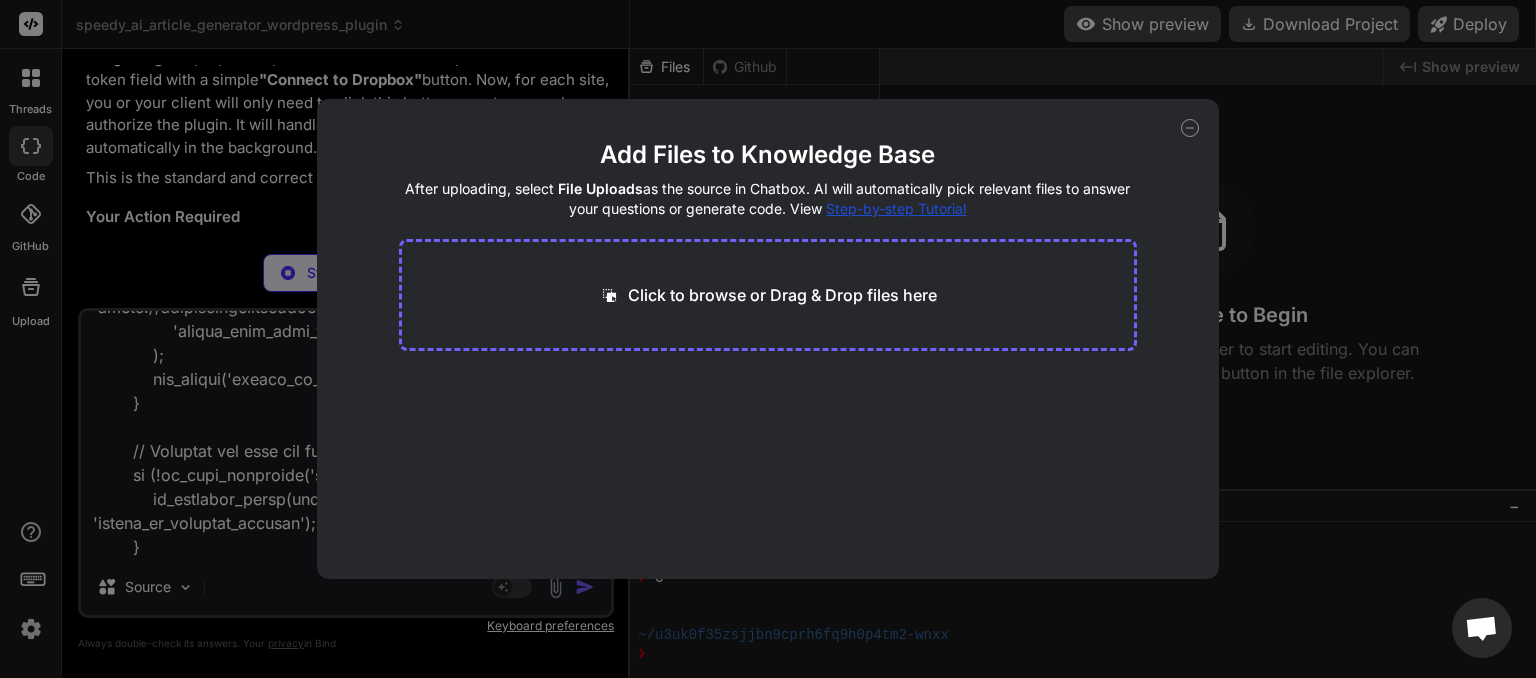 click on "Click to browse or Drag & Drop files here" at bounding box center [782, 295] 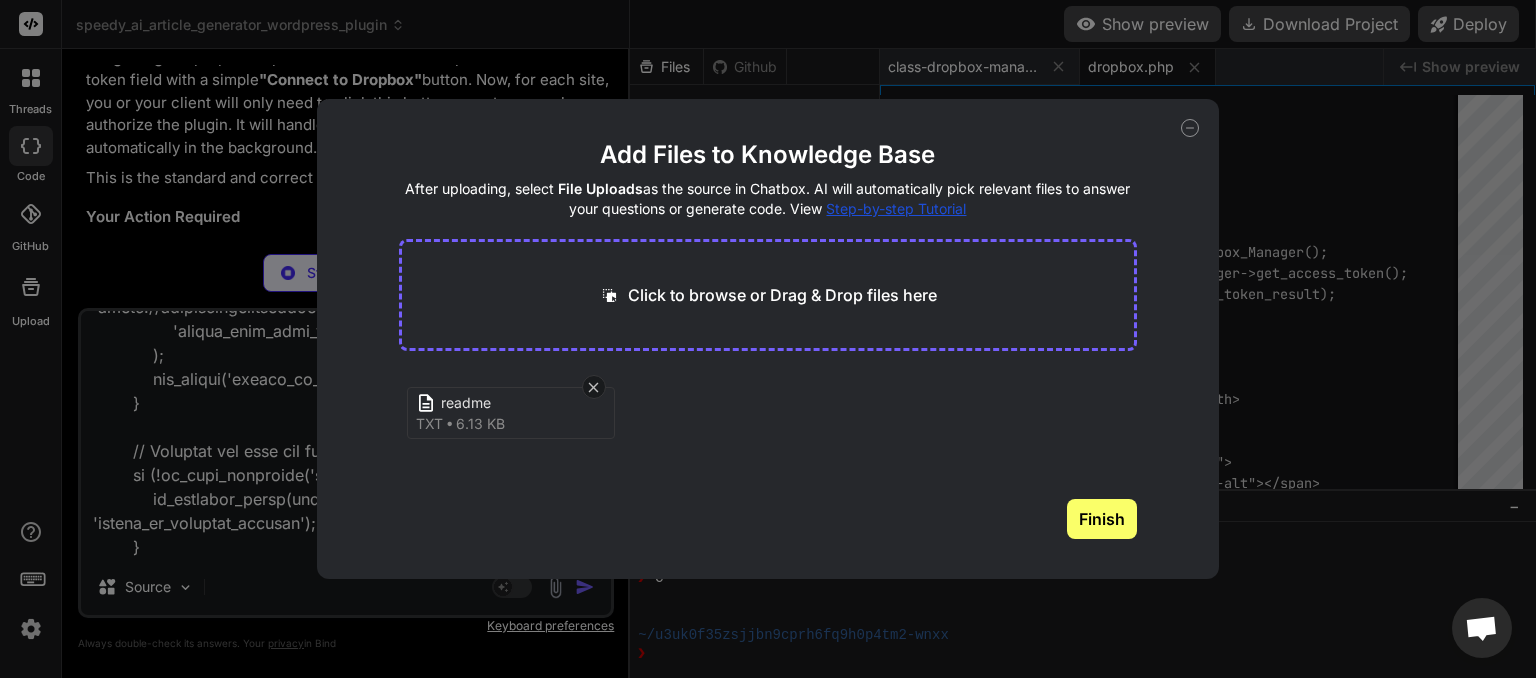 click on "Click to browse or Drag & Drop files here" at bounding box center [782, 295] 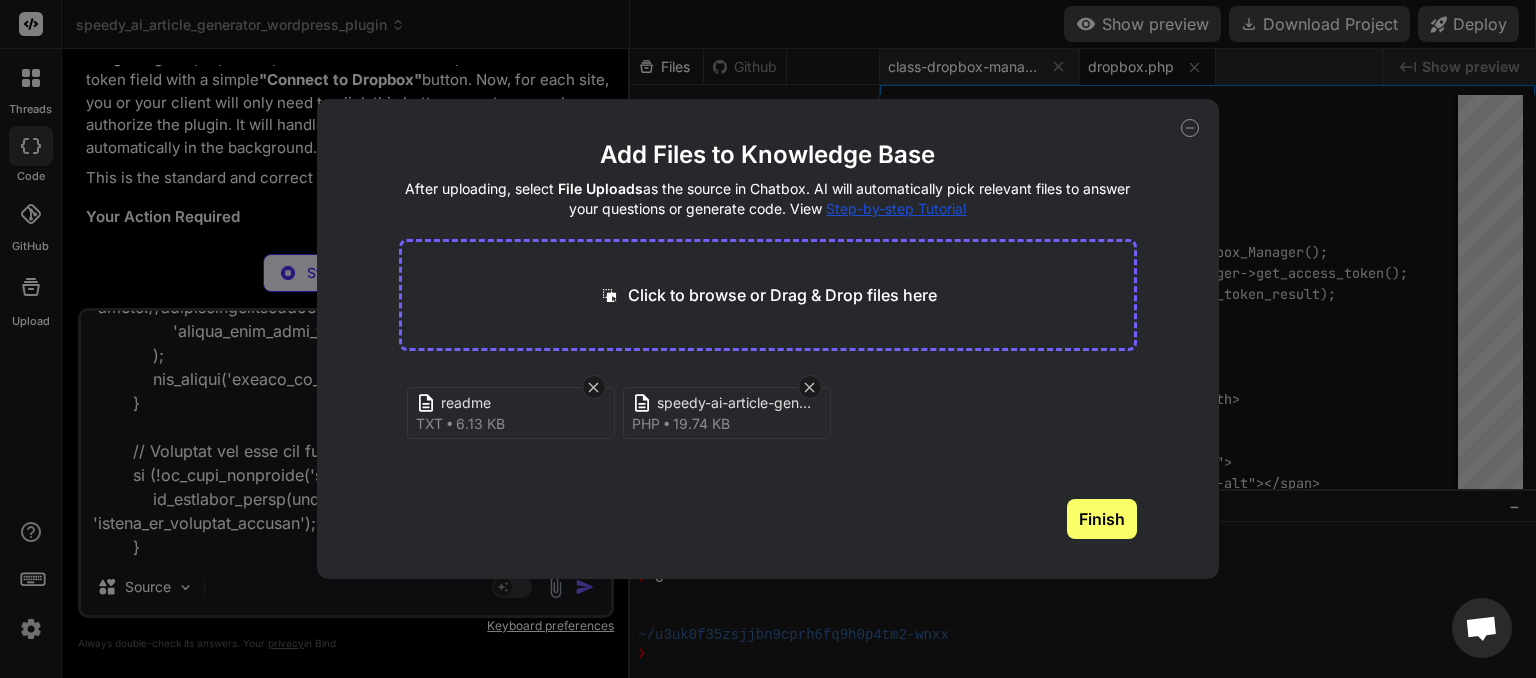 click on "Click to browse or Drag & Drop files here" at bounding box center (782, 295) 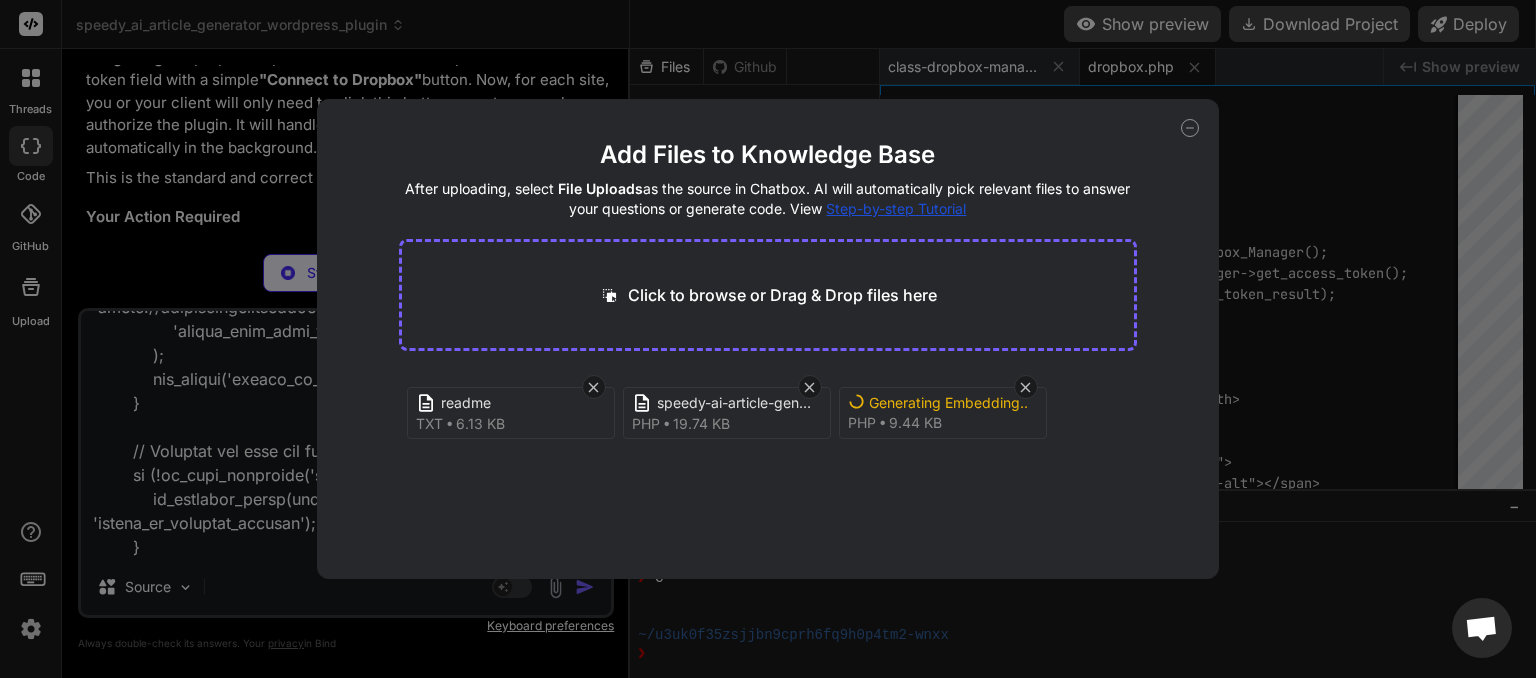 click on "Click to browse or Drag & Drop files here" at bounding box center (782, 295) 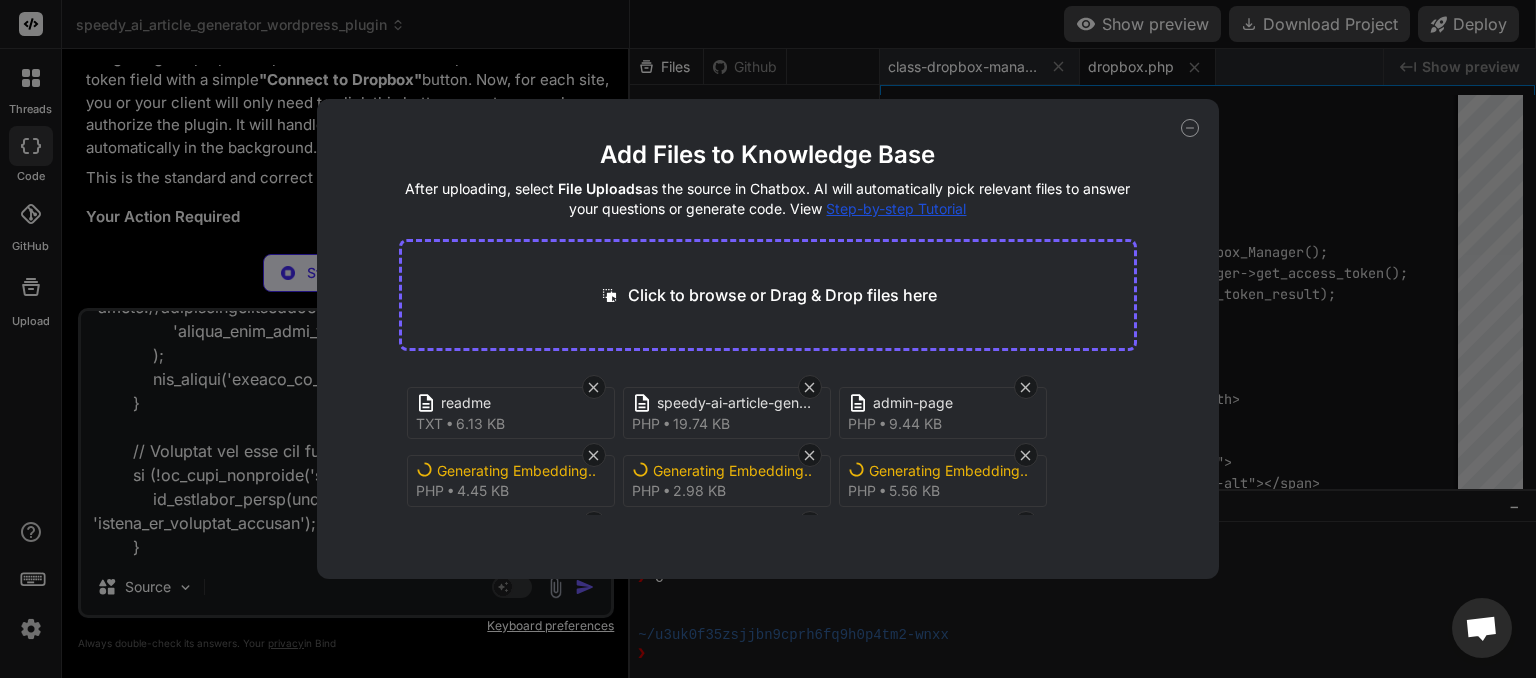click on "Click to browse or Drag & Drop files here" at bounding box center [782, 295] 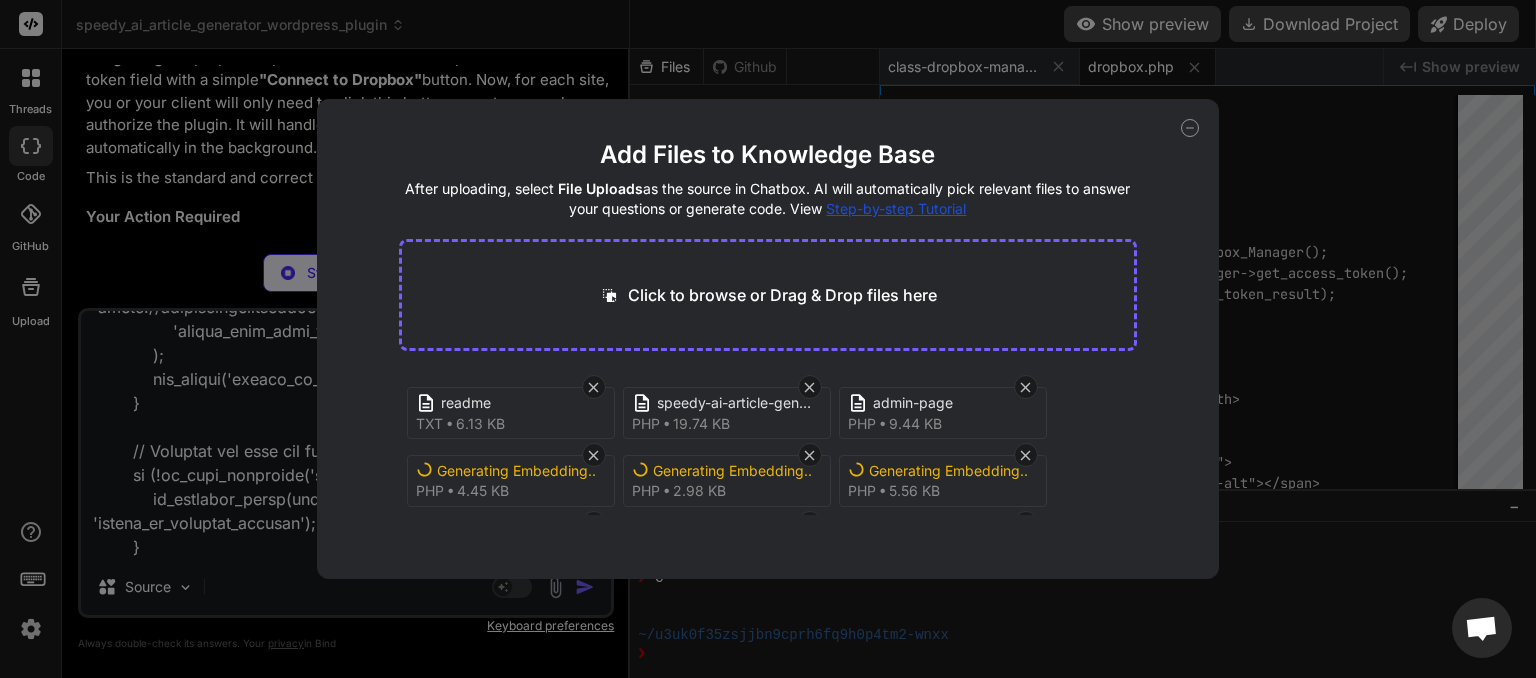 scroll, scrollTop: 0, scrollLeft: 28, axis: horizontal 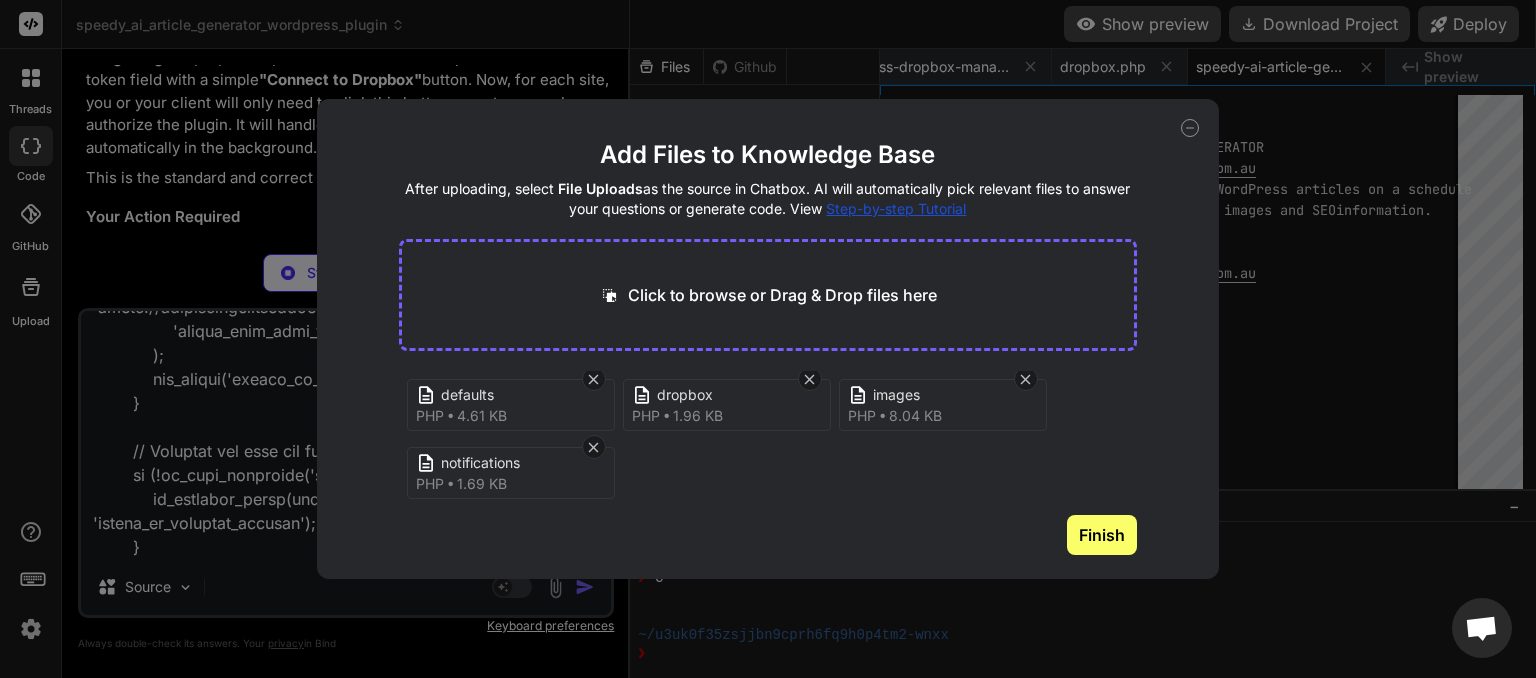 click on "Finish" at bounding box center [1102, 535] 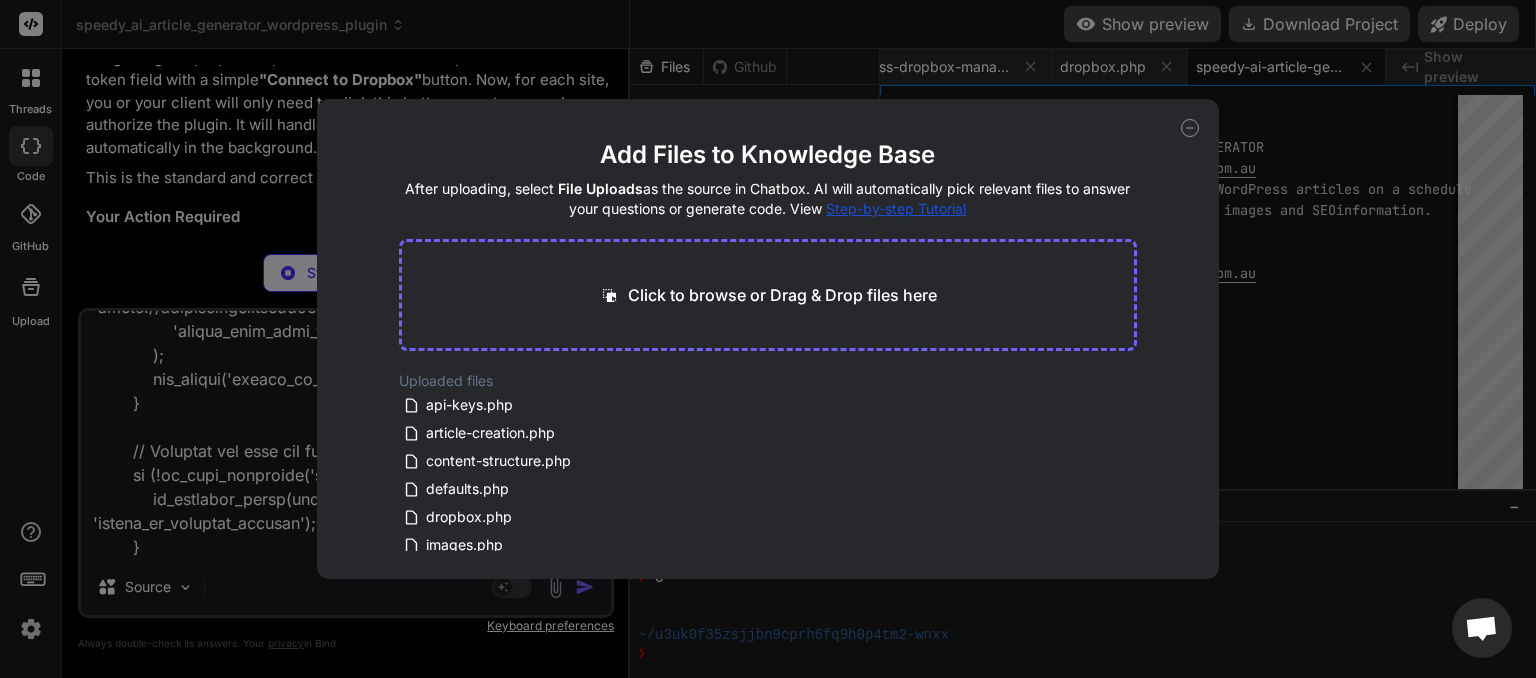 scroll, scrollTop: 0, scrollLeft: 188, axis: horizontal 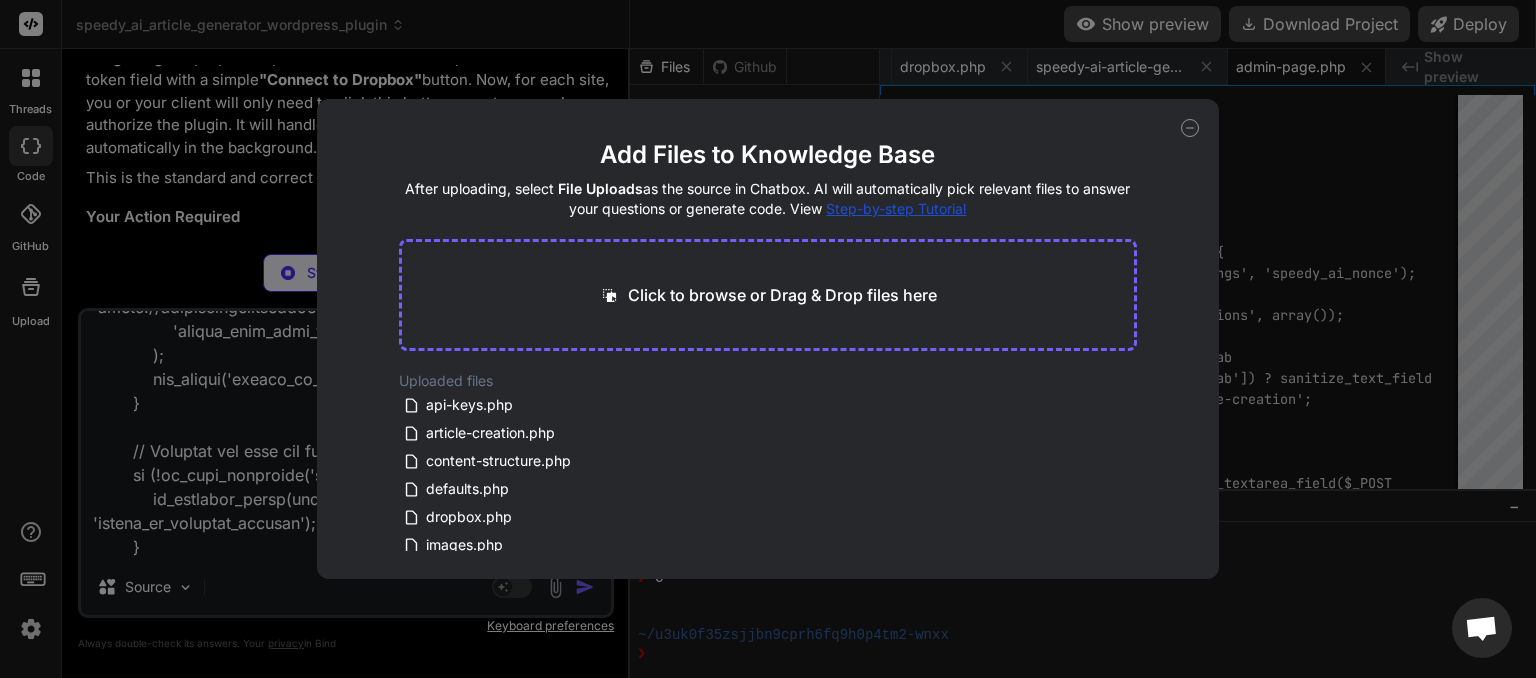 click on "Click to browse or Drag & Drop files here" at bounding box center [782, 295] 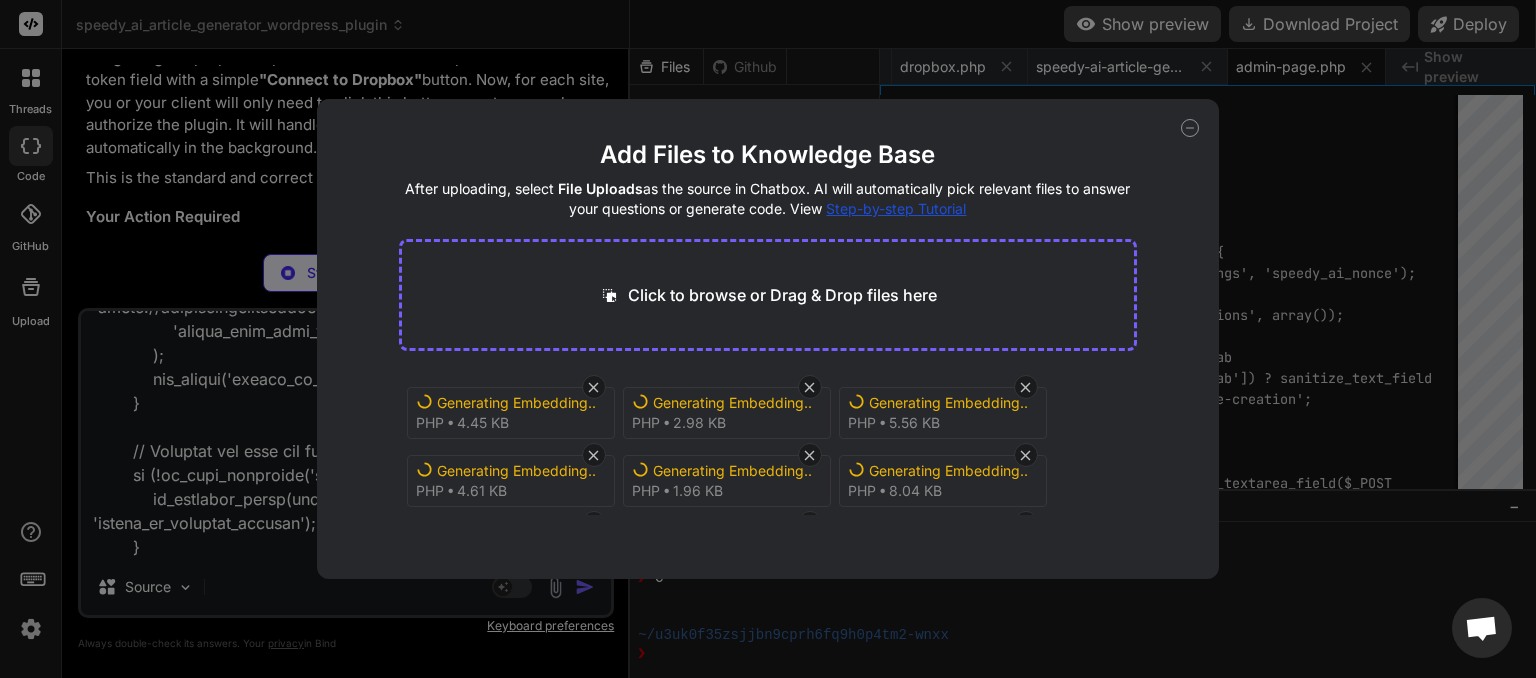 scroll, scrollTop: 76, scrollLeft: 0, axis: vertical 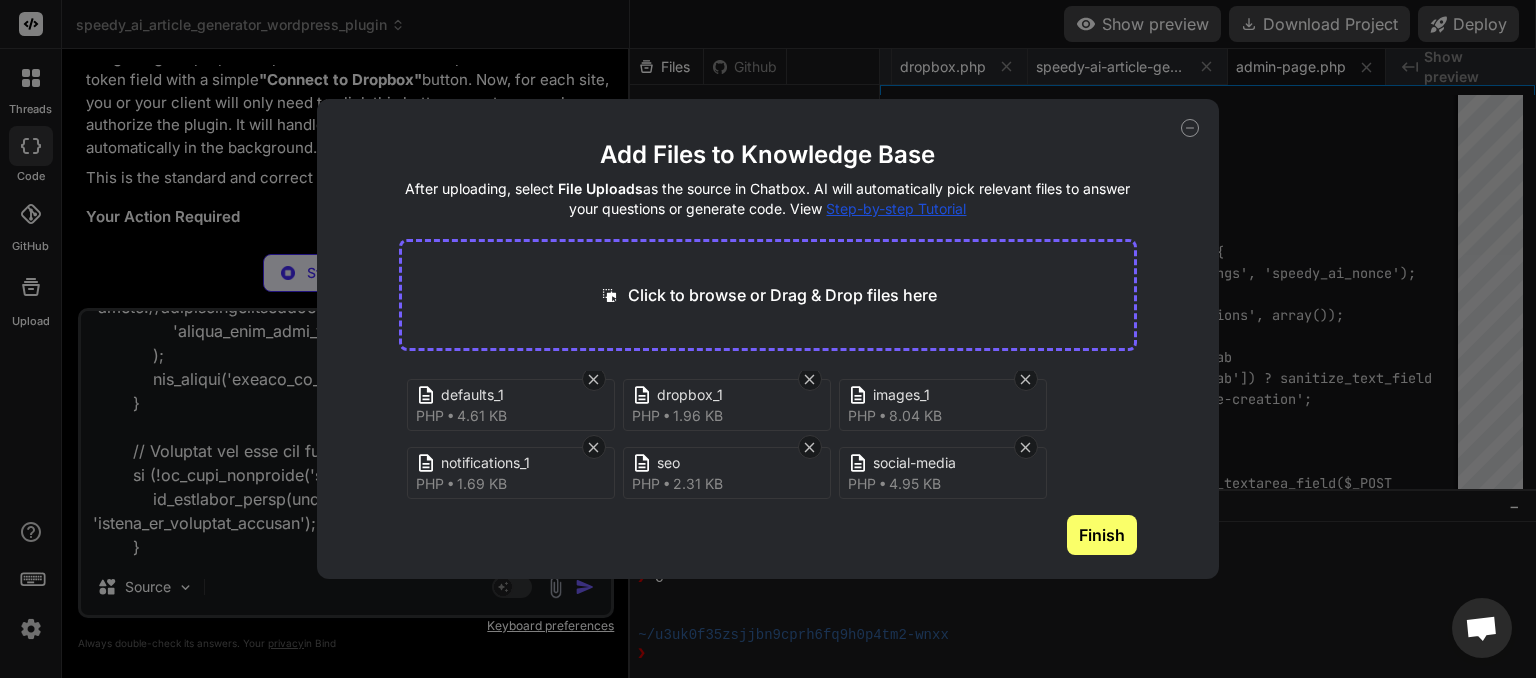 click on "Finish" at bounding box center (1102, 535) 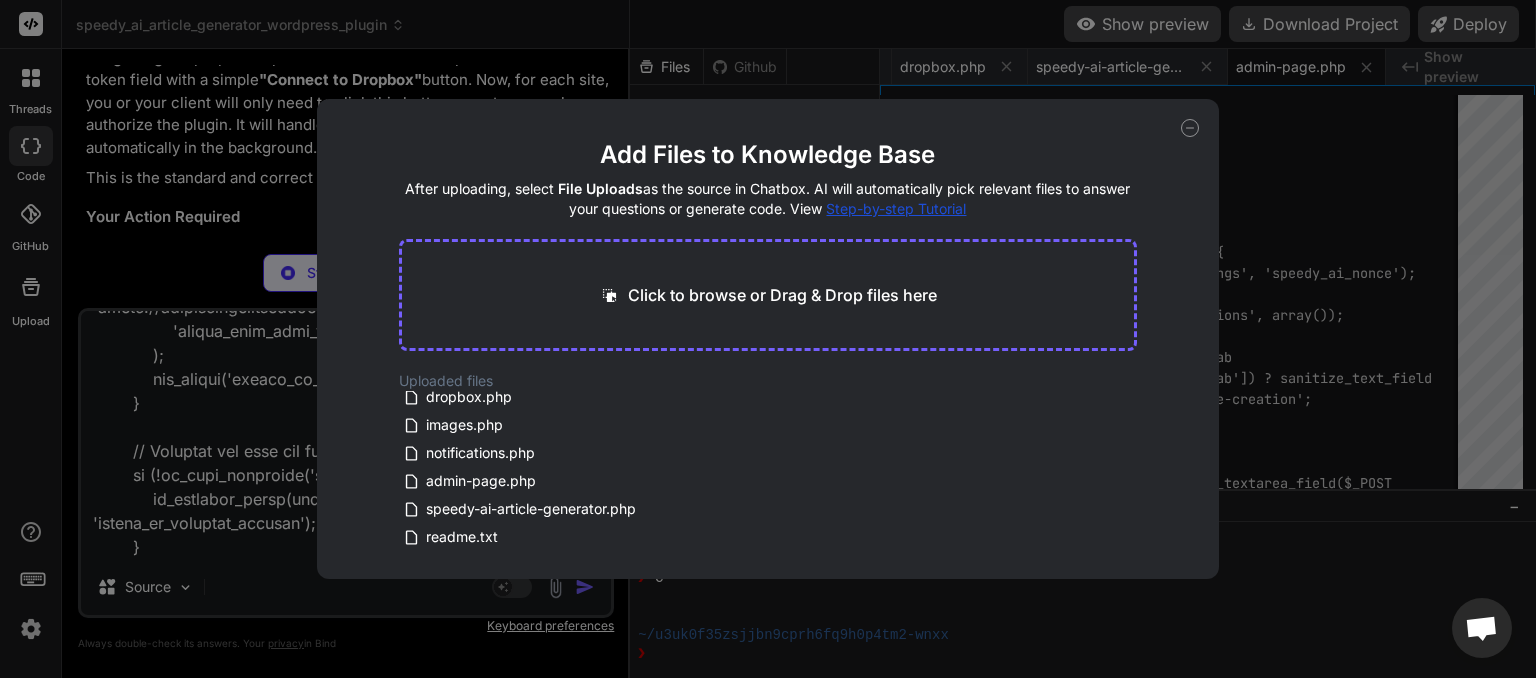 scroll, scrollTop: 0, scrollLeft: 0, axis: both 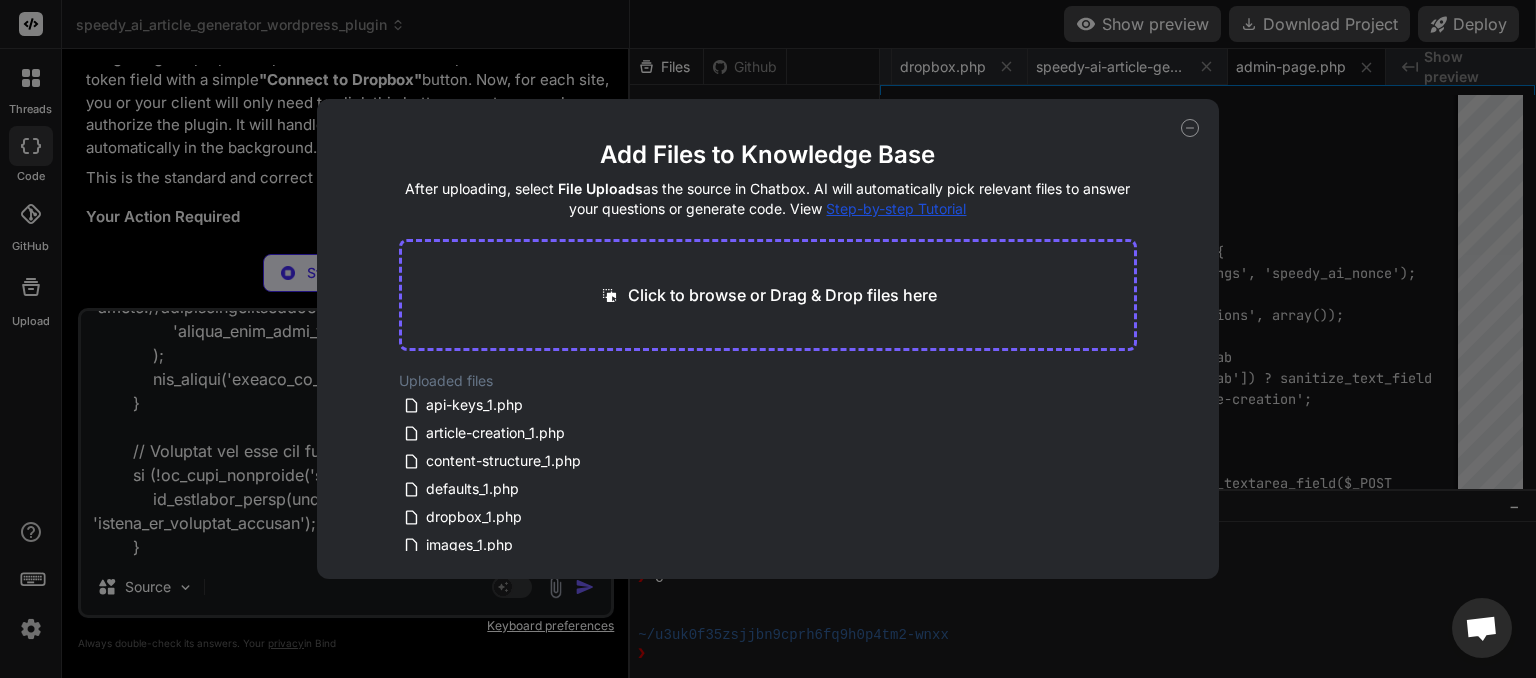 click on "Click to browse or Drag & Drop files here" at bounding box center (782, 295) 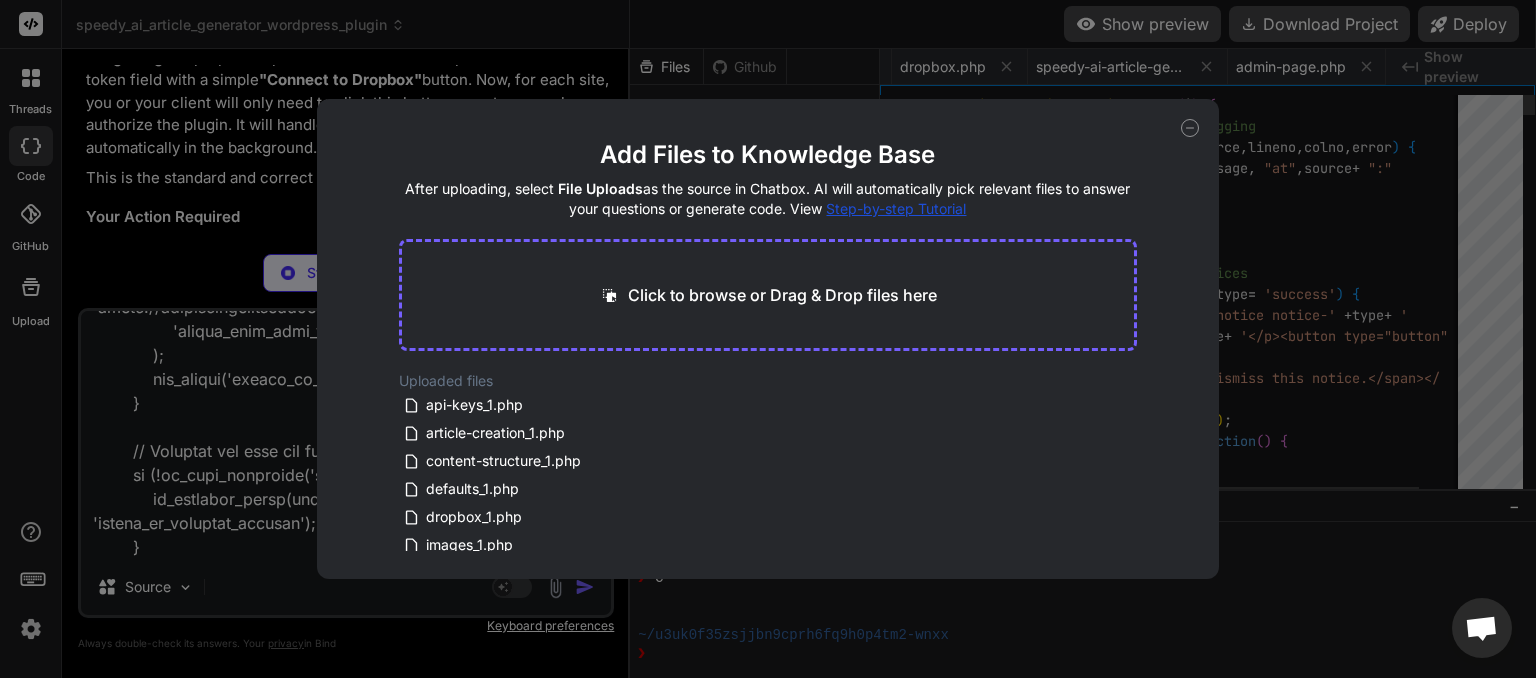 scroll, scrollTop: 0, scrollLeft: 308, axis: horizontal 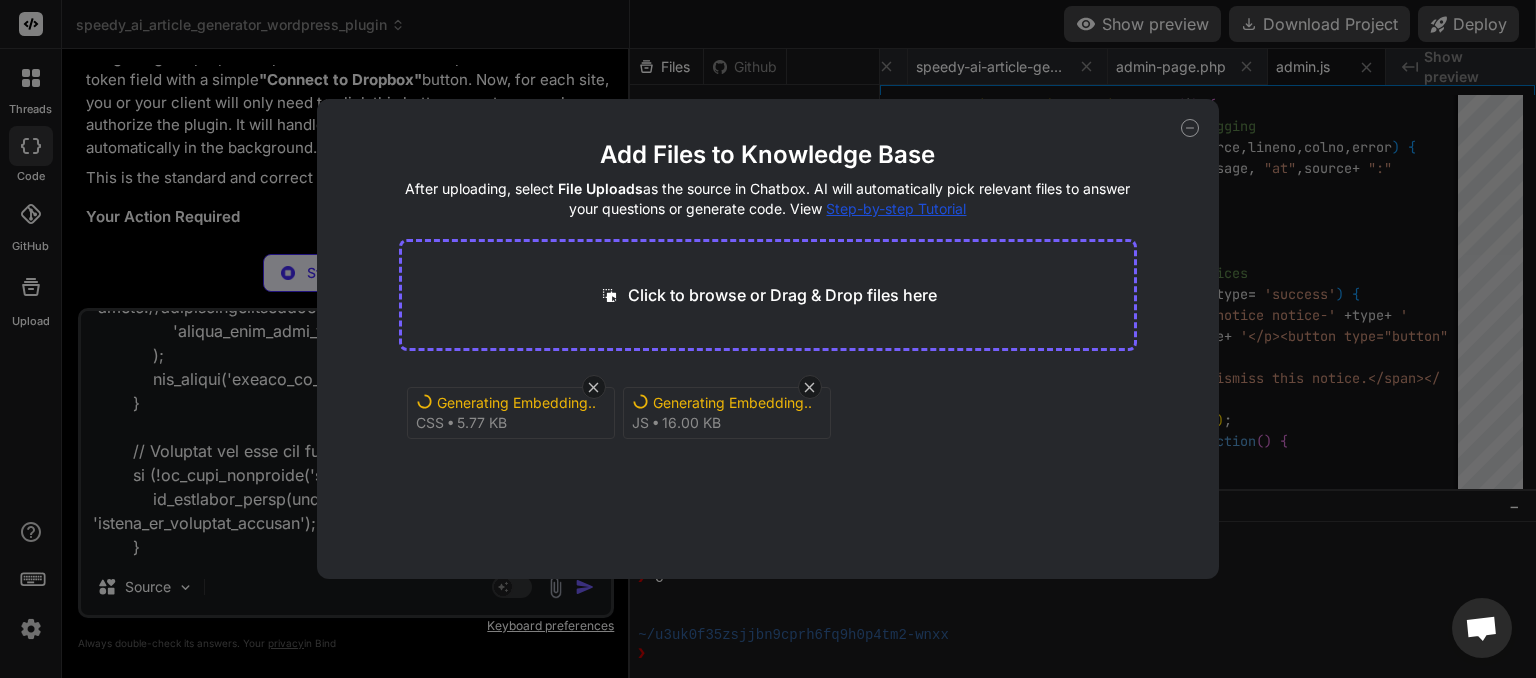 click on "Click to browse or Drag & Drop files here" at bounding box center (782, 295) 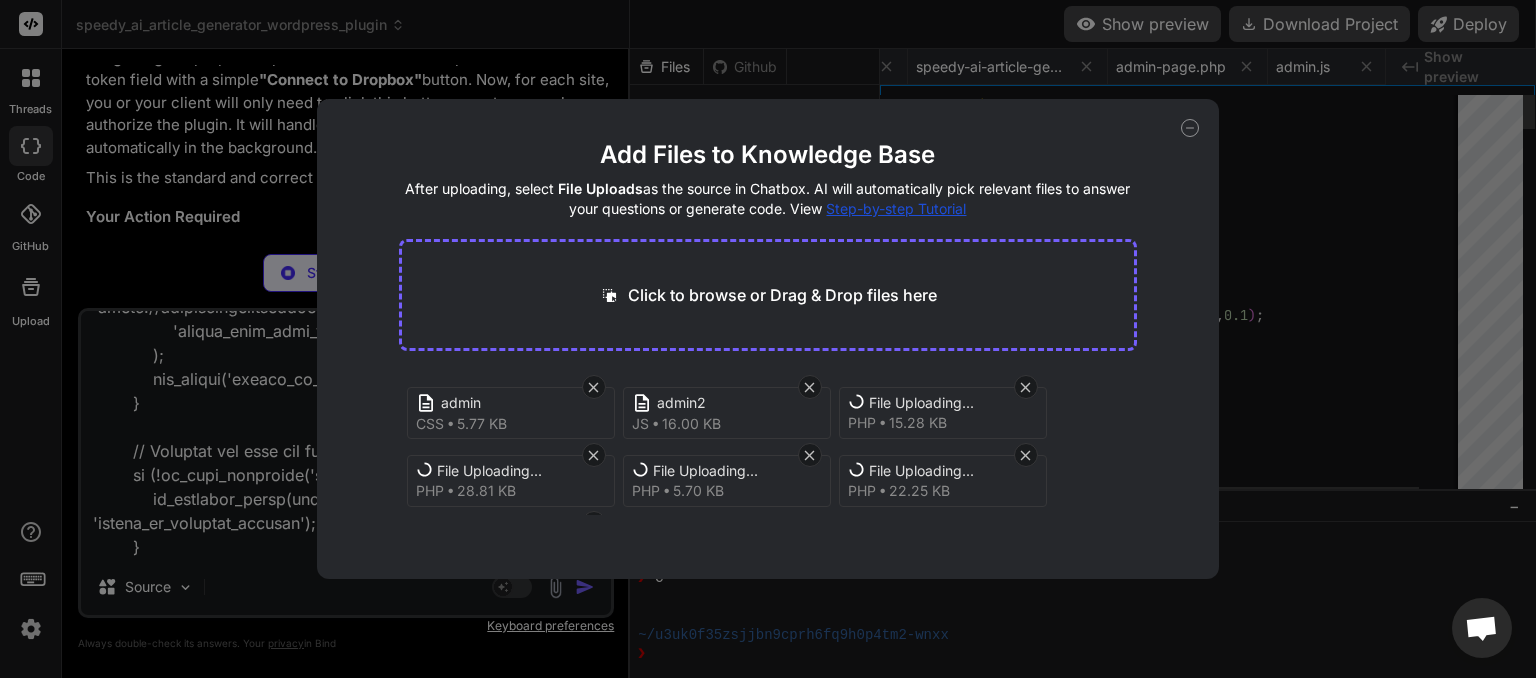 scroll, scrollTop: 0, scrollLeft: 428, axis: horizontal 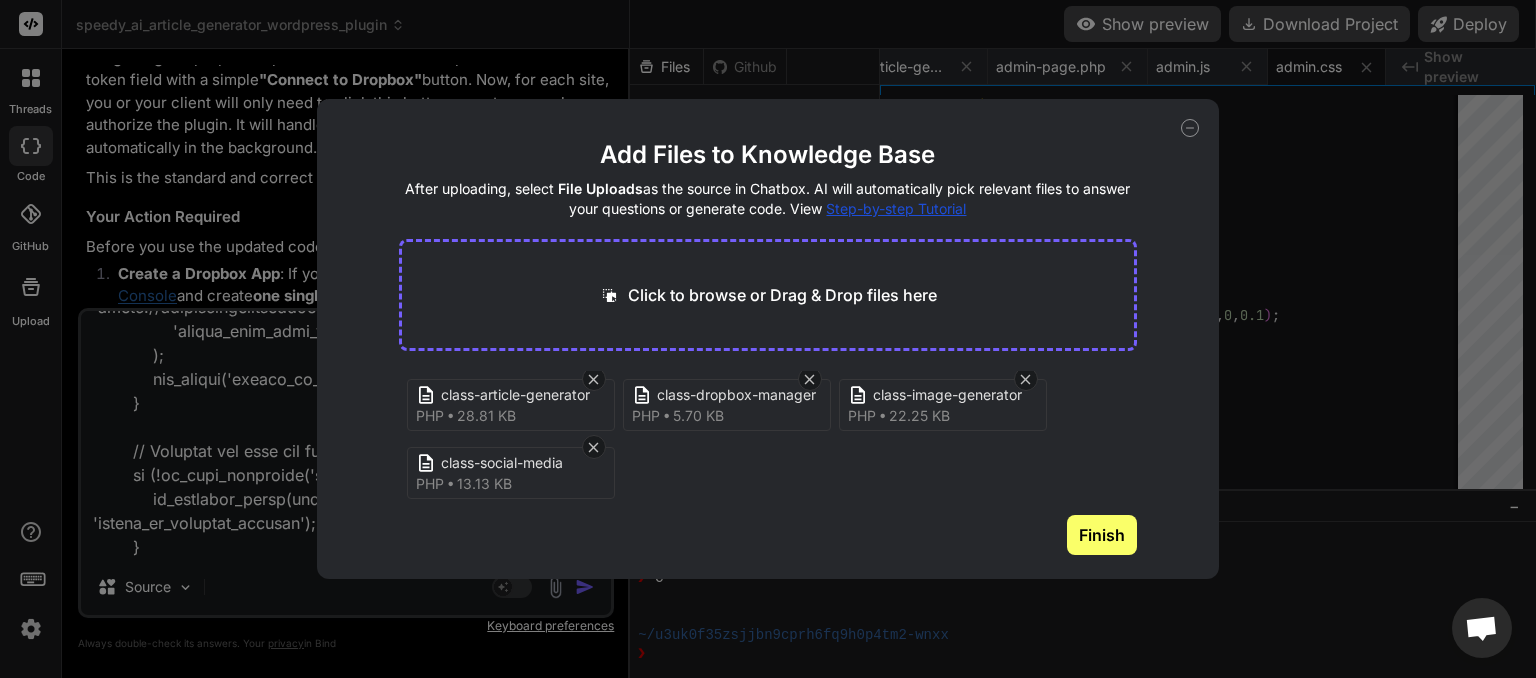 click on "Finish" at bounding box center [1102, 535] 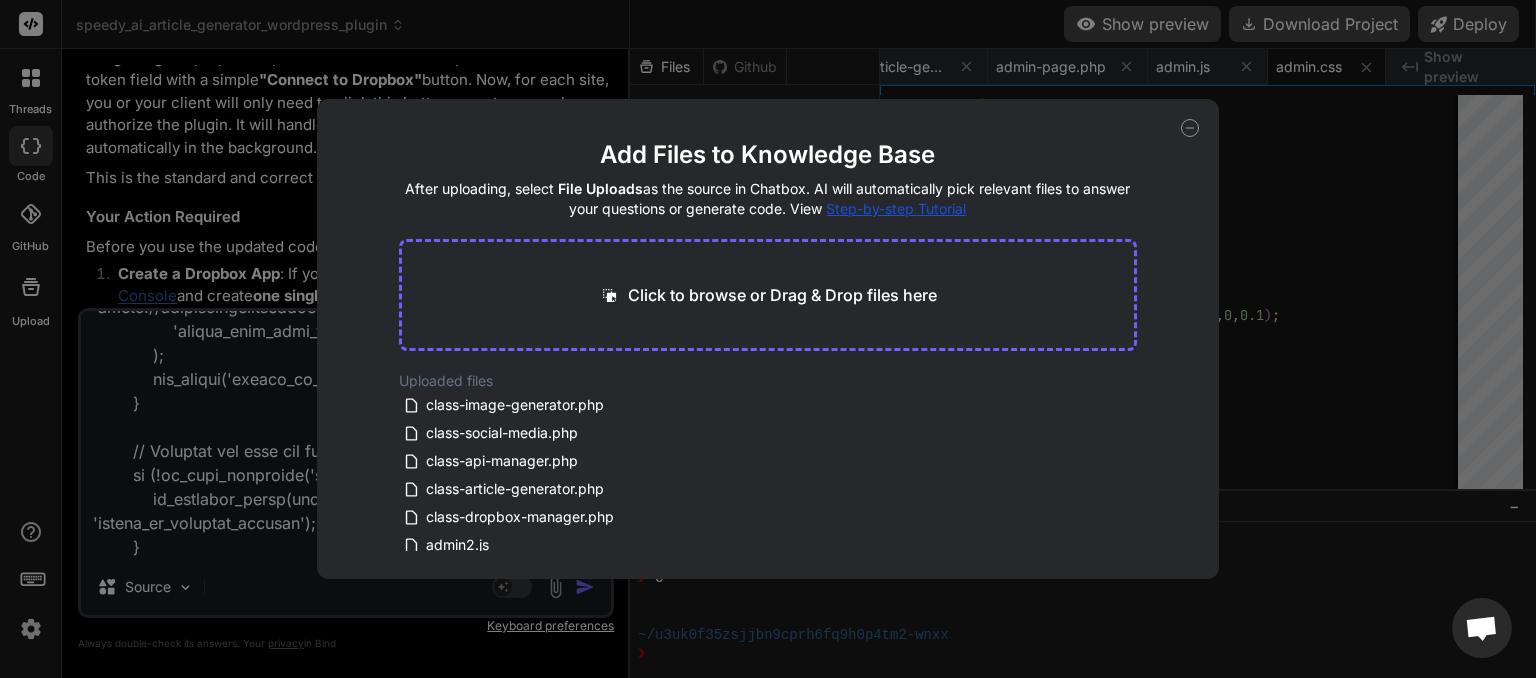click 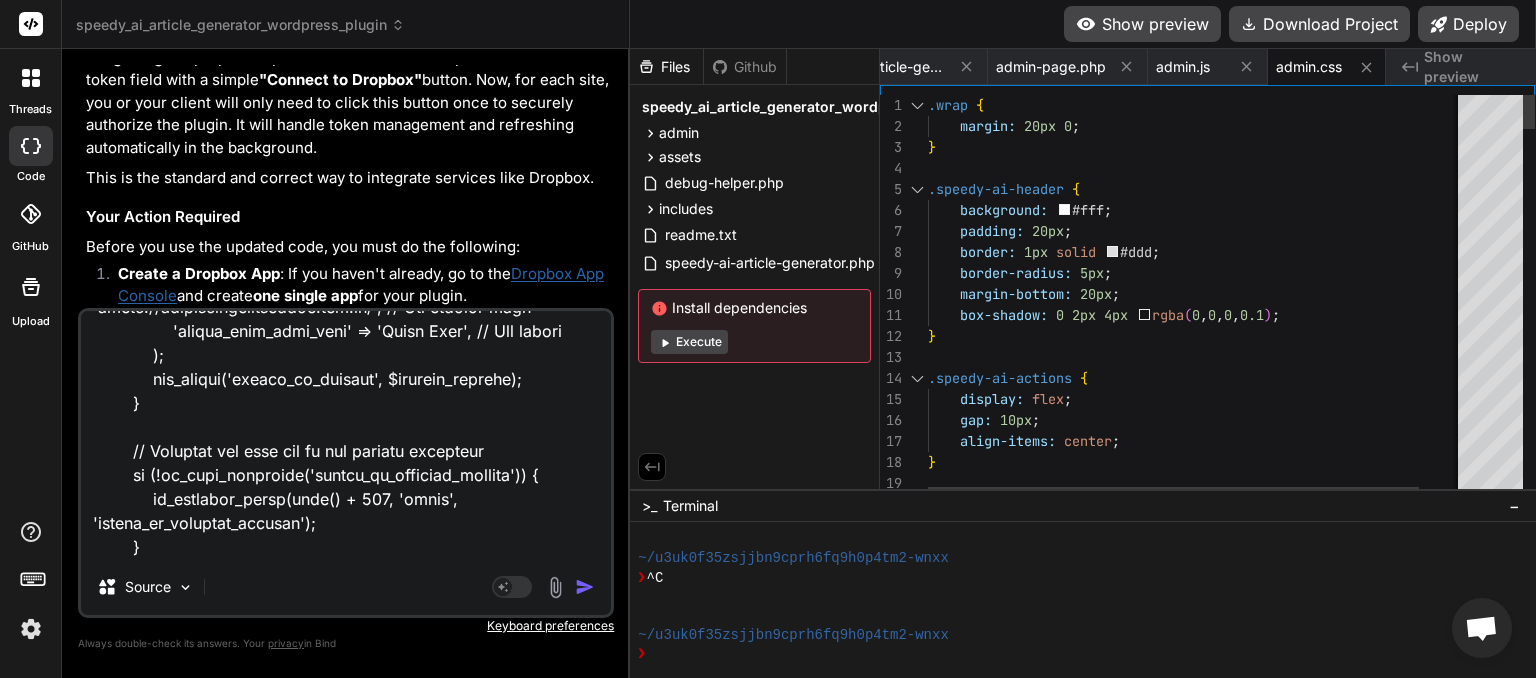 click on ".wrap   {      margin:   20px   0 ; } .speedy-ai-header   {      background:     #fff ;      padding:   20px ;      border:   1px   solid     #ddd ;      border-radius:   5px ;      margin-bottom:   20px ;      box-shadow:   0   2px   4px     rgba ( 0 , 0 , 0 , 0.1 ) ; } .speedy-ai-actions   {      display:   flex ;      gap:   10px ;      align-items:   center ; } .speedy-ai-actions   .button   {" at bounding box center (1220, 2463) 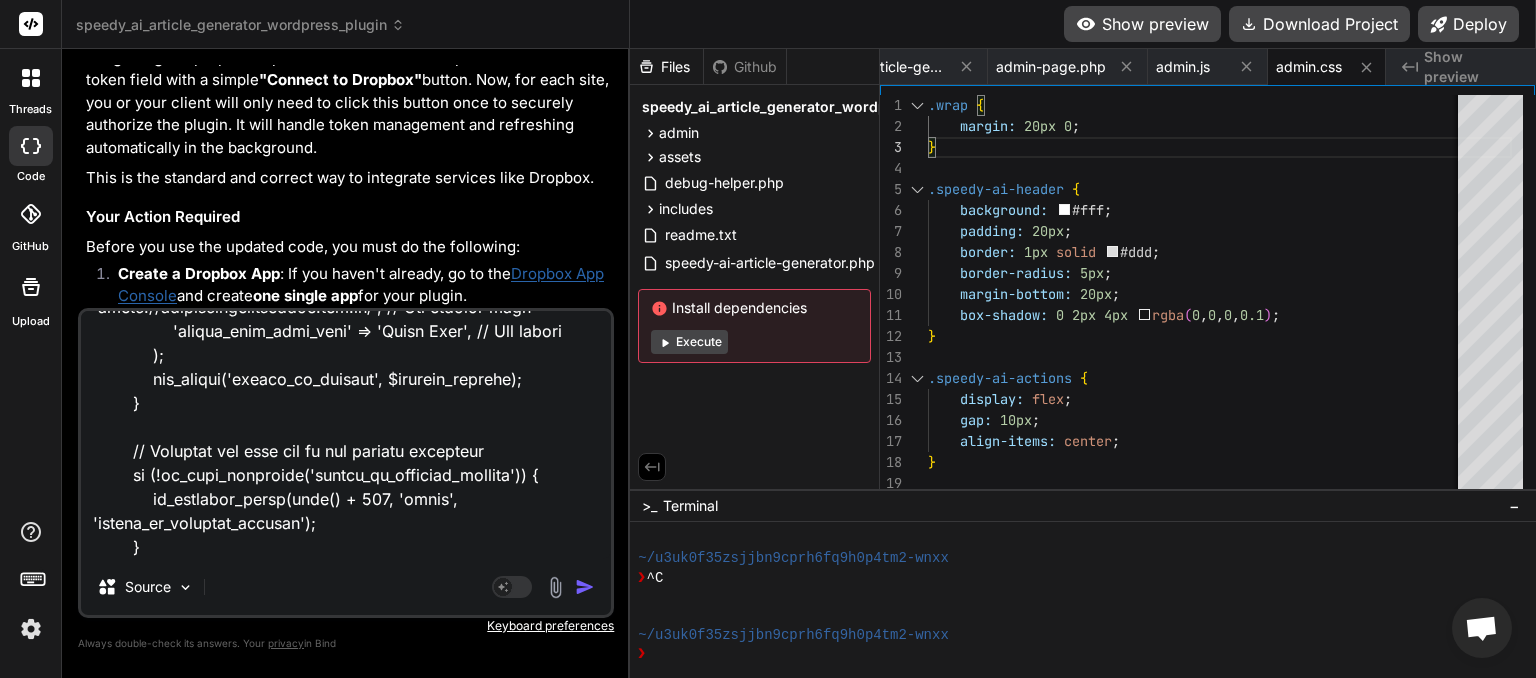click on "Source" at bounding box center [346, 591] 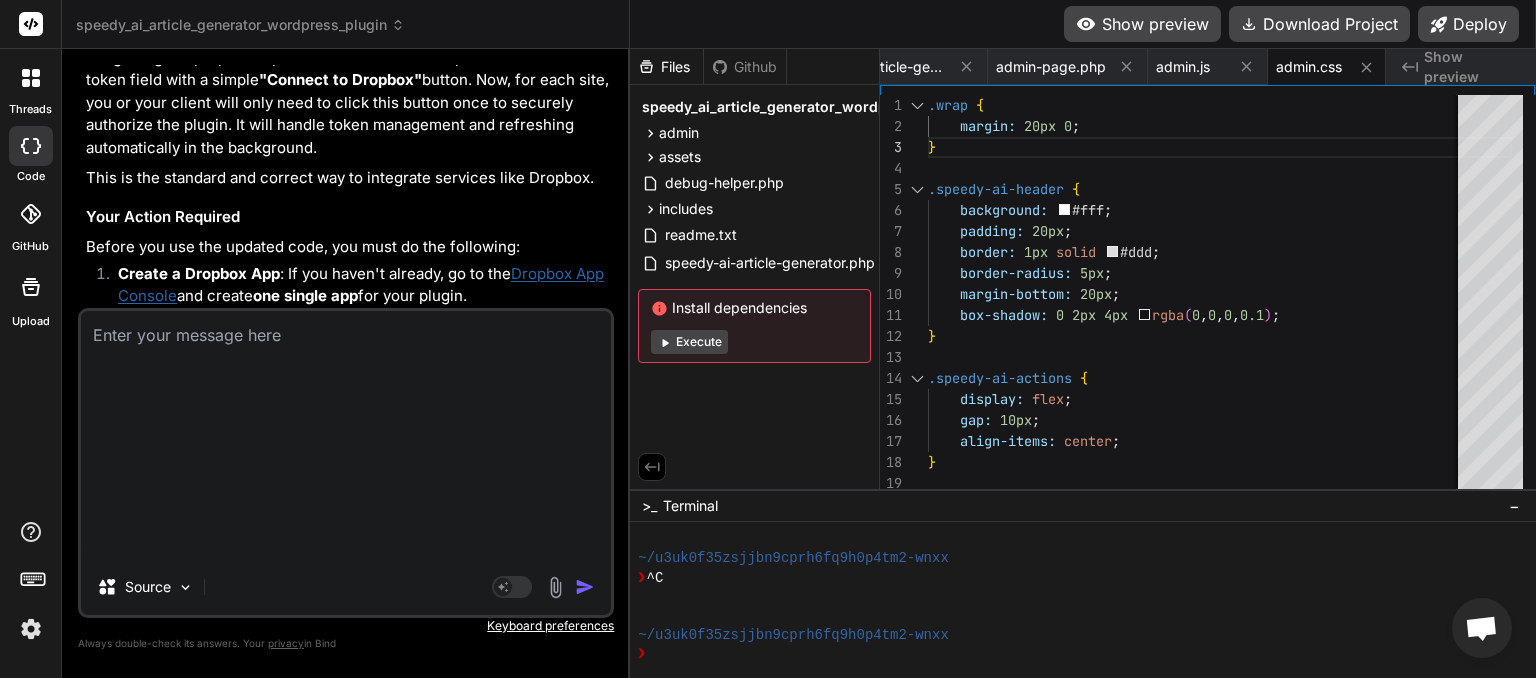 scroll, scrollTop: 0, scrollLeft: 0, axis: both 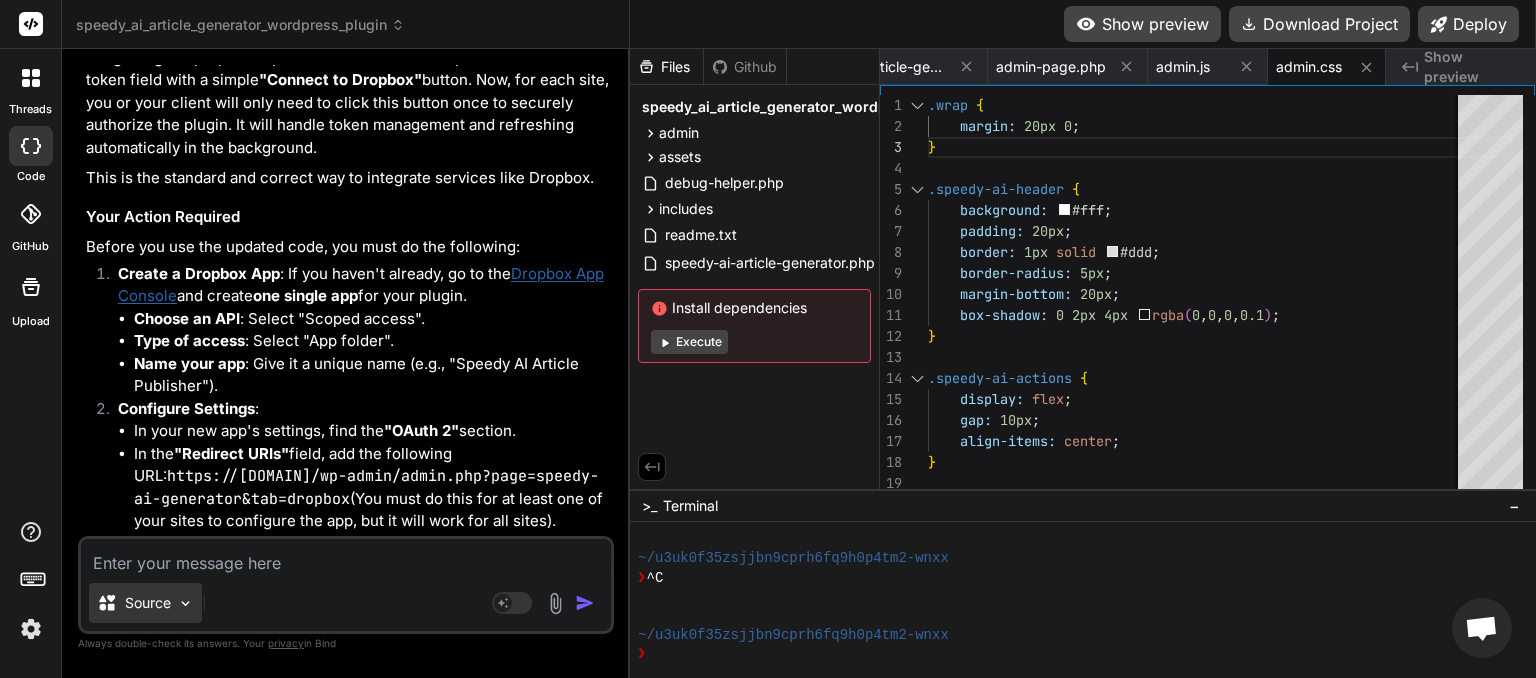 click on "Source" at bounding box center (145, 603) 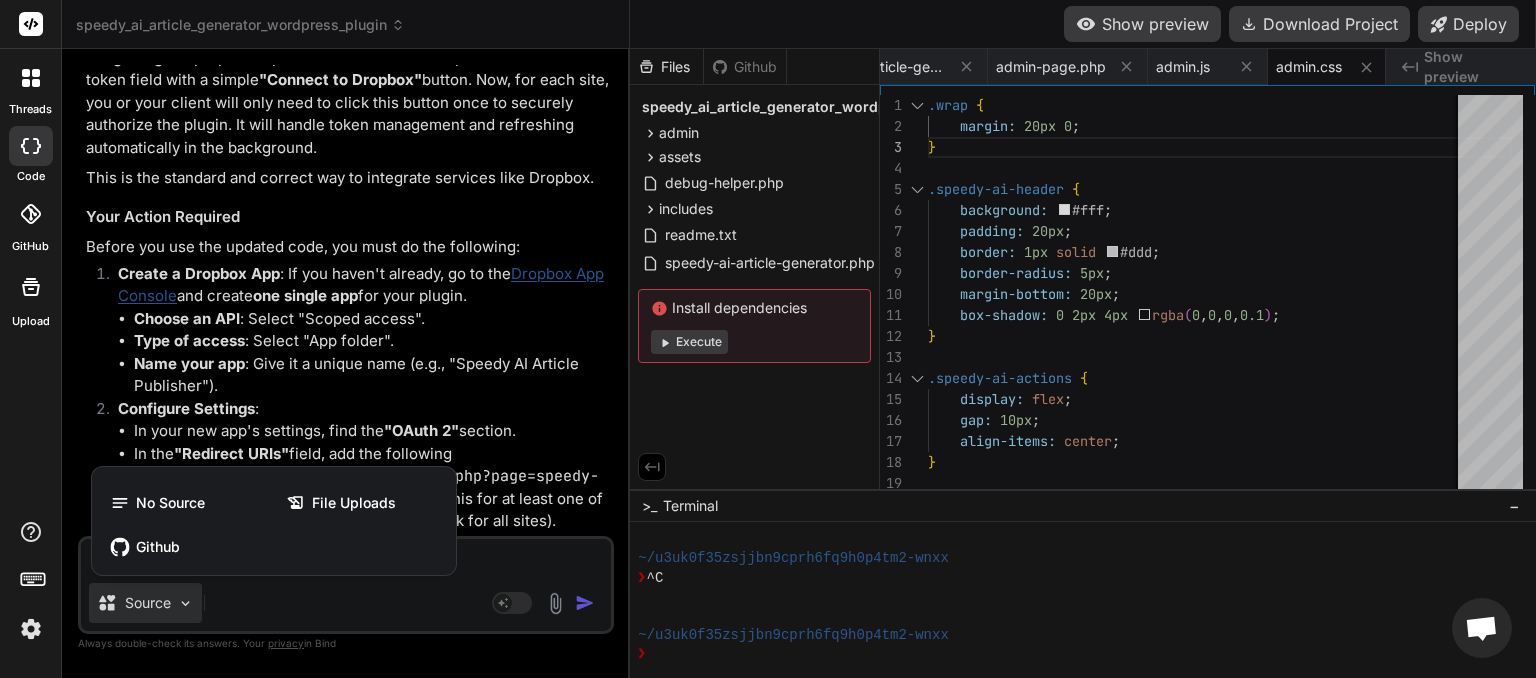 click on "File Uploads" at bounding box center [362, 503] 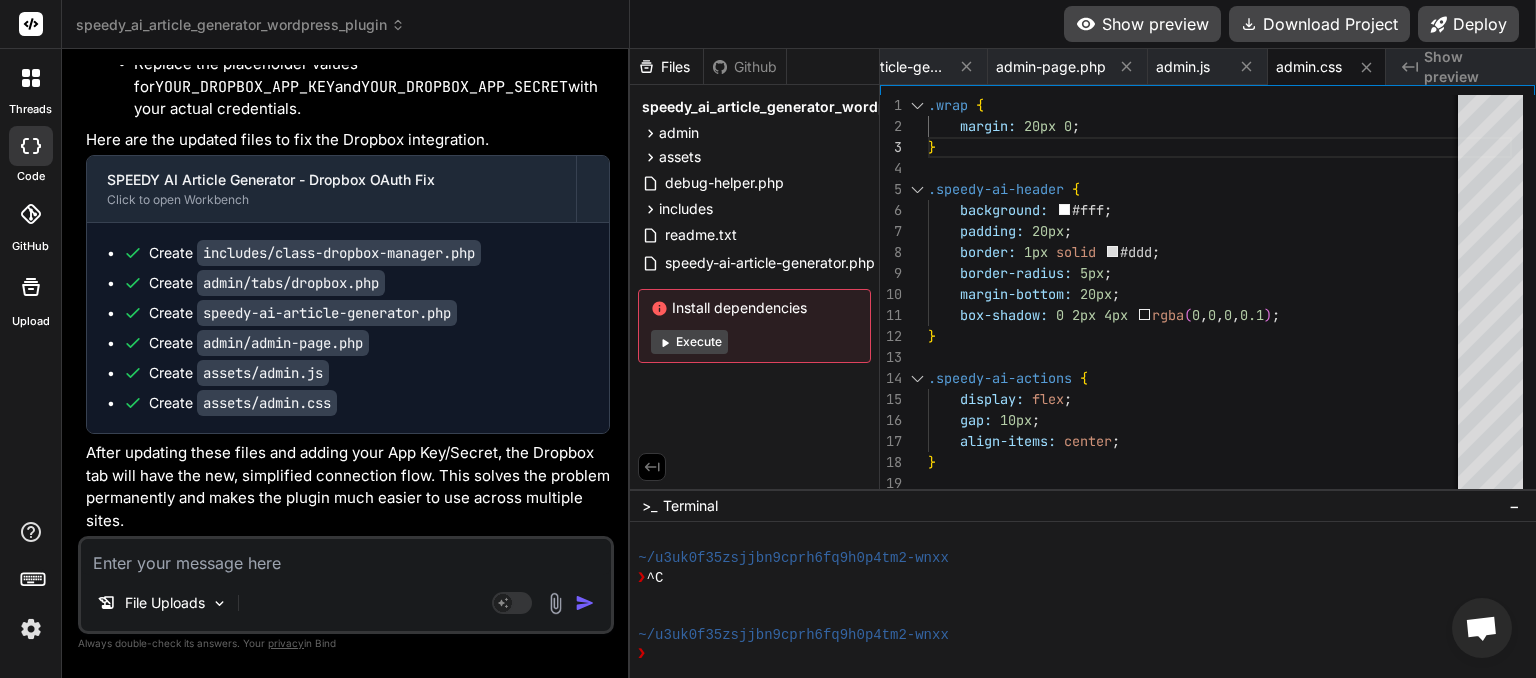 scroll, scrollTop: 8812, scrollLeft: 0, axis: vertical 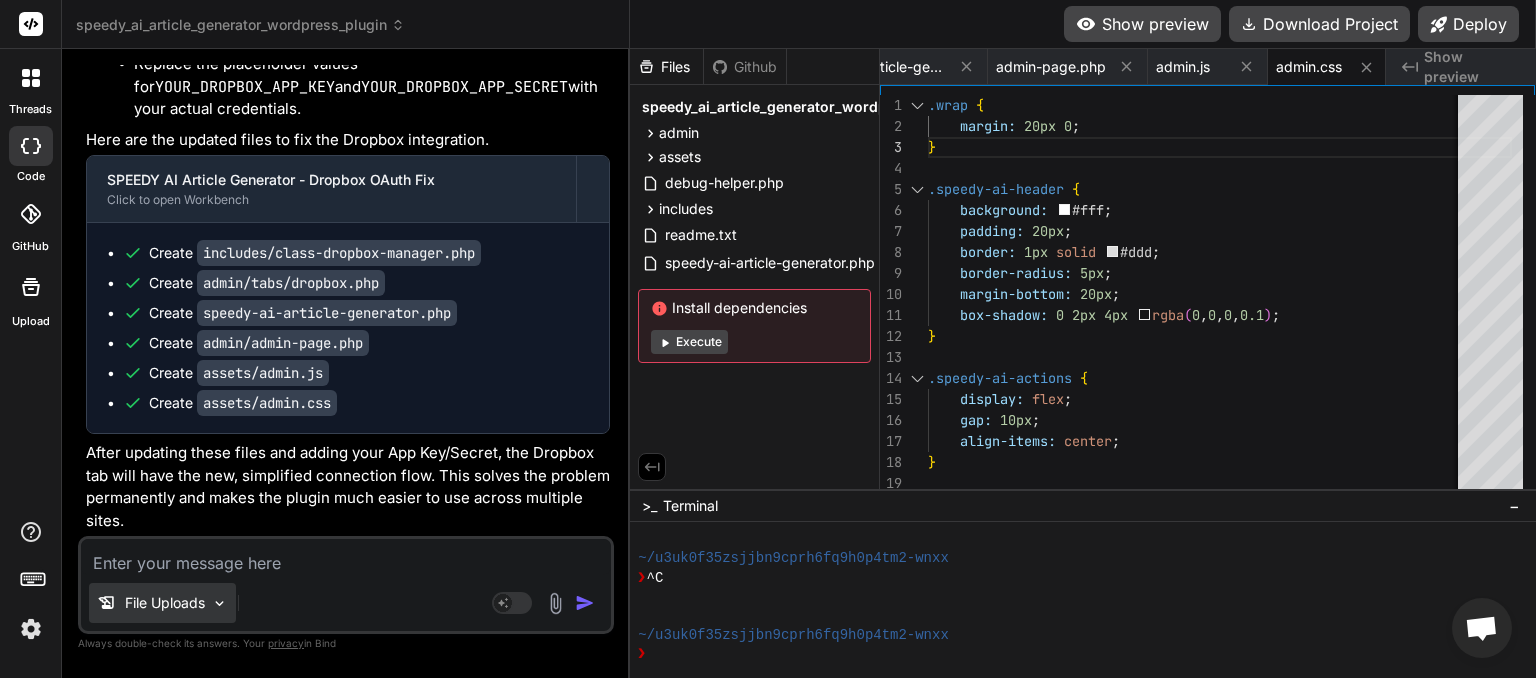 click on "File Uploads" at bounding box center [165, 603] 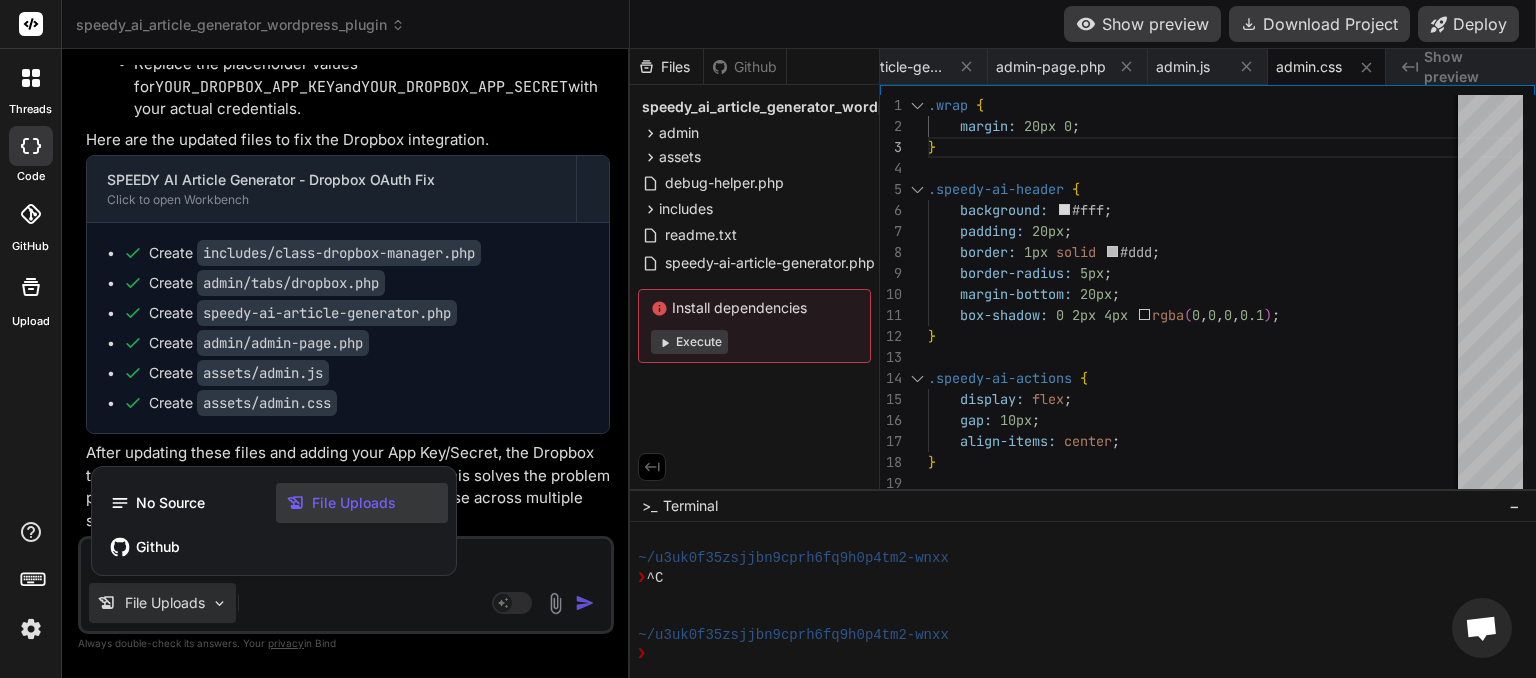 click on "File Uploads" at bounding box center (354, 503) 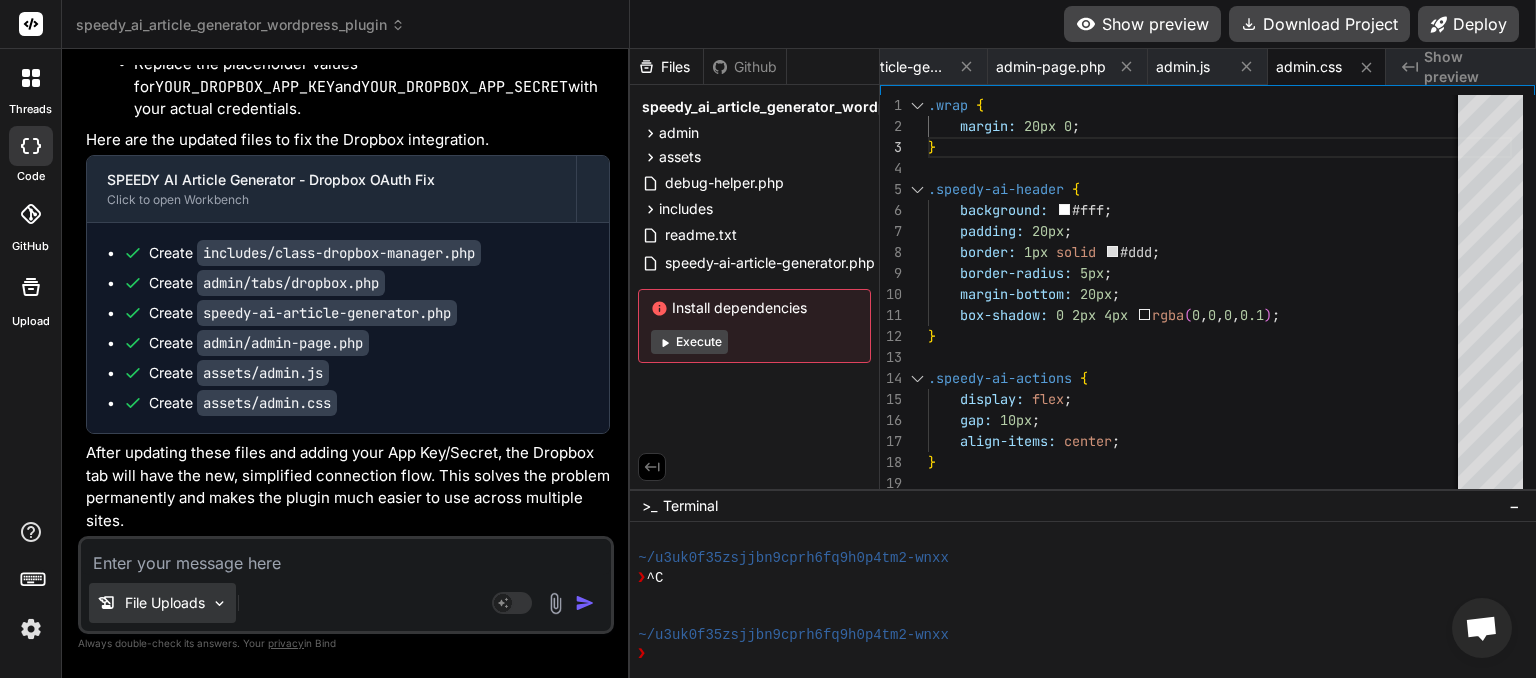 click on "File Uploads" at bounding box center (165, 603) 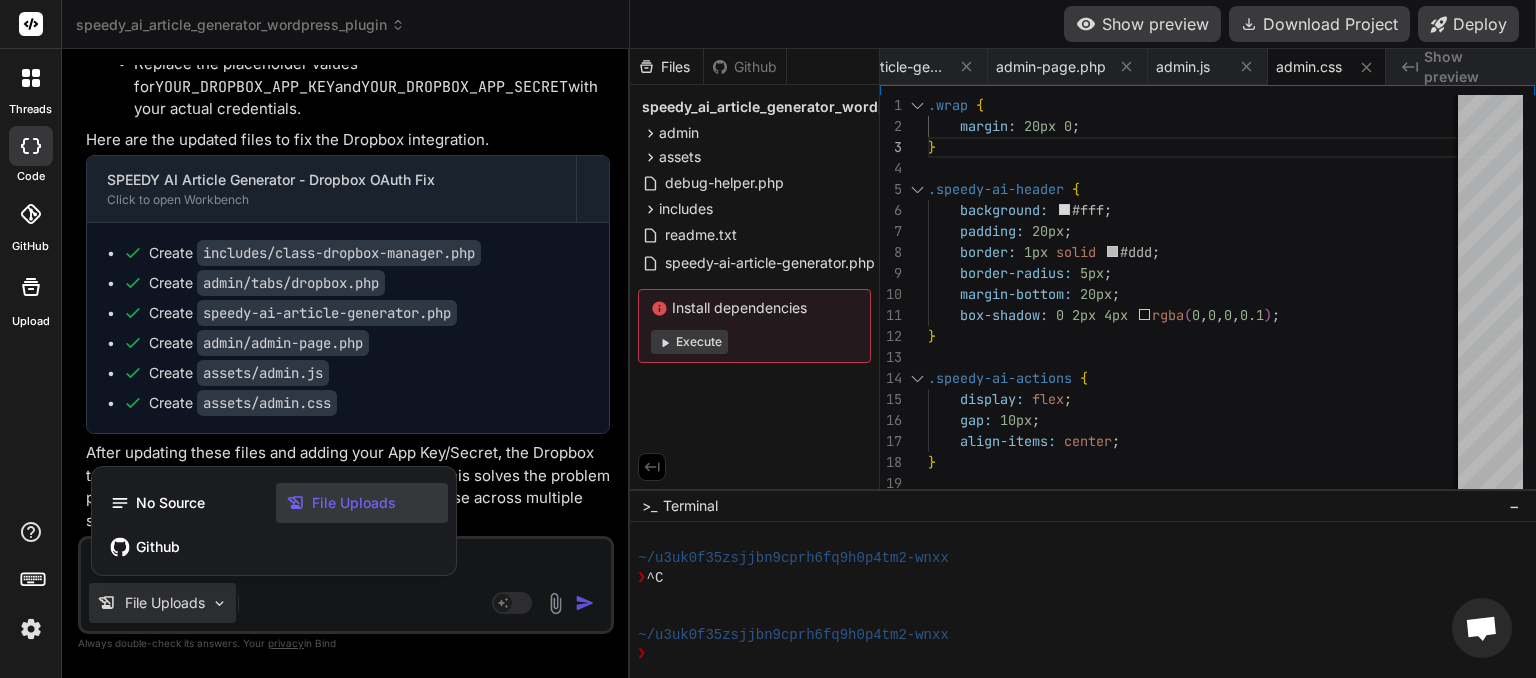 click on "File Uploads" at bounding box center [354, 503] 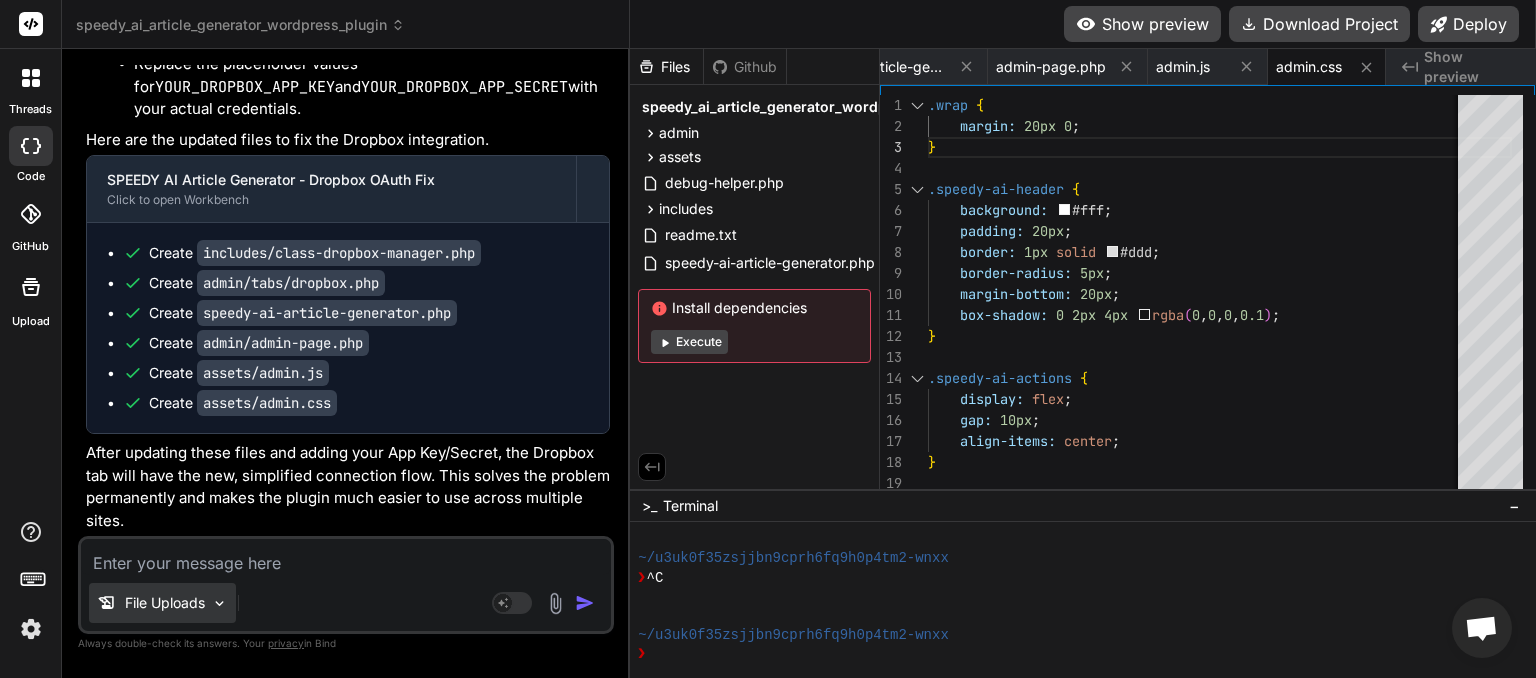 click on "File Uploads" at bounding box center [165, 603] 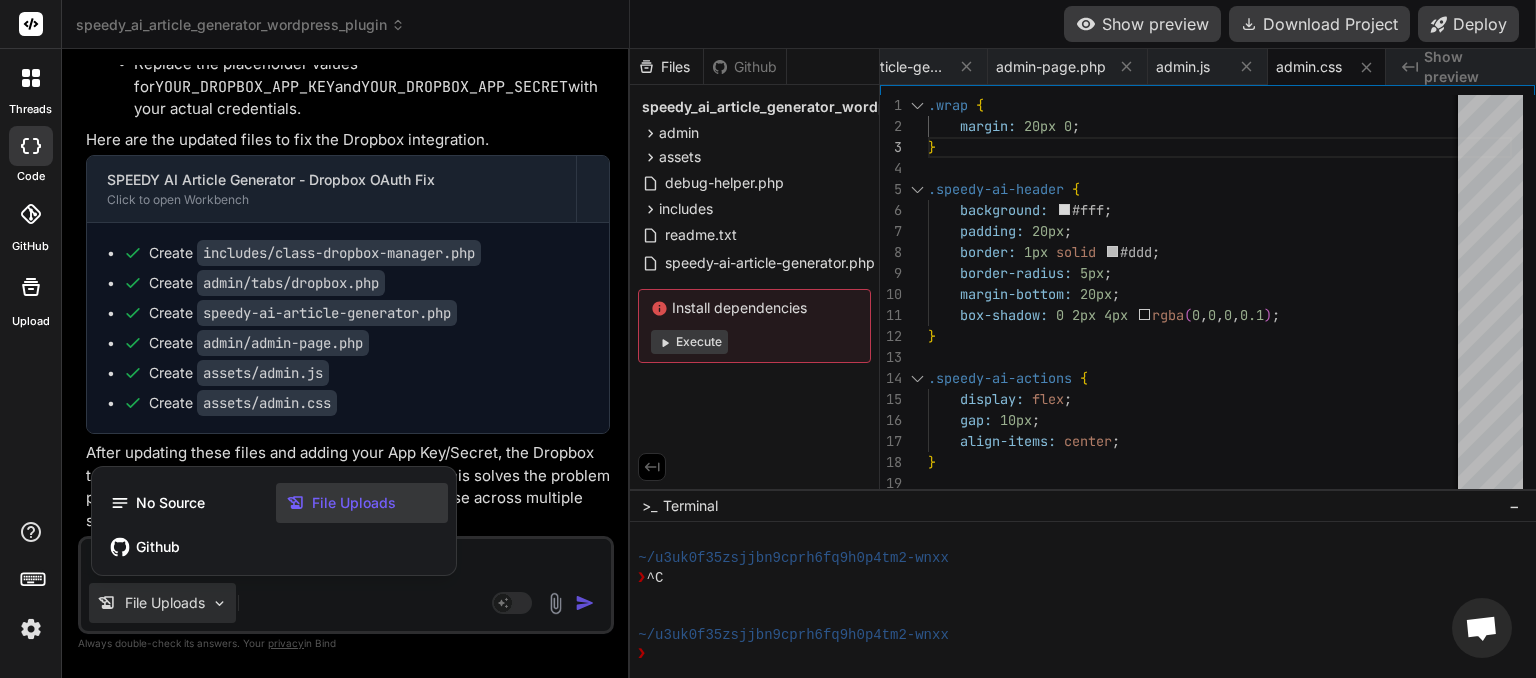 click on "File Uploads" at bounding box center (354, 503) 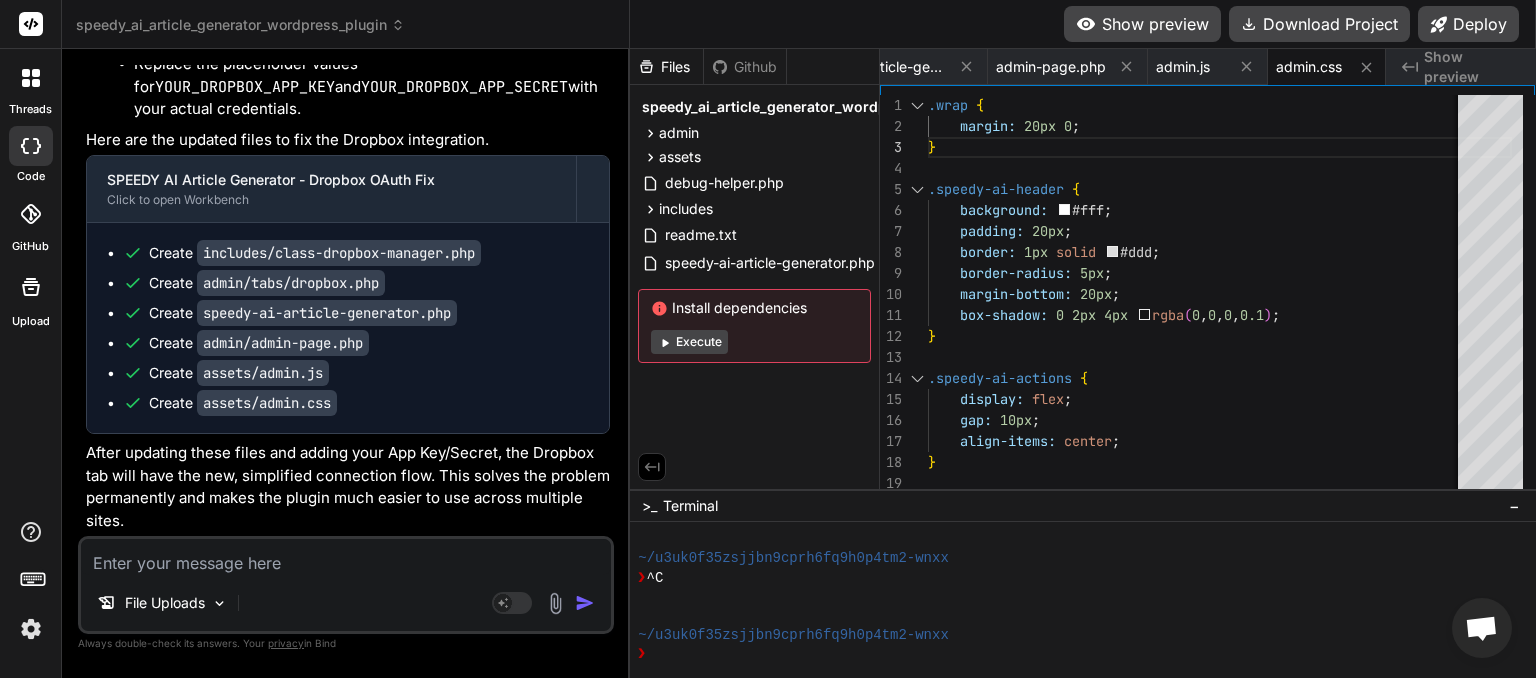 click at bounding box center (555, 603) 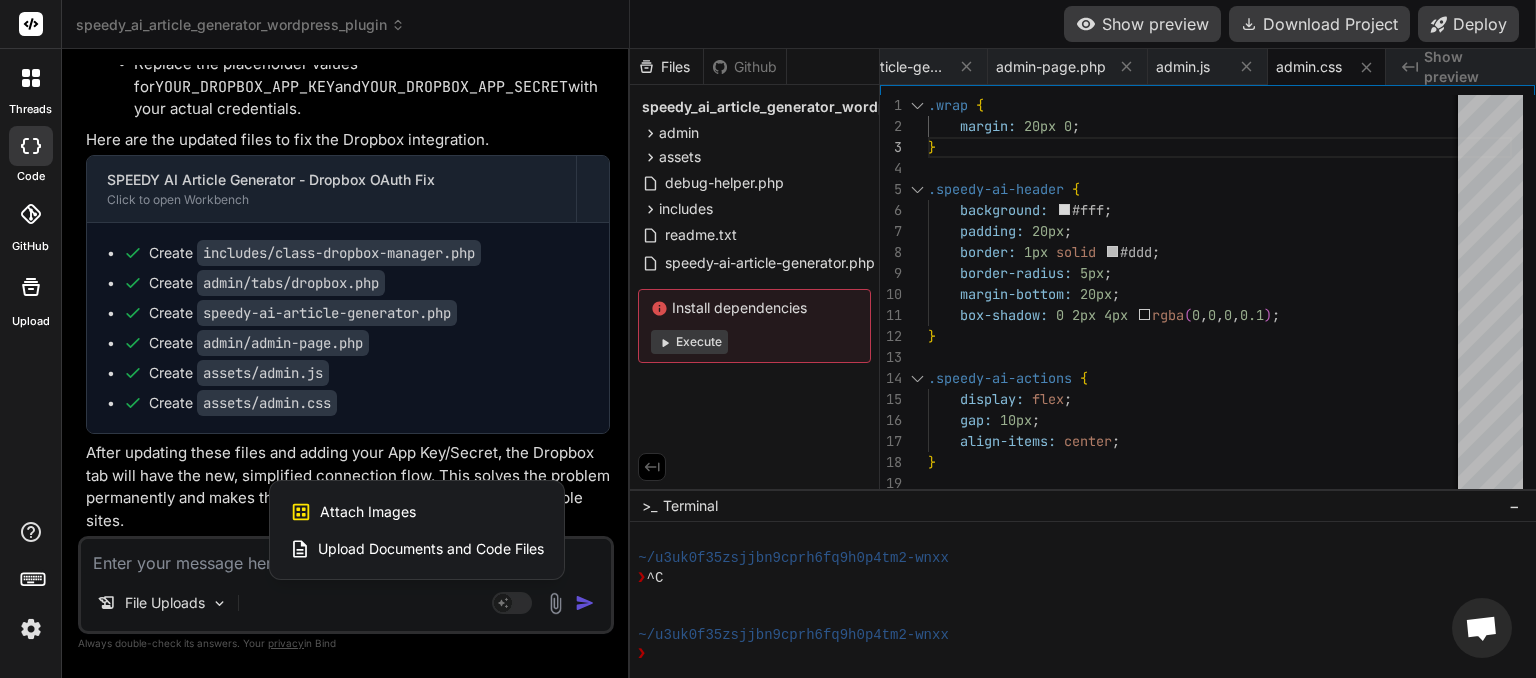 click on "Upload Documents and Code Files" at bounding box center [431, 549] 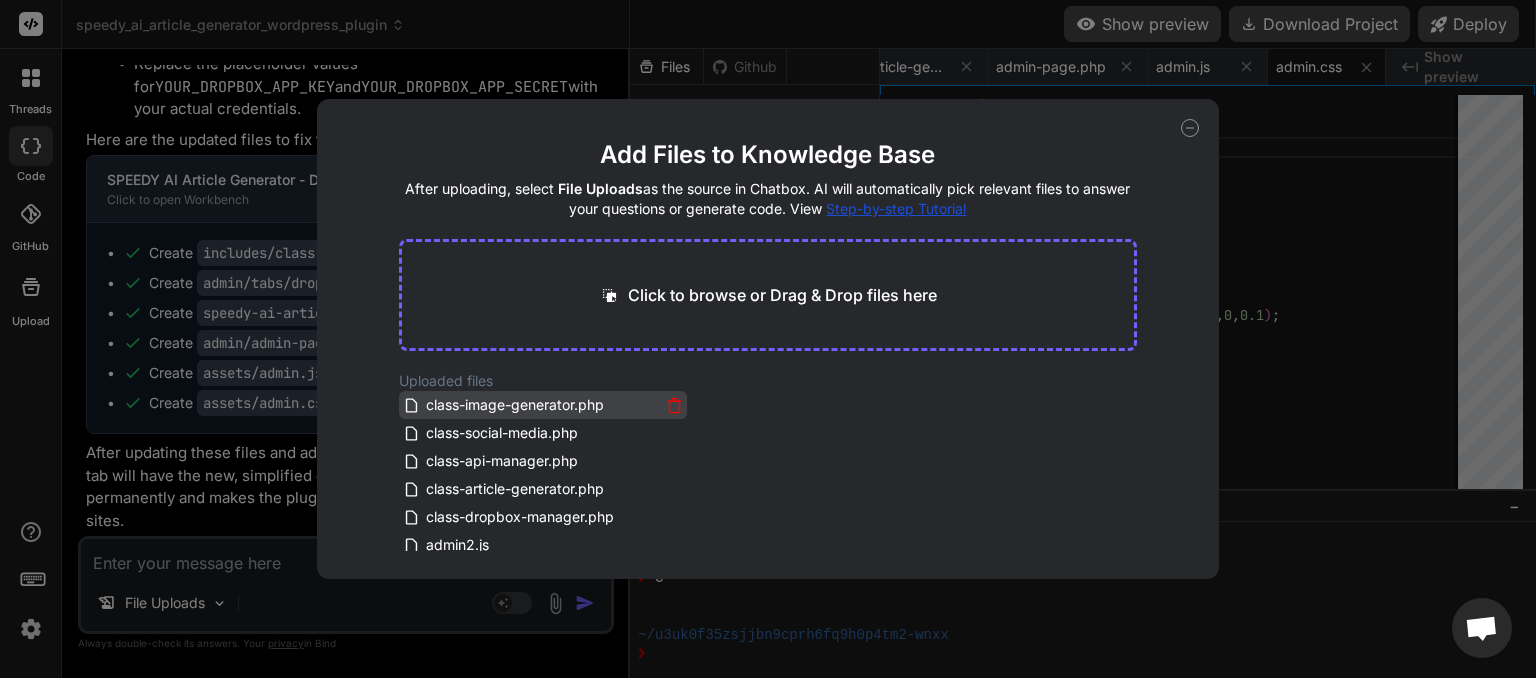 click 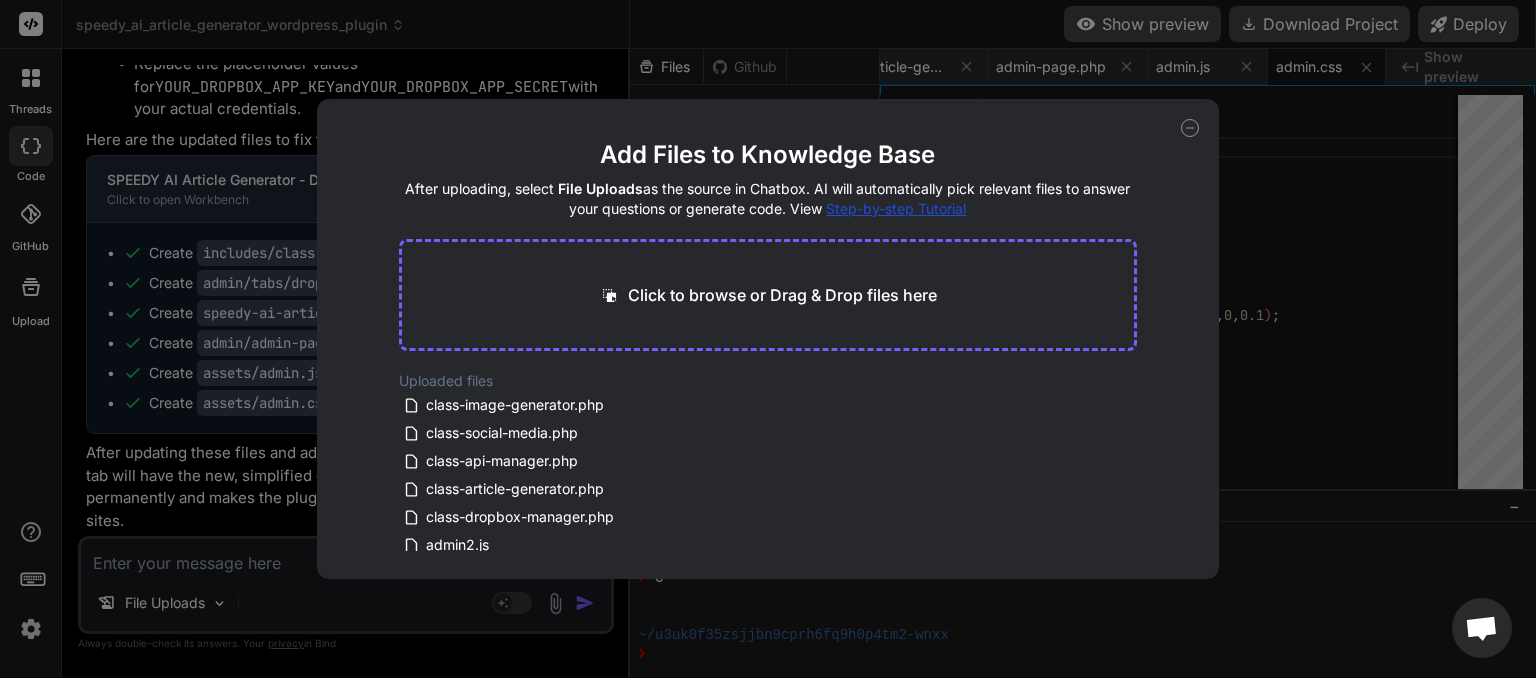 click 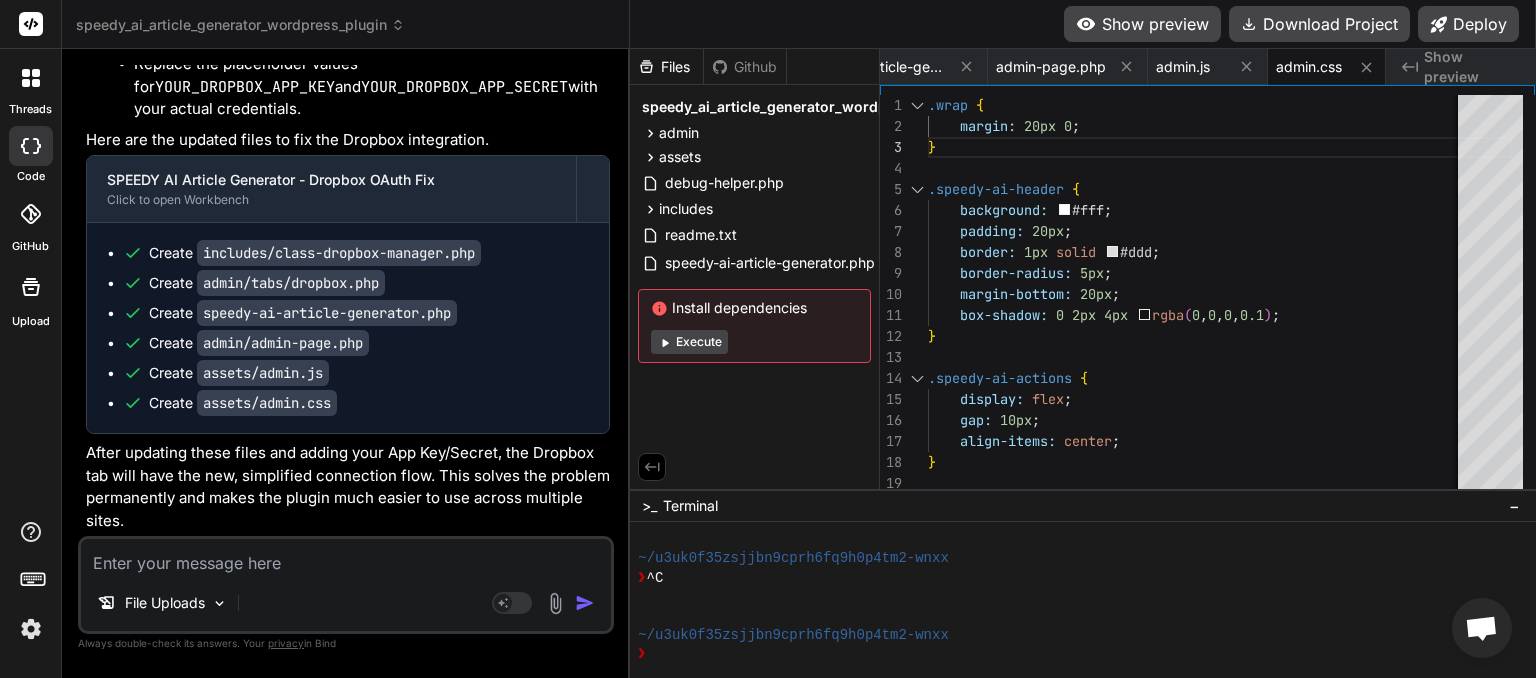 click at bounding box center [346, 557] 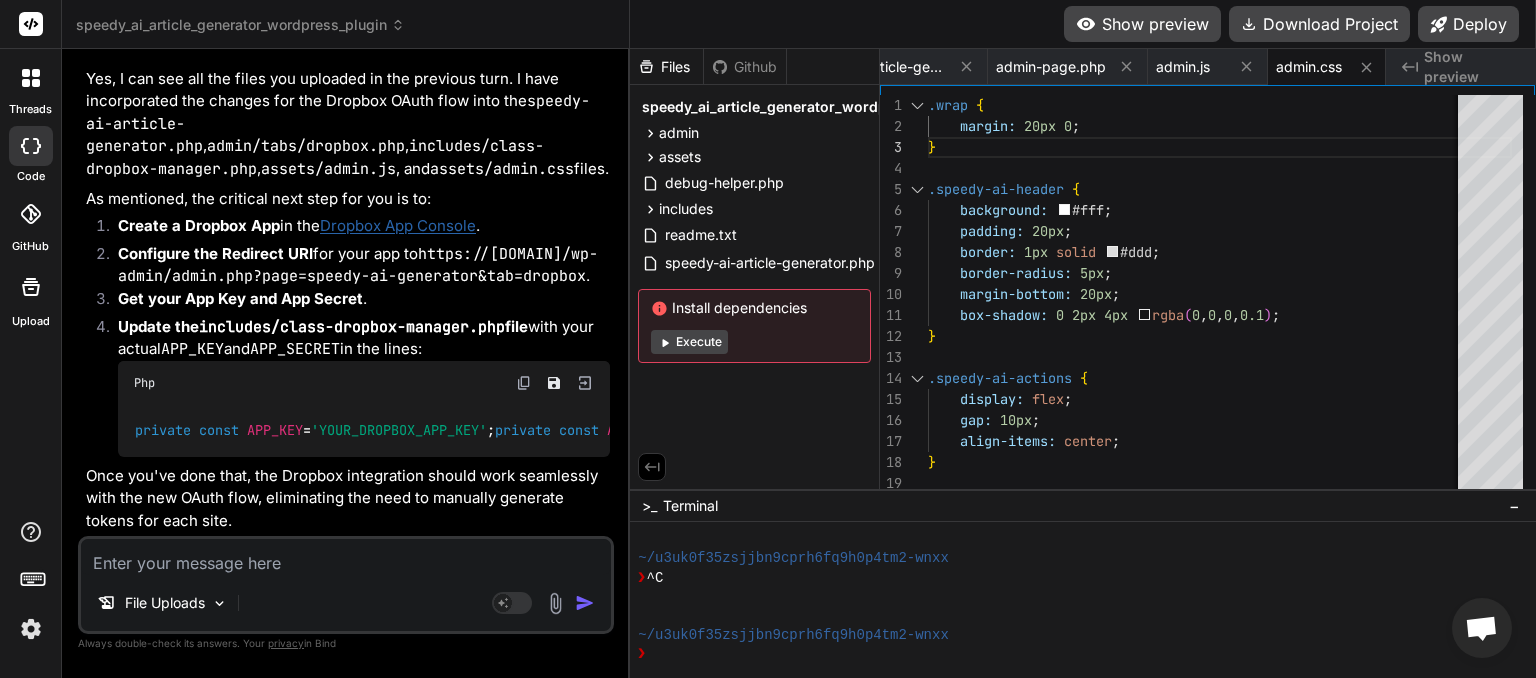 scroll, scrollTop: 9440, scrollLeft: 0, axis: vertical 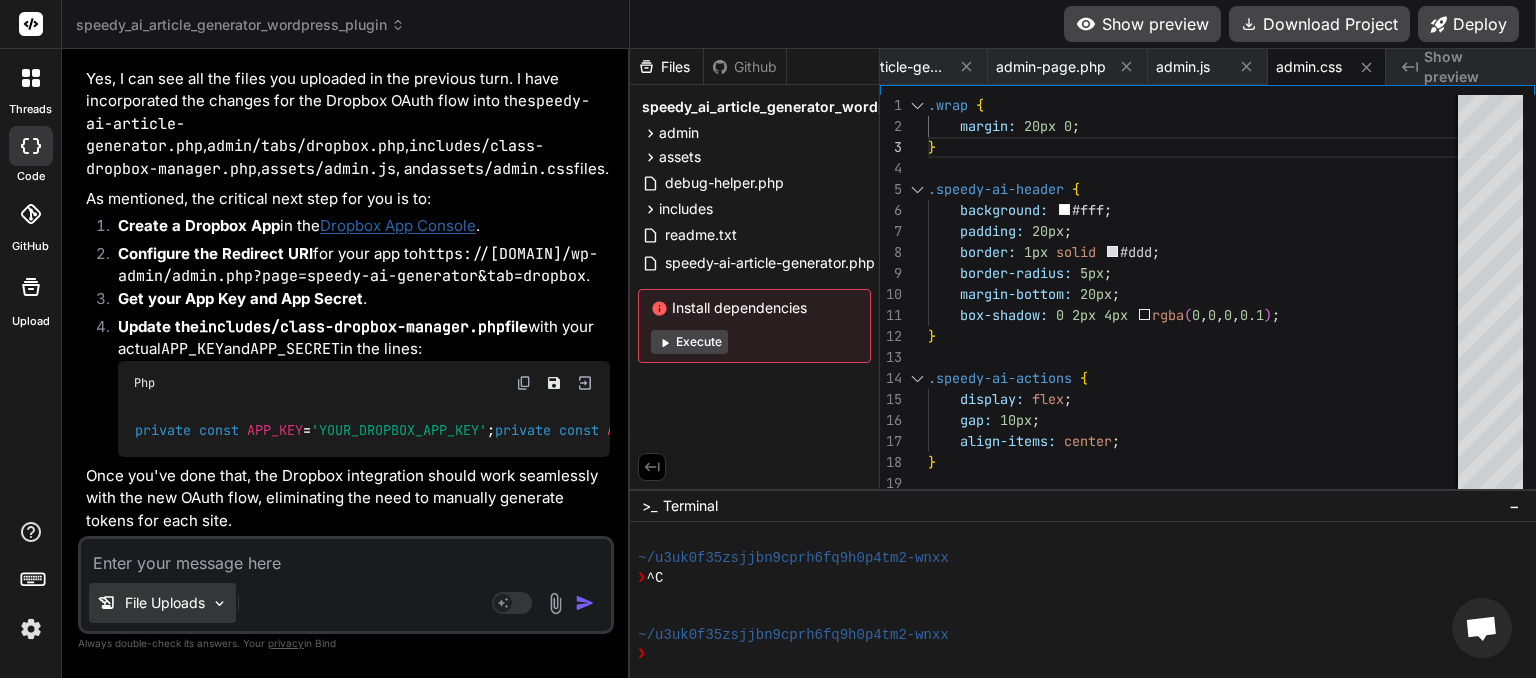 drag, startPoint x: 234, startPoint y: 565, endPoint x: 202, endPoint y: 594, distance: 43.185646 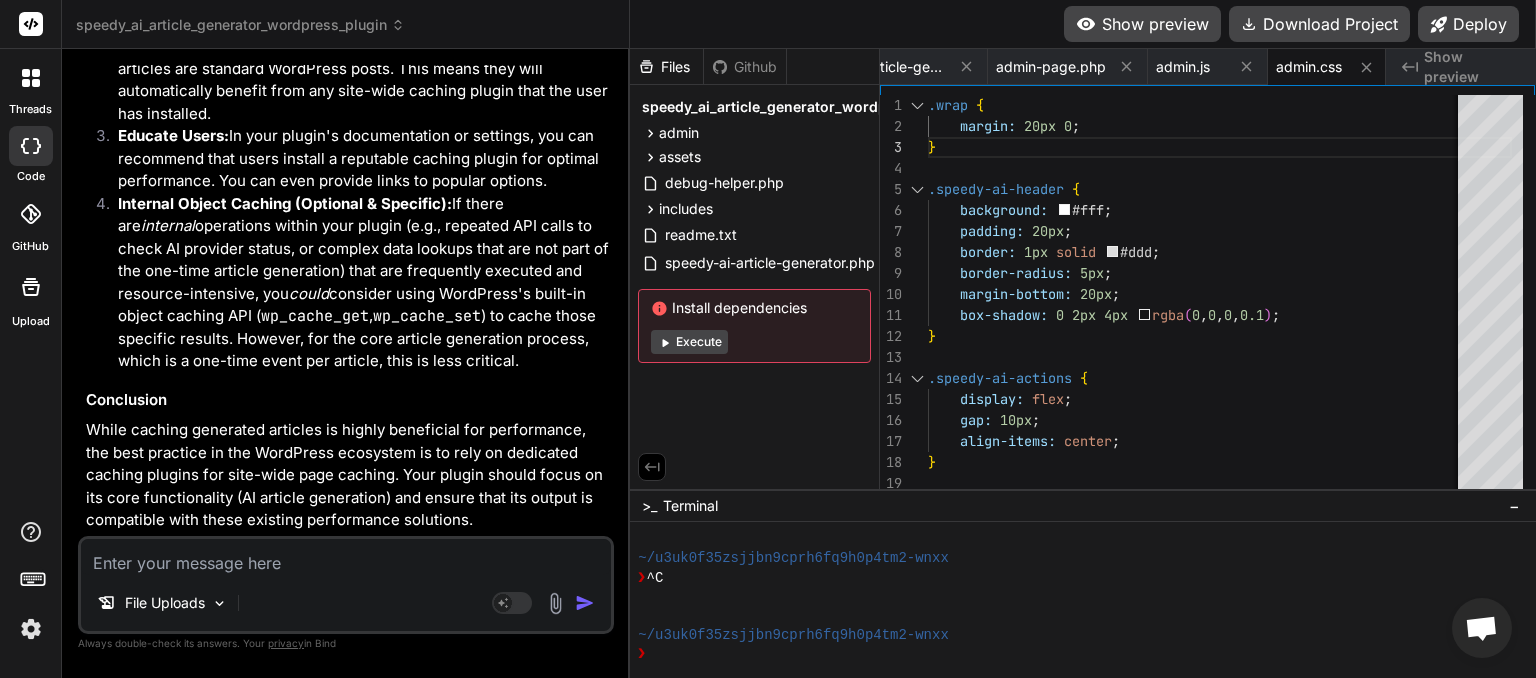 scroll, scrollTop: 11941, scrollLeft: 0, axis: vertical 